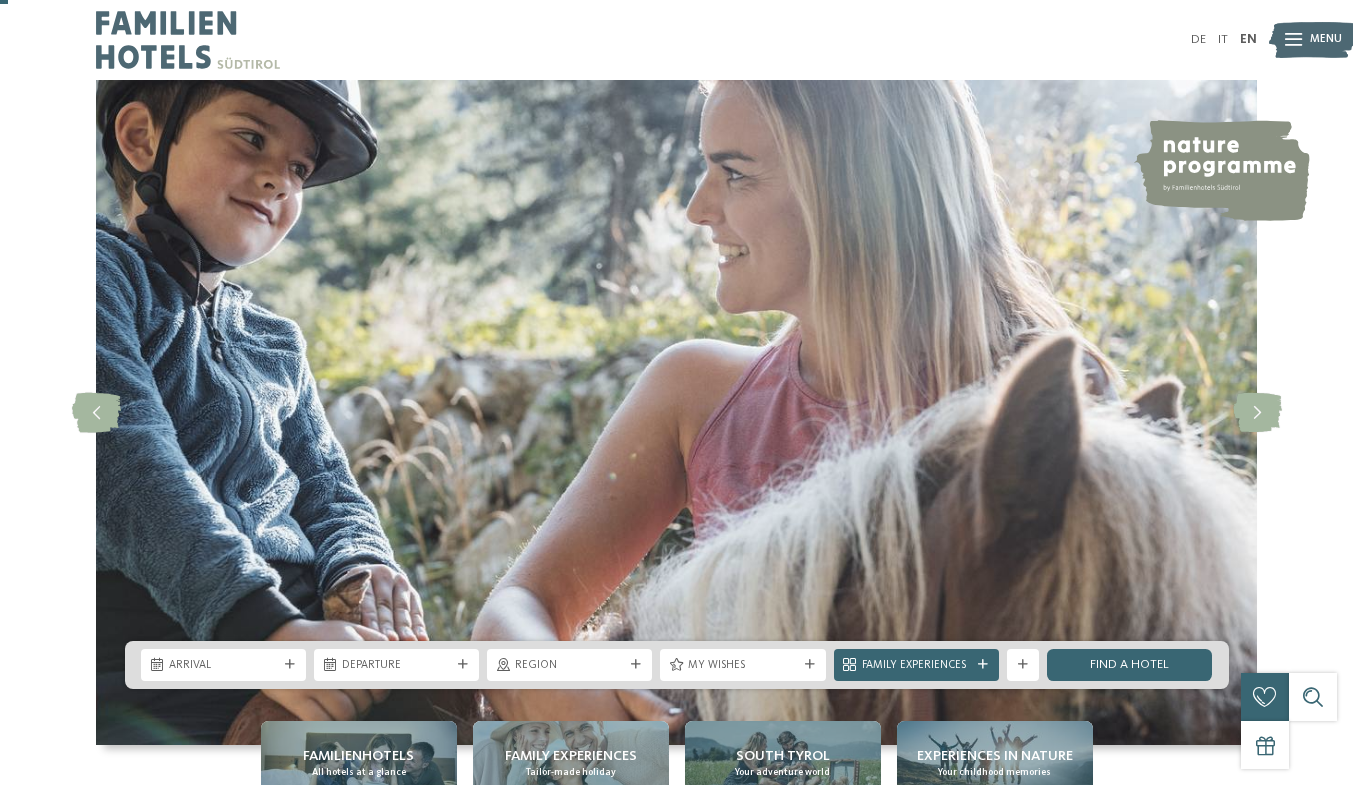 scroll, scrollTop: 177, scrollLeft: 0, axis: vertical 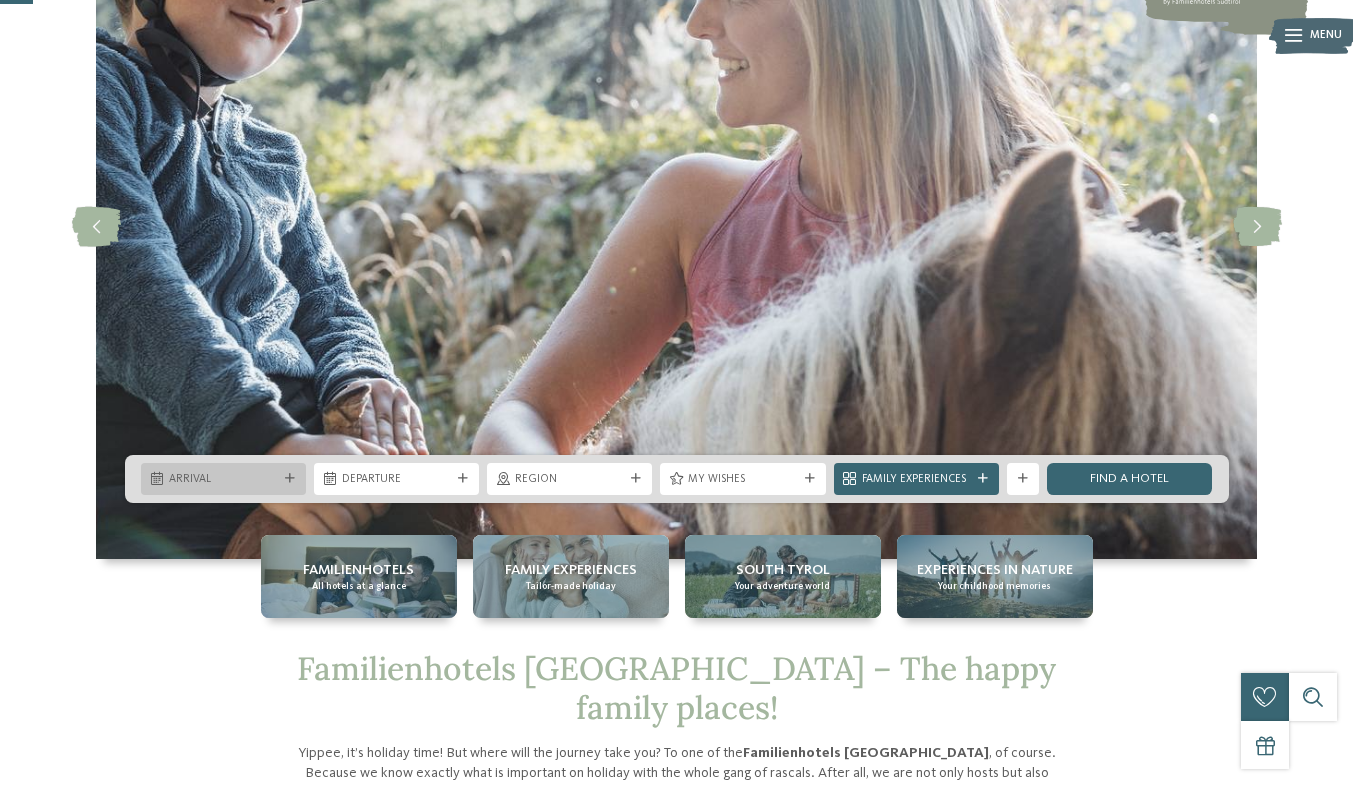 click on "Just a moment - the website is loading …
DE
IT
Menu 1" at bounding box center (676, 3777) 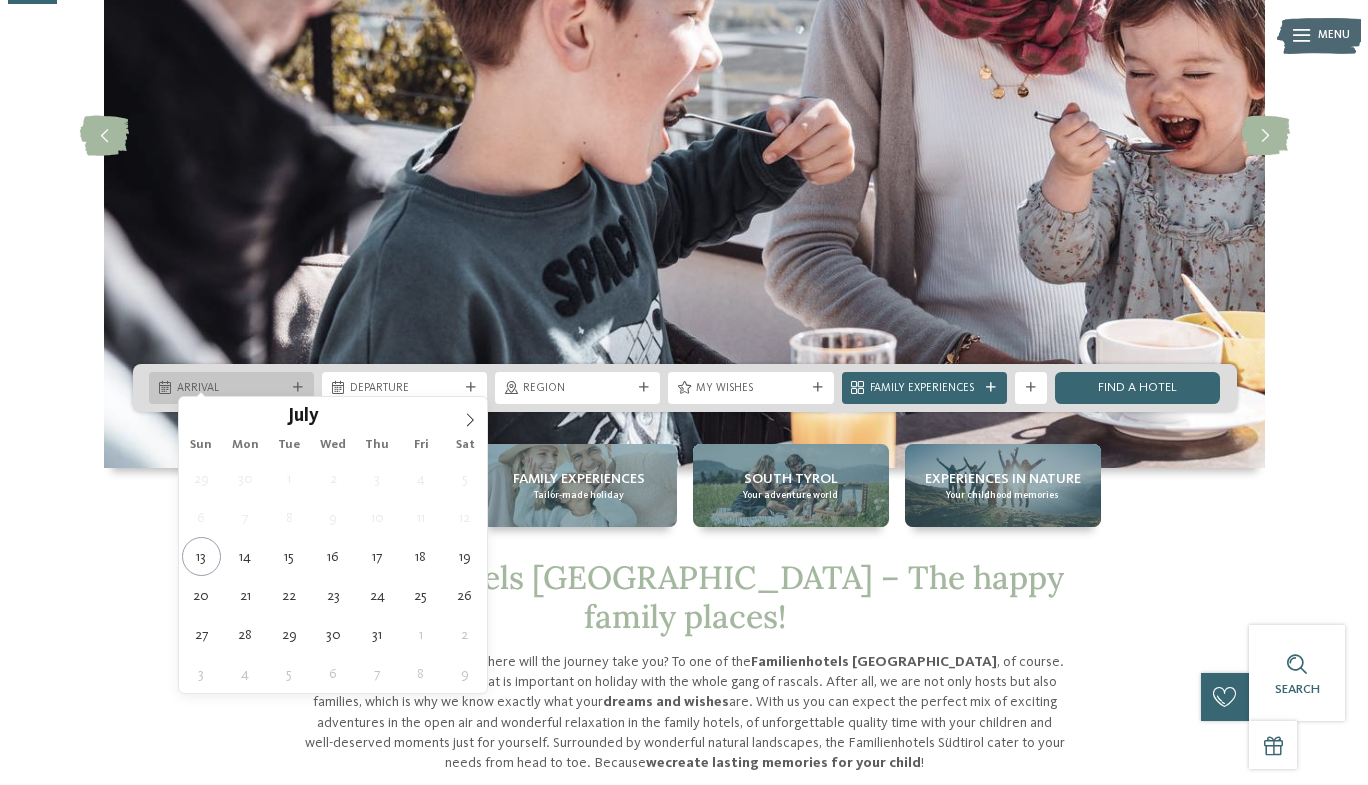 scroll, scrollTop: 274, scrollLeft: 0, axis: vertical 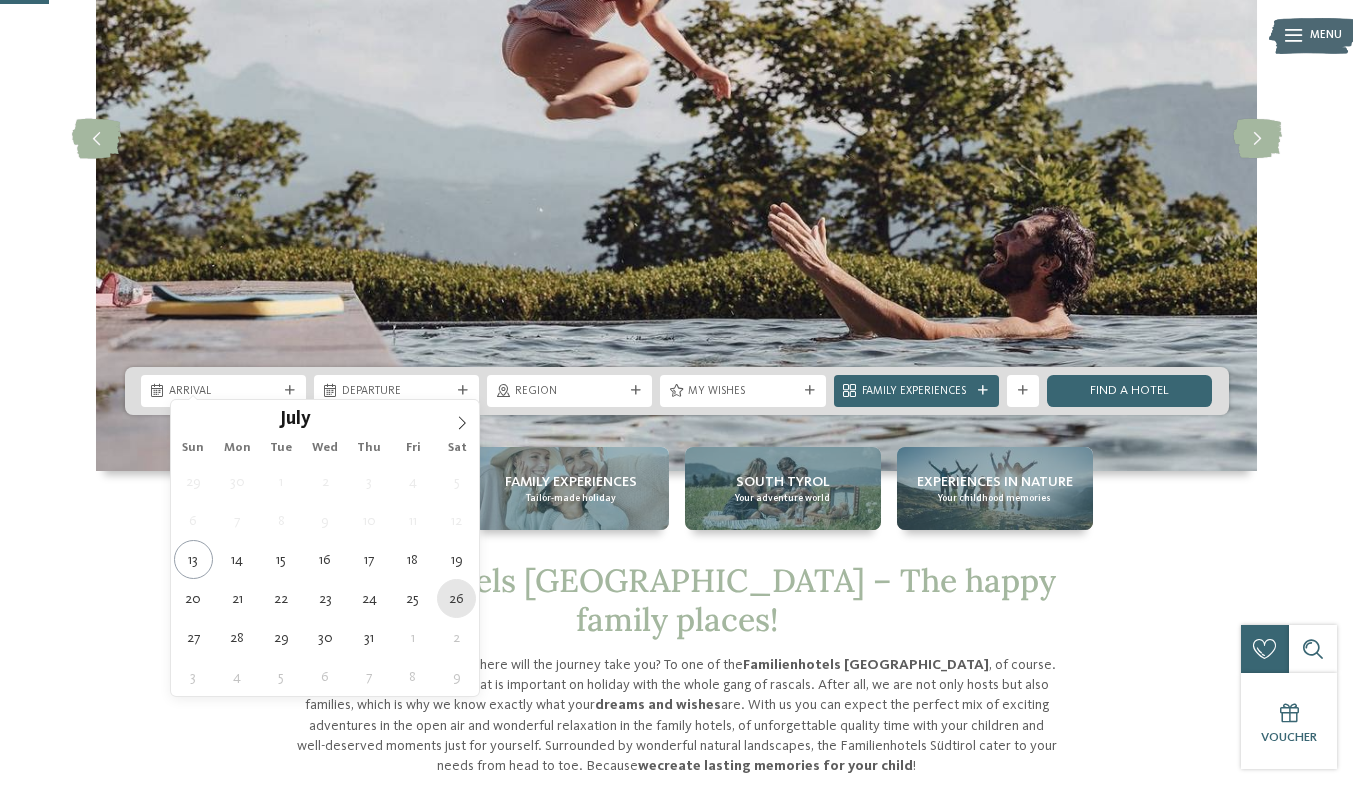 type on "26.07.2025" 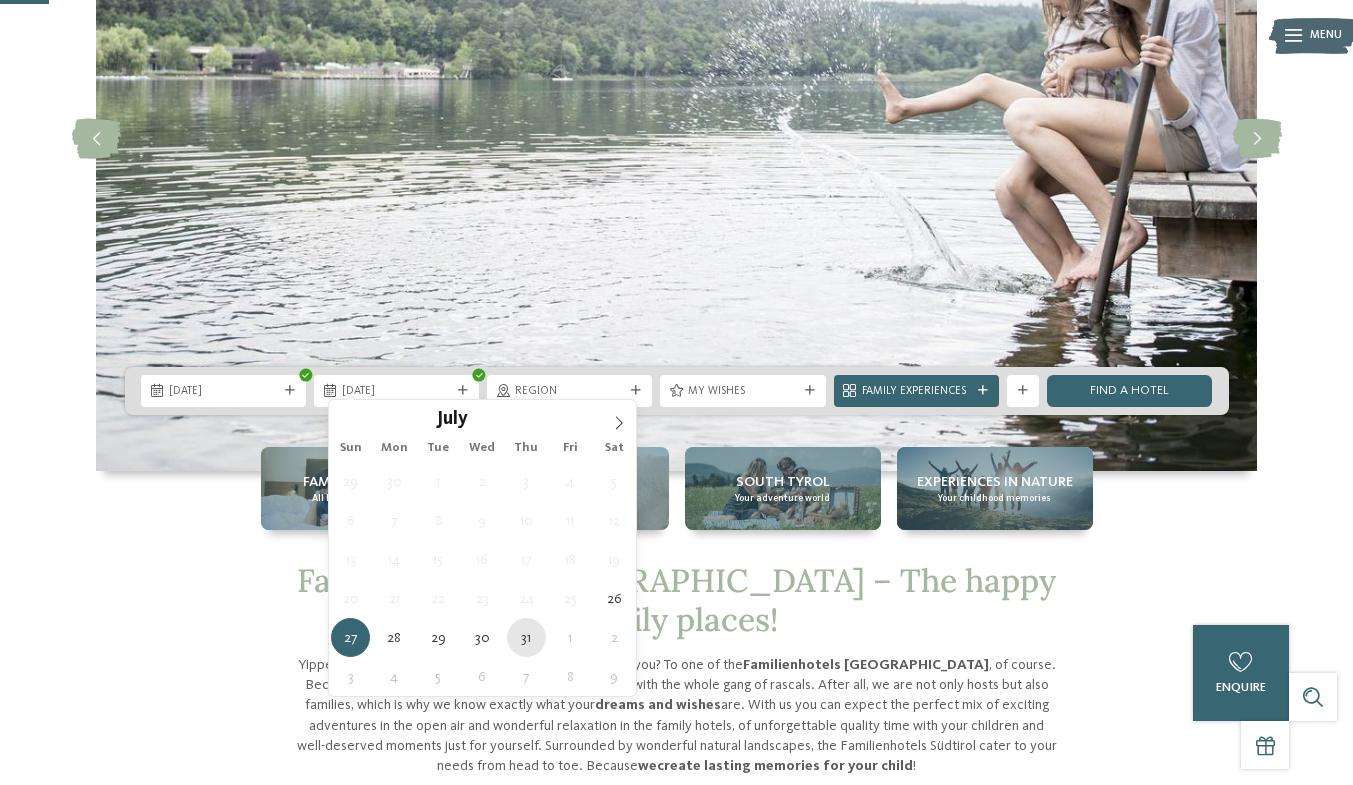 type on "31.07.2025" 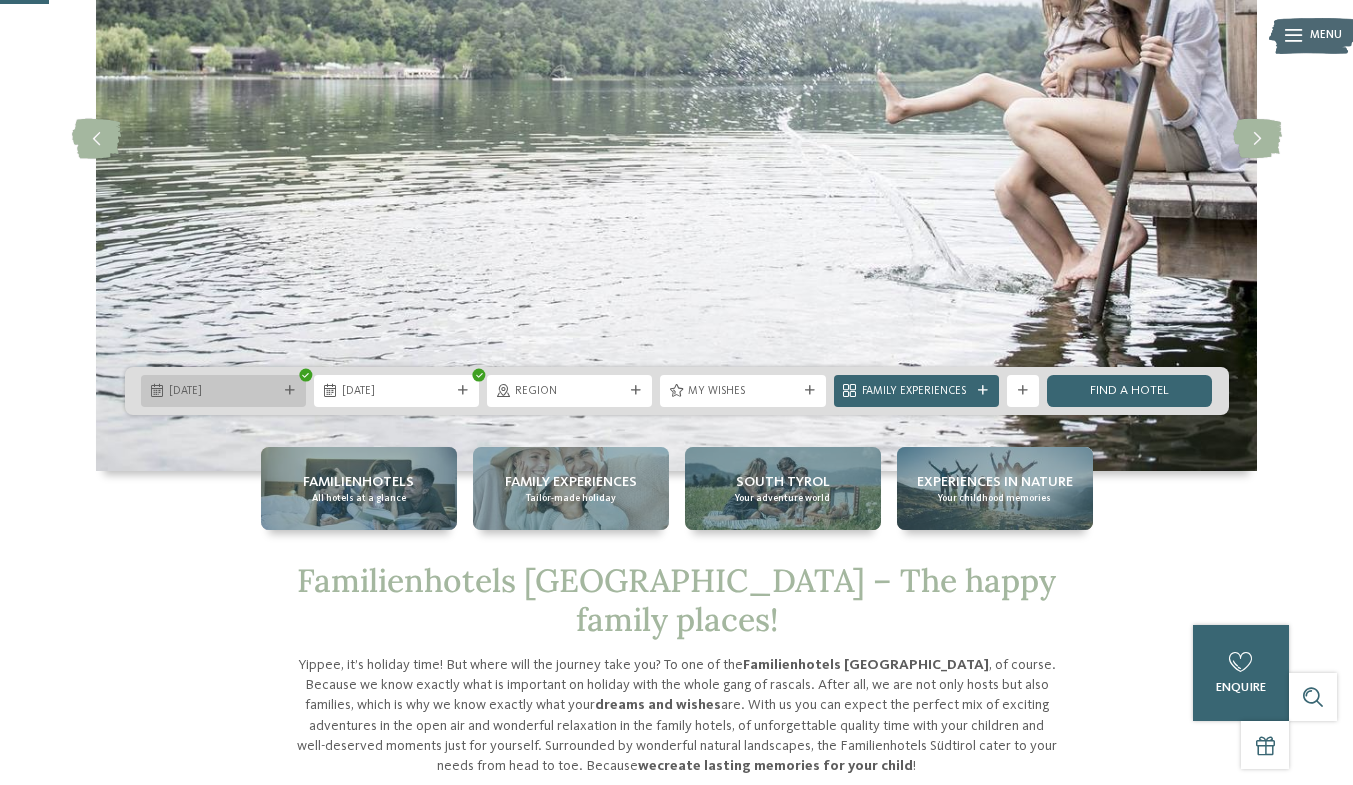 click on "26.07.2025" at bounding box center [223, 392] 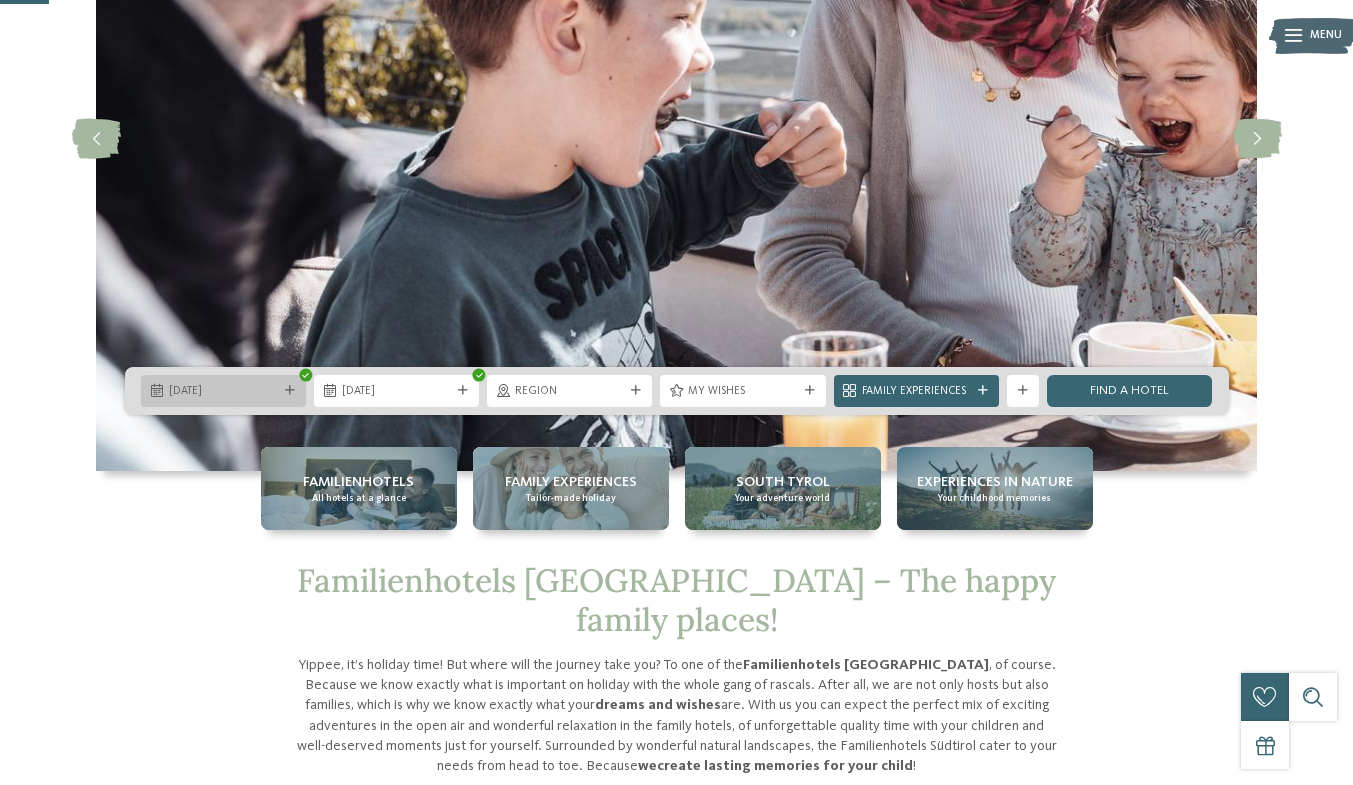 click on "Just a moment - the website is loading …
DE
IT
Menu 2" at bounding box center (676, 3921) 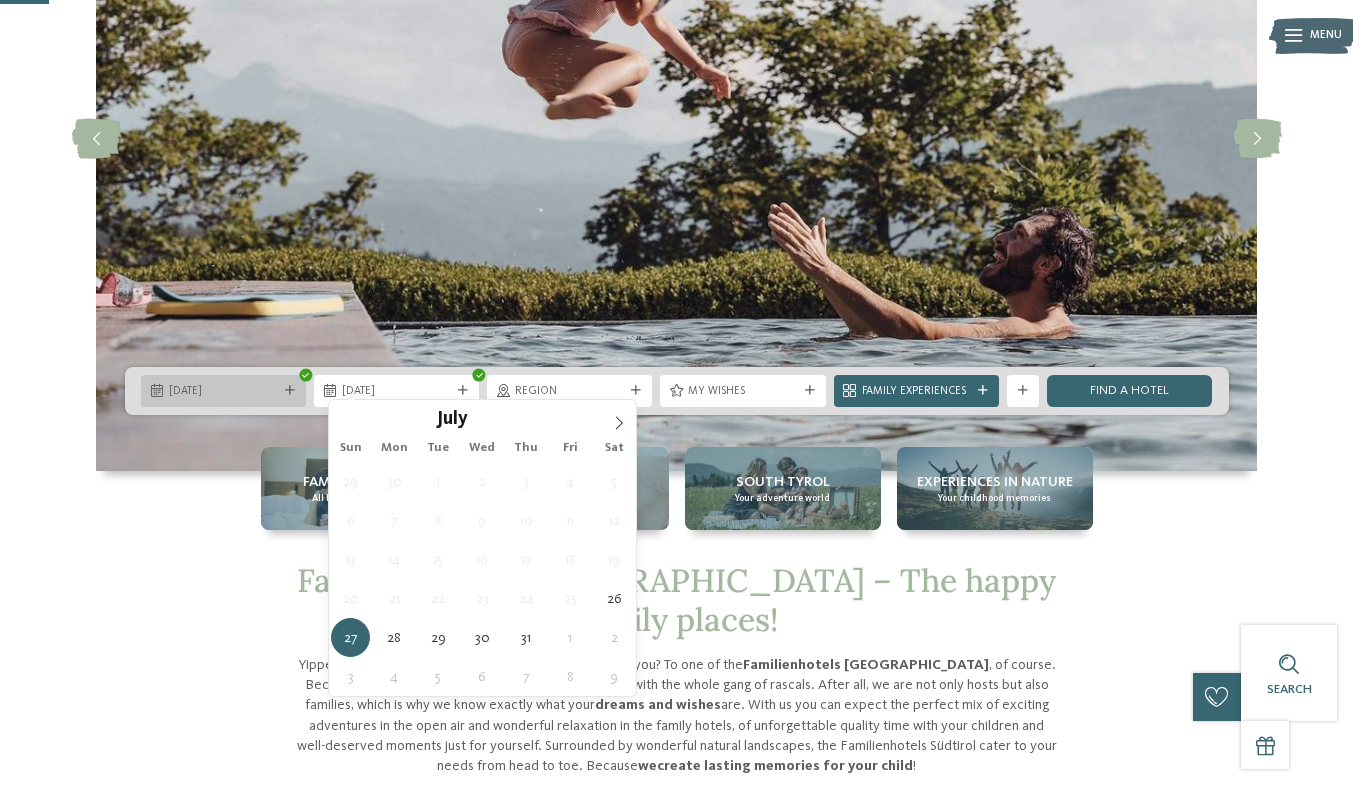 click on "Just a moment - the website is loading …
DE
IT
Menu 3" at bounding box center (676, 3921) 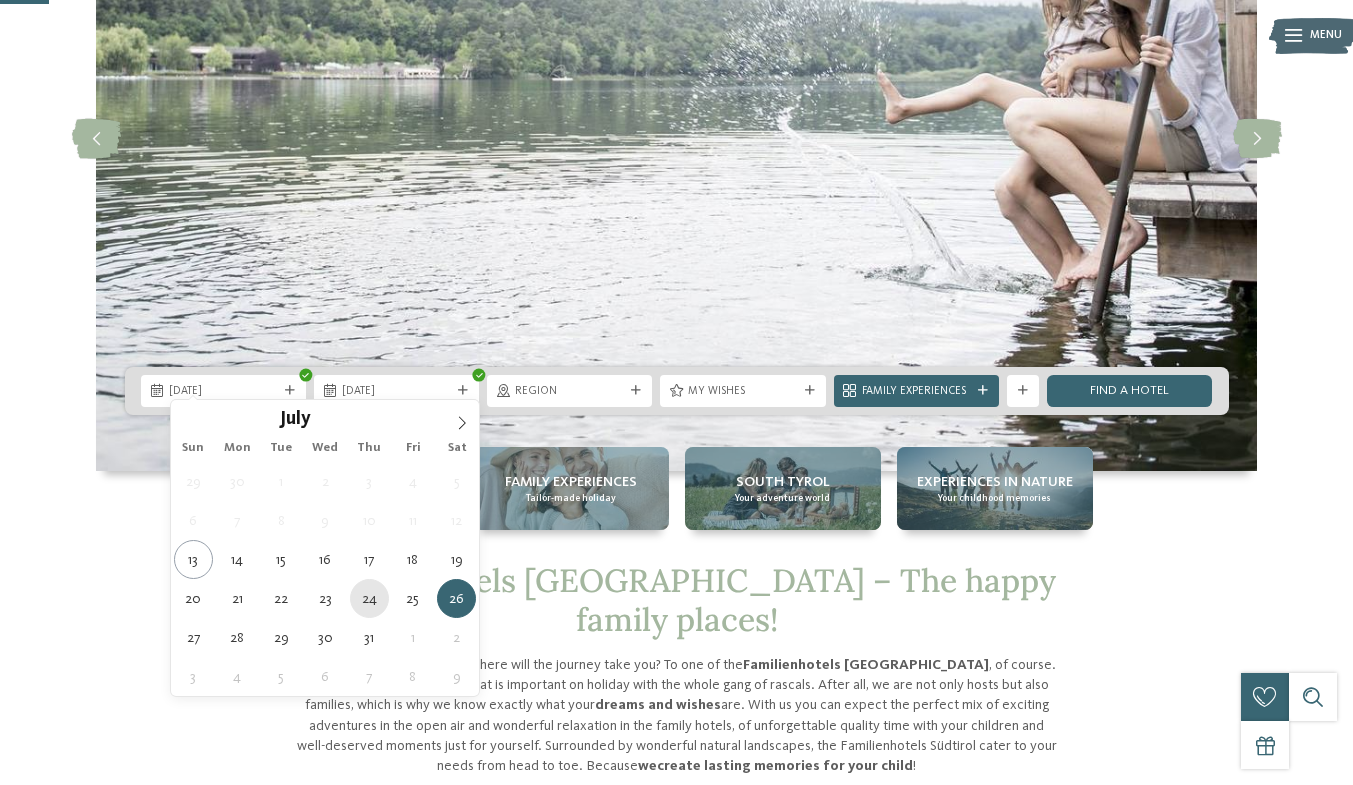 type on "24.07.2025" 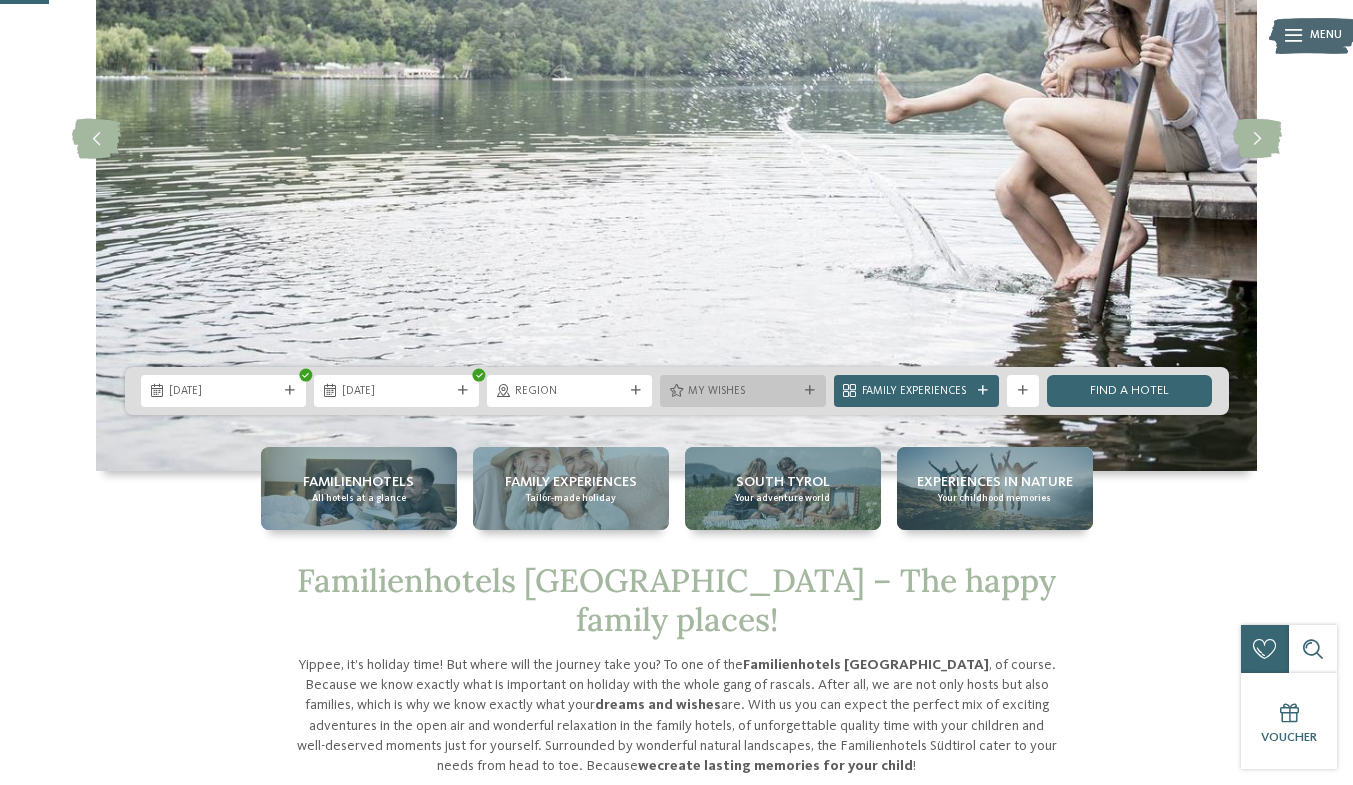 click on "My wishes" at bounding box center (742, 392) 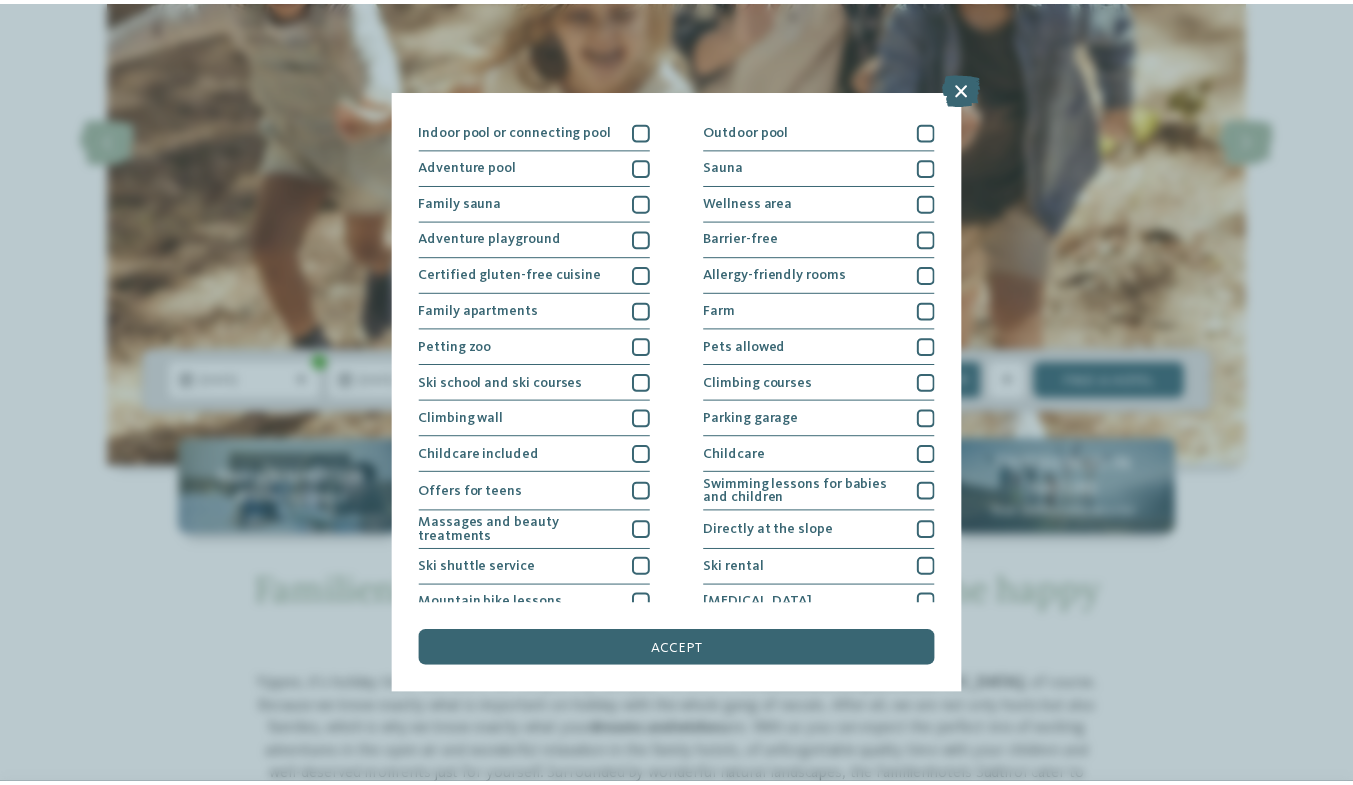 scroll, scrollTop: 0, scrollLeft: 0, axis: both 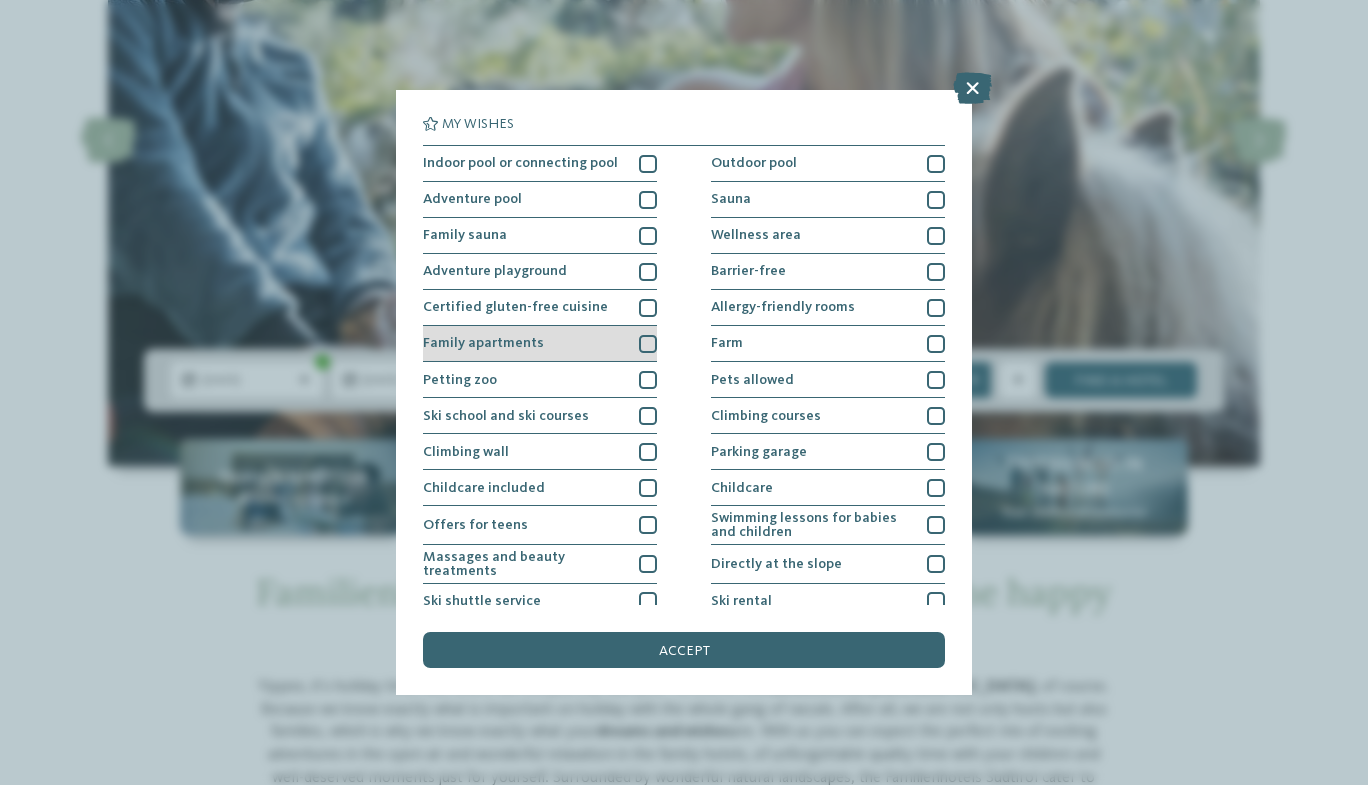 click at bounding box center (648, 344) 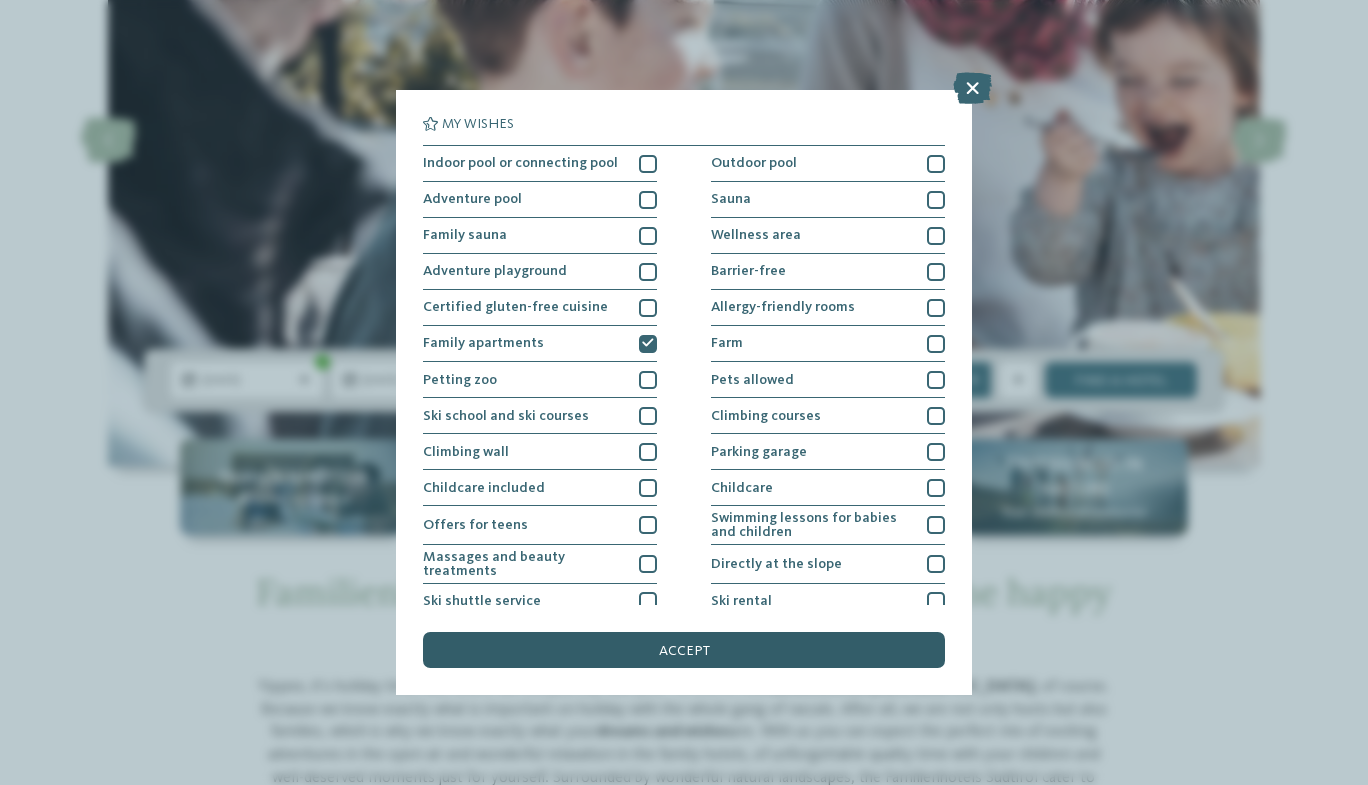 click on "accept" at bounding box center [684, 651] 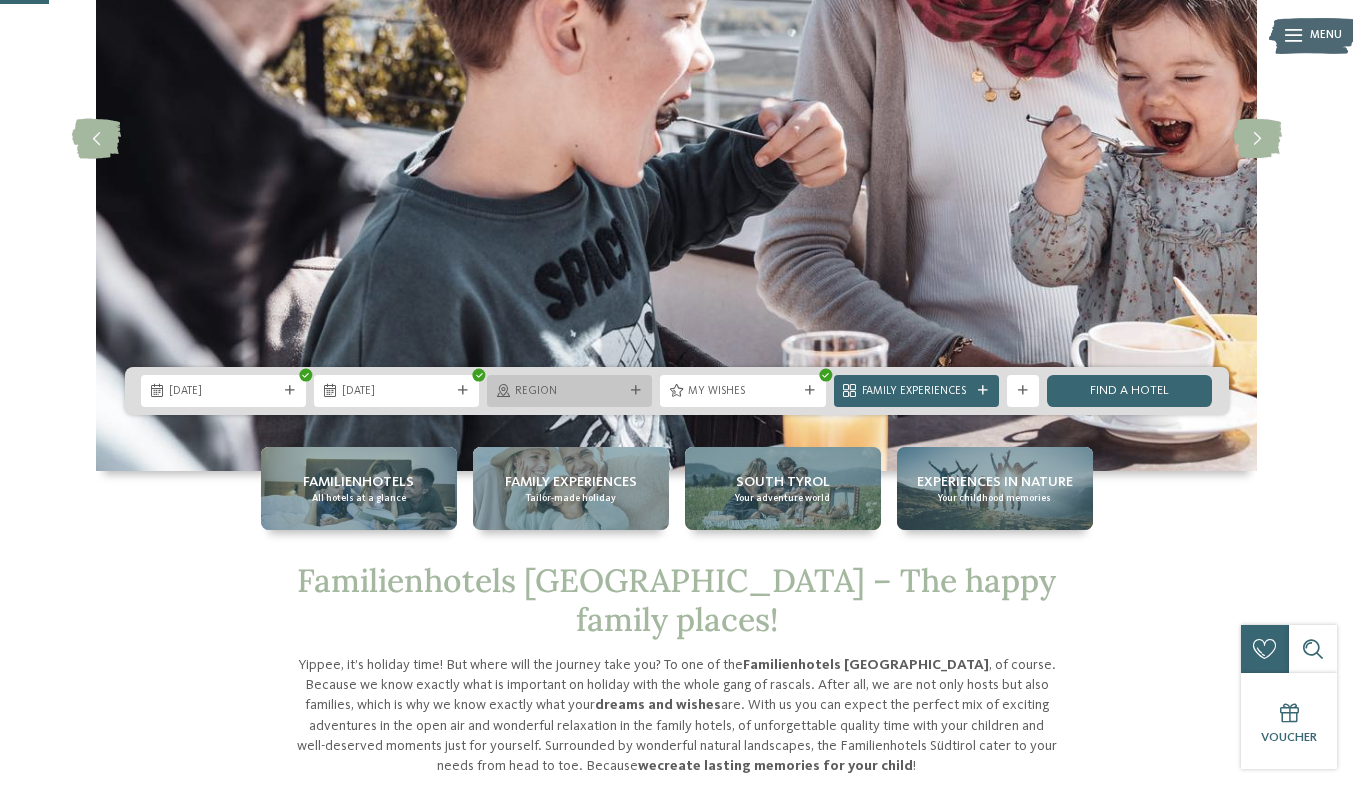 click at bounding box center (636, 391) 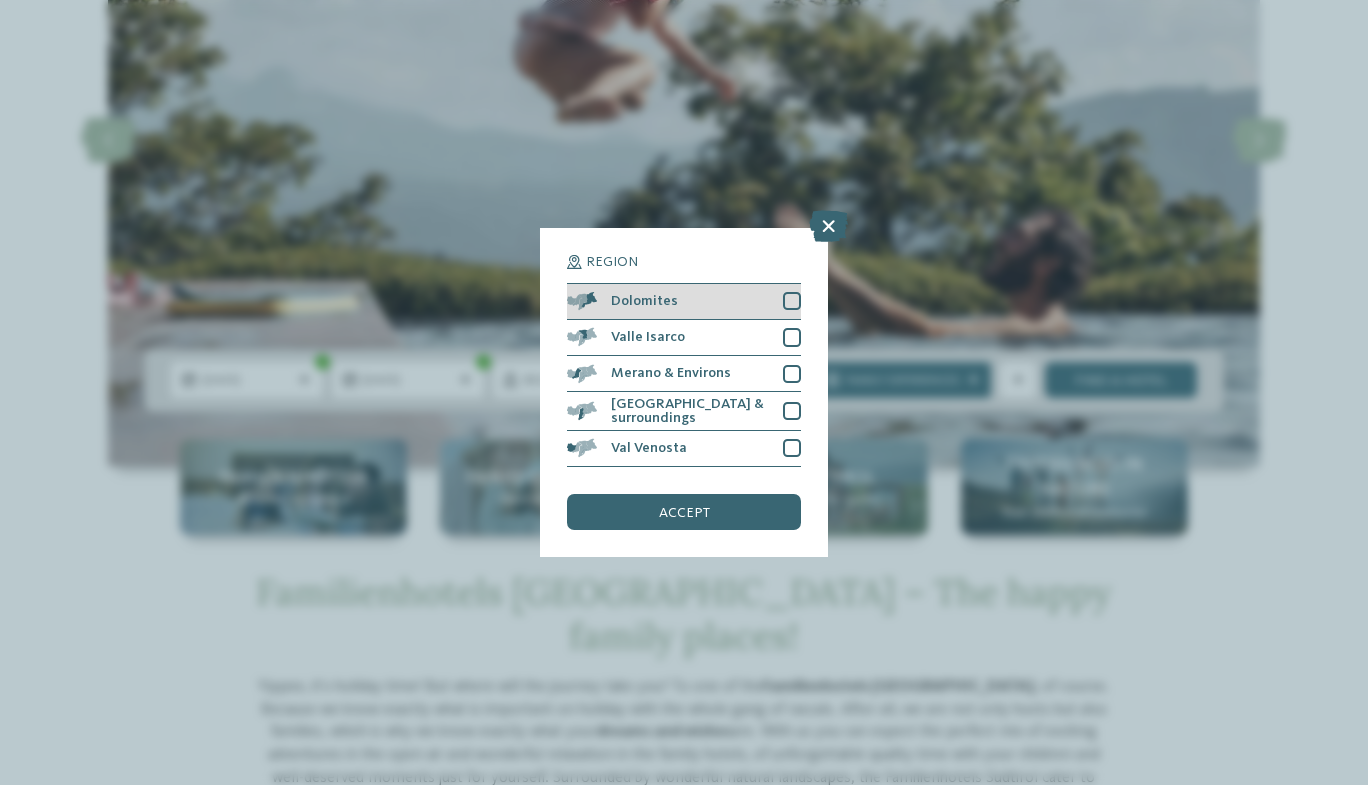 click at bounding box center (792, 301) 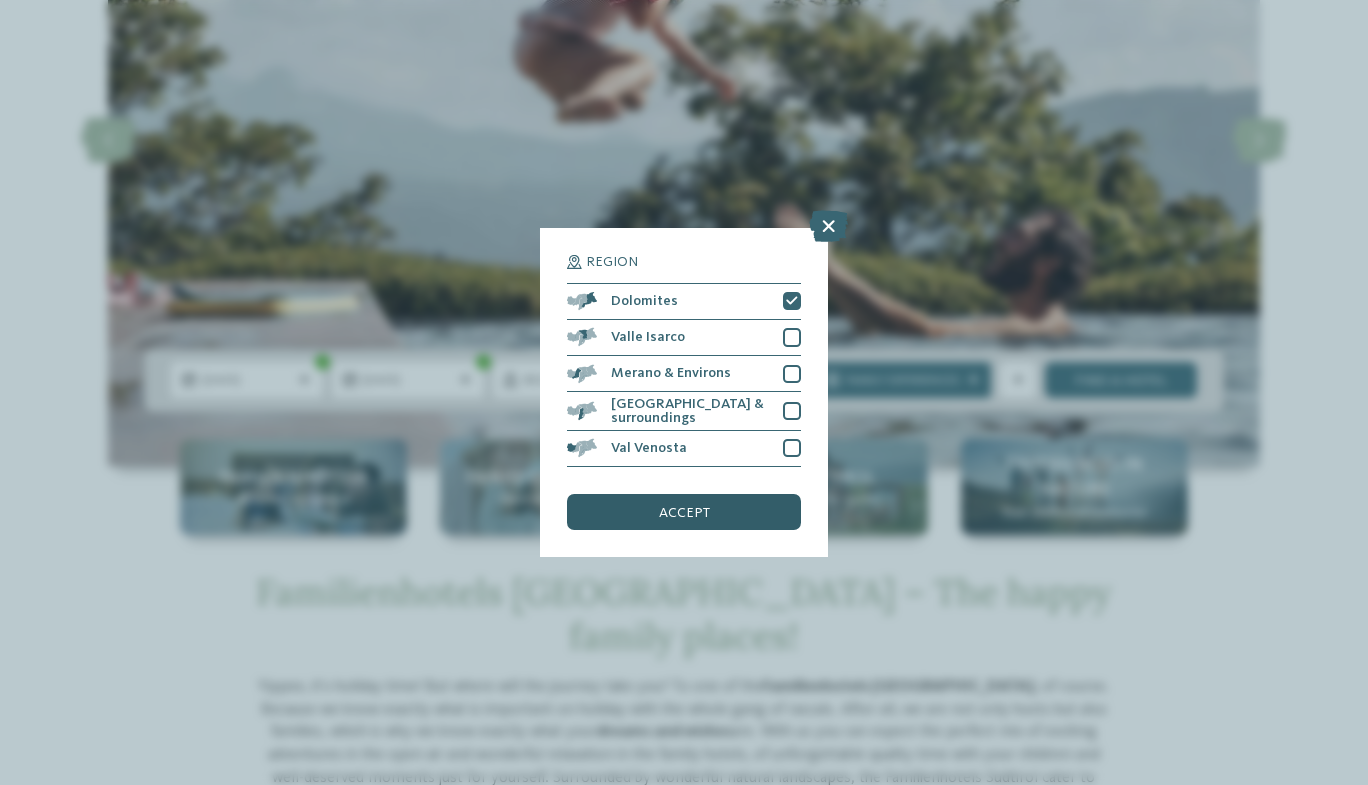 click on "accept" at bounding box center (684, 512) 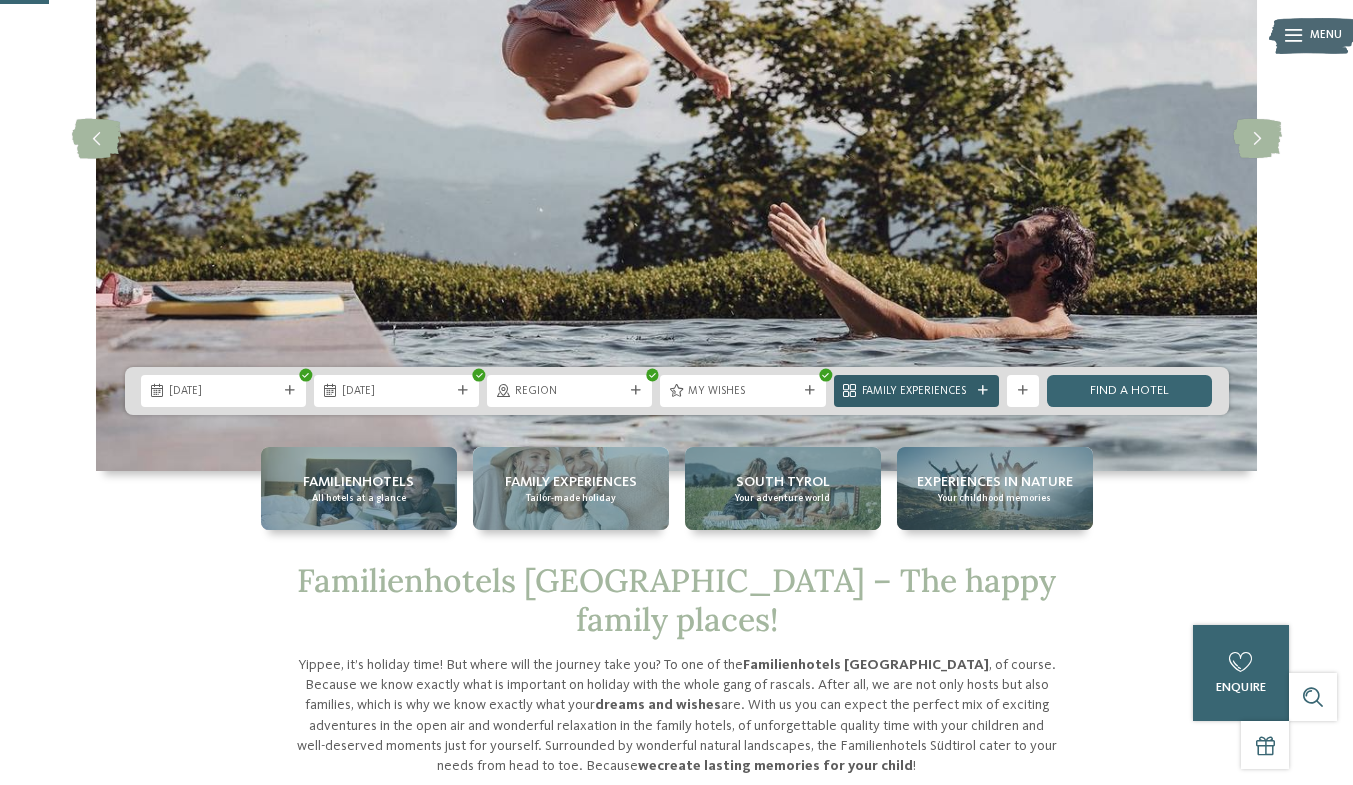 click on "Family Experiences" at bounding box center (916, 392) 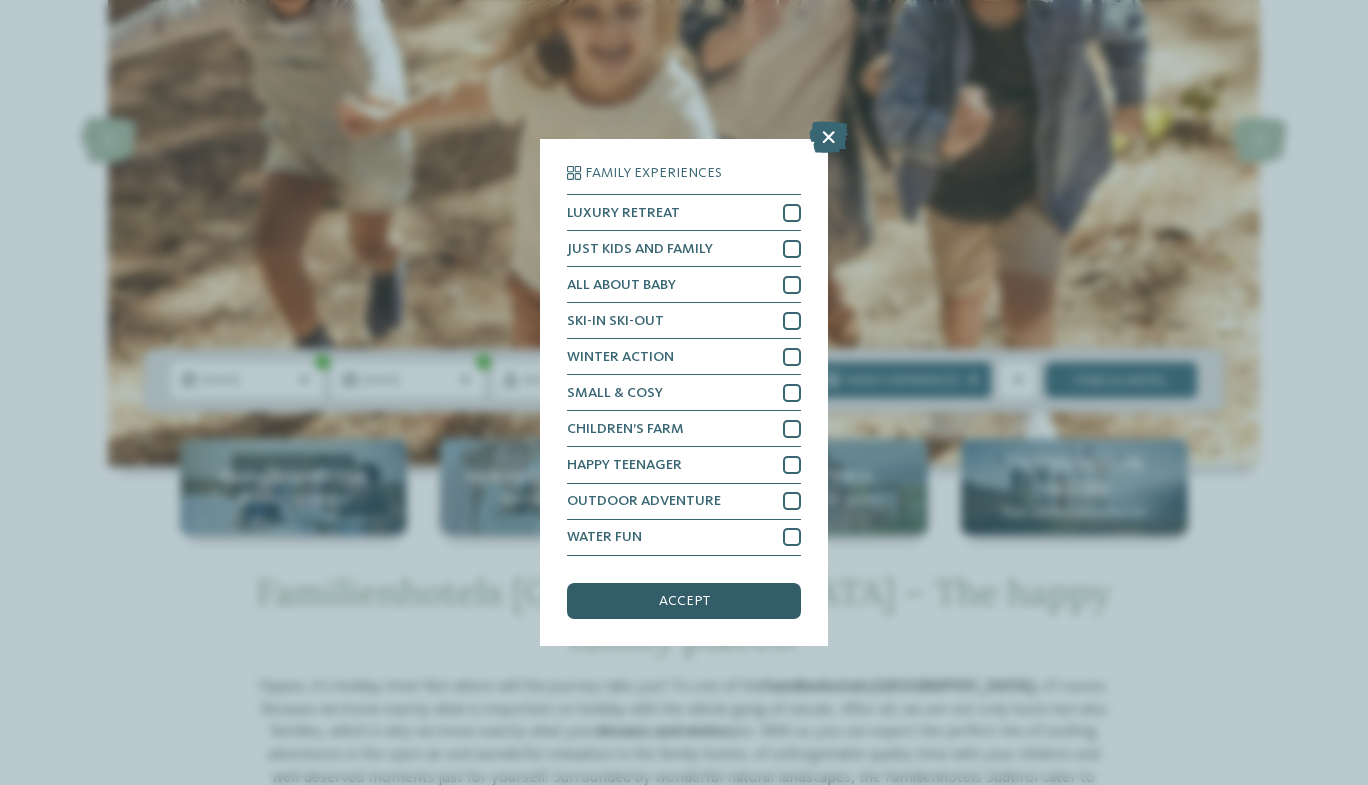 click on "accept" at bounding box center (684, 601) 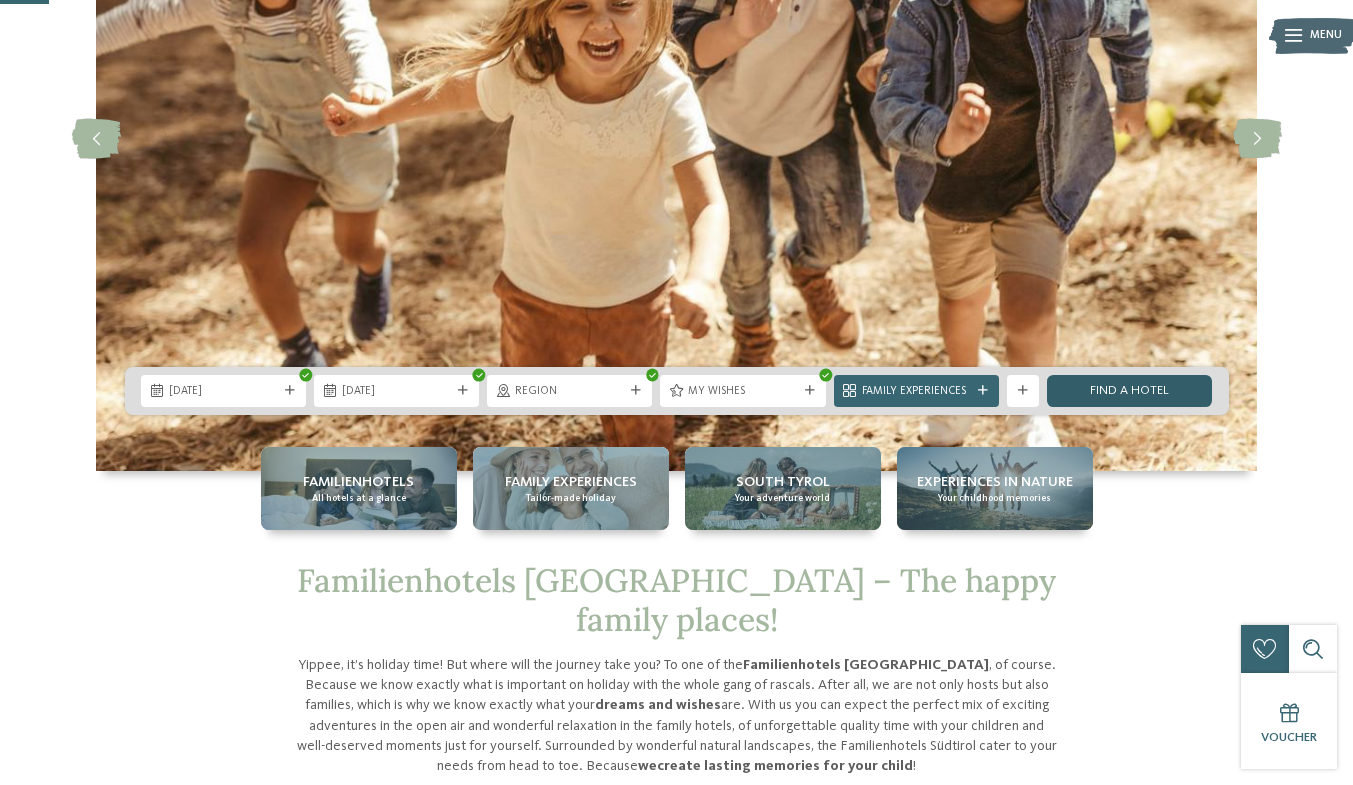 click on "Find a hotel" at bounding box center (1129, 391) 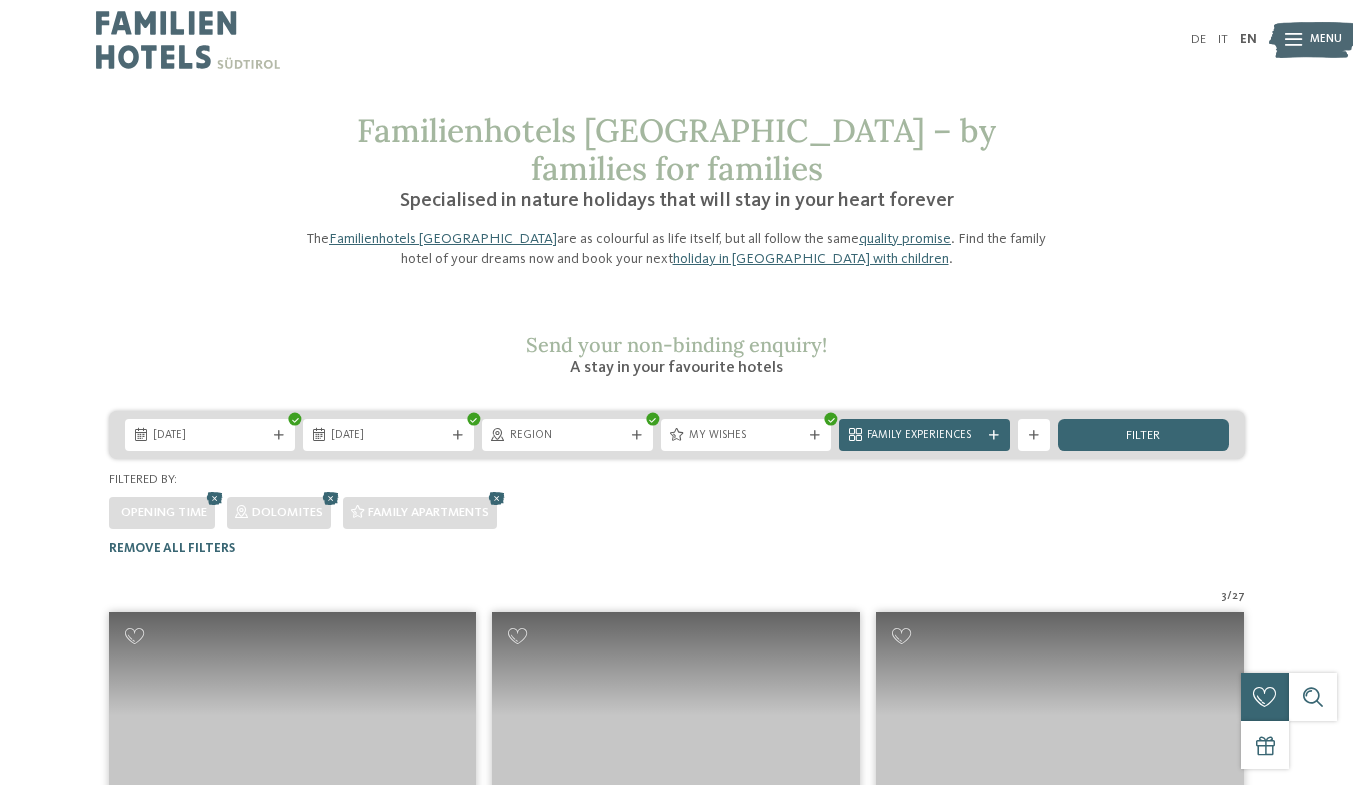 scroll, scrollTop: 536, scrollLeft: 0, axis: vertical 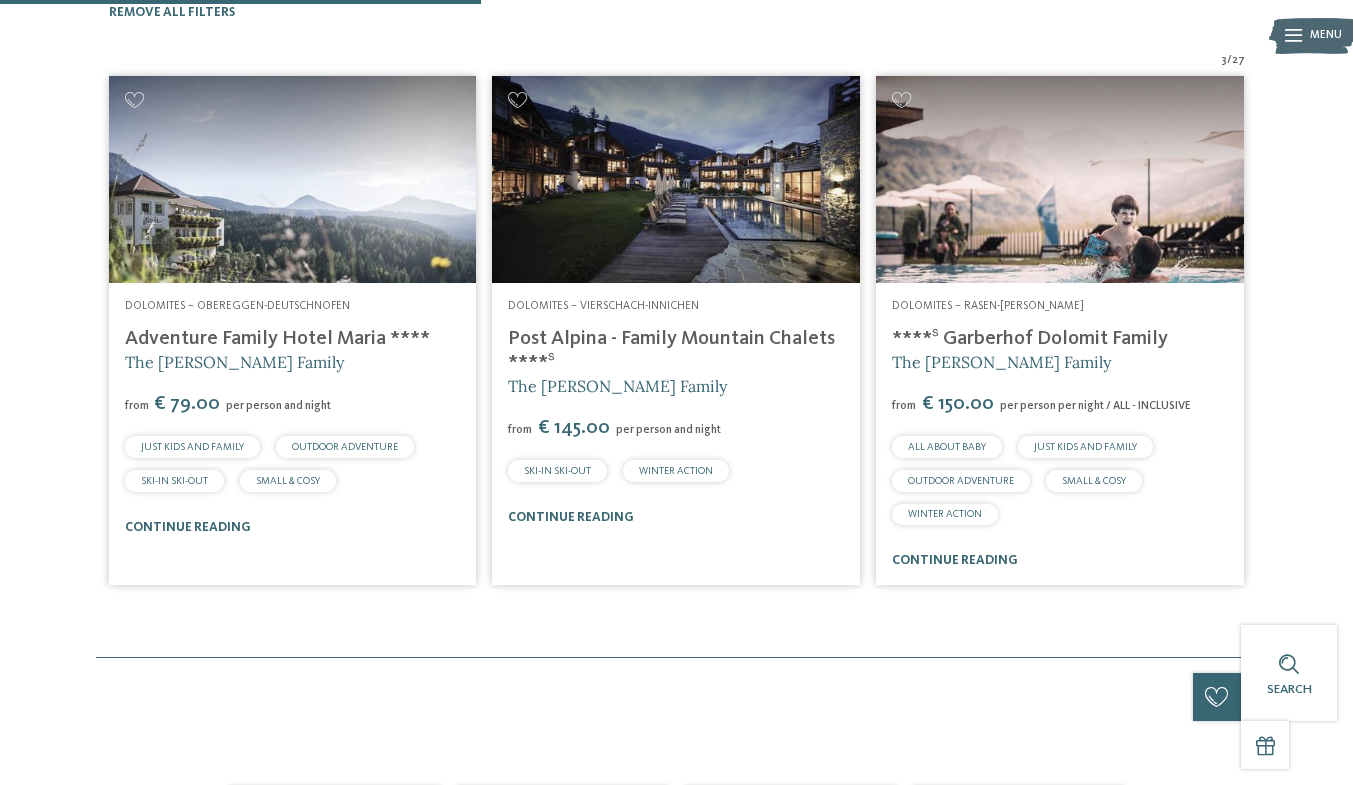 click on "Adventure Family Hotel Maria ****" at bounding box center [277, 339] 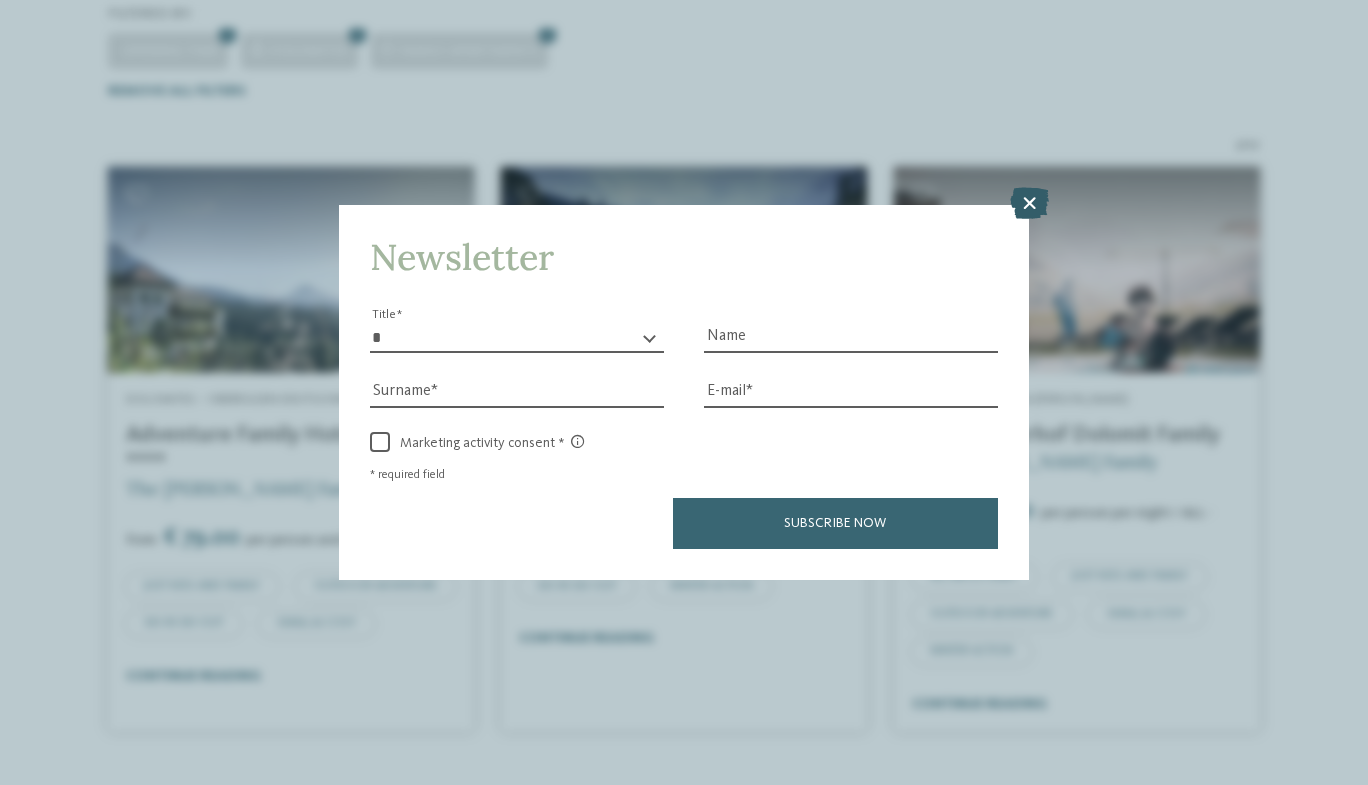 click at bounding box center [1029, 203] 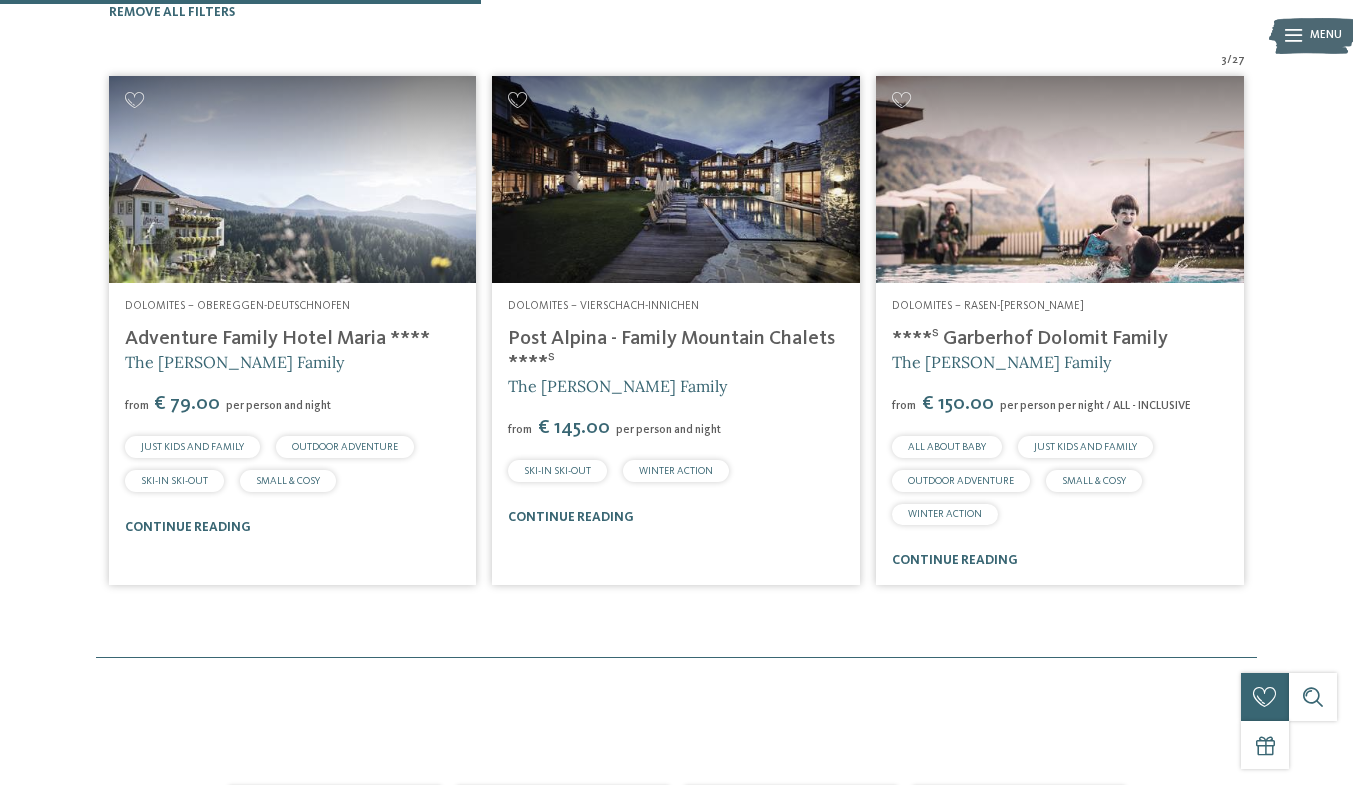click on "Post Alpina - Family Mountain Chalets ****ˢ" at bounding box center (671, 351) 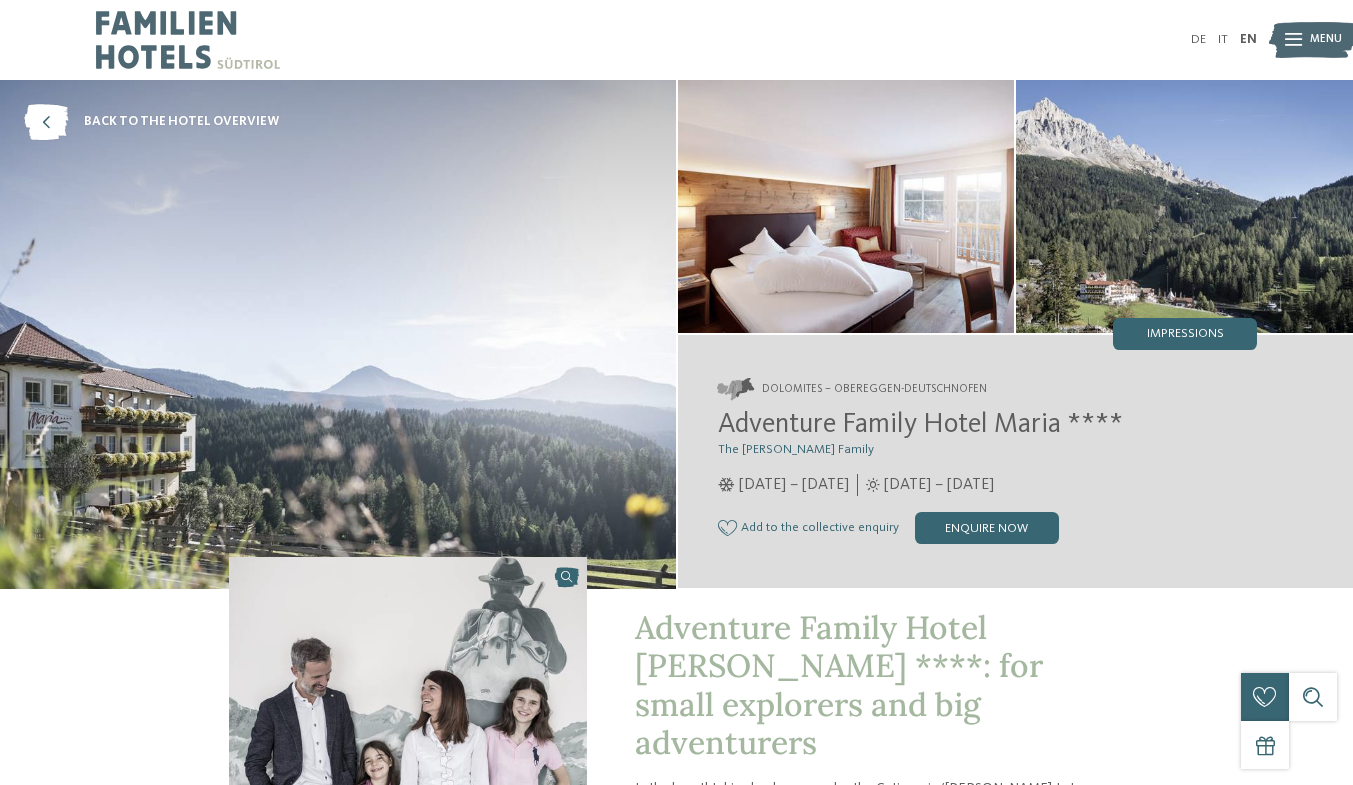 scroll, scrollTop: 0, scrollLeft: 0, axis: both 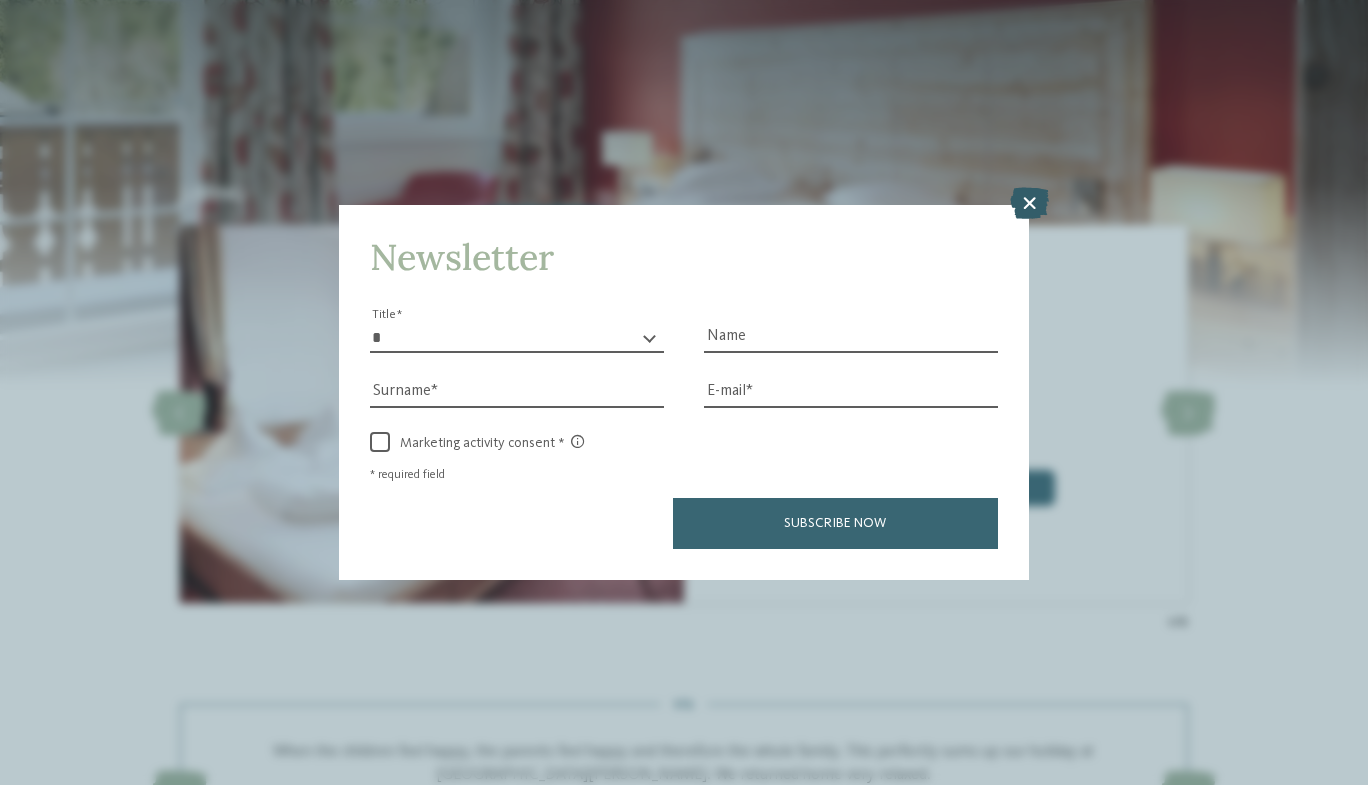 click at bounding box center [1029, 203] 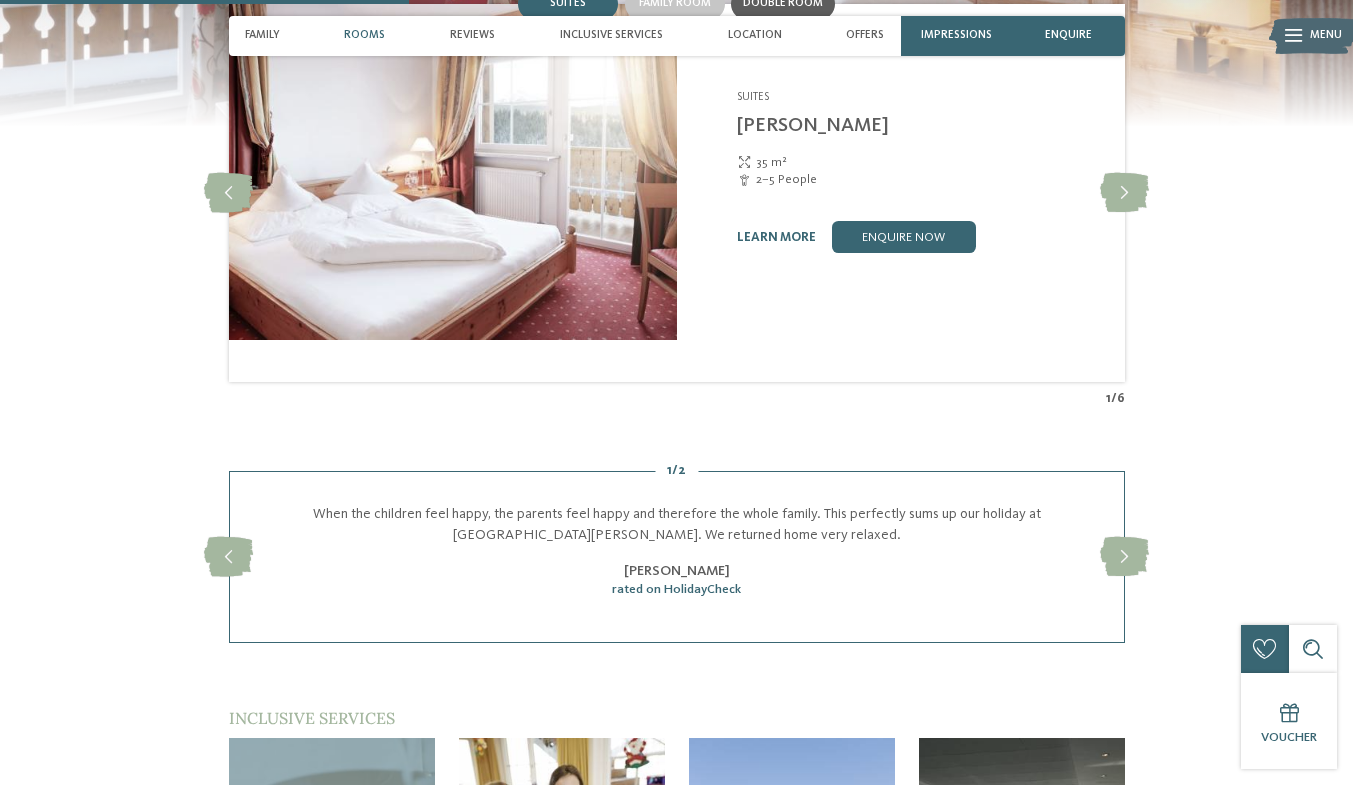 click on "Double room" at bounding box center (783, 3) 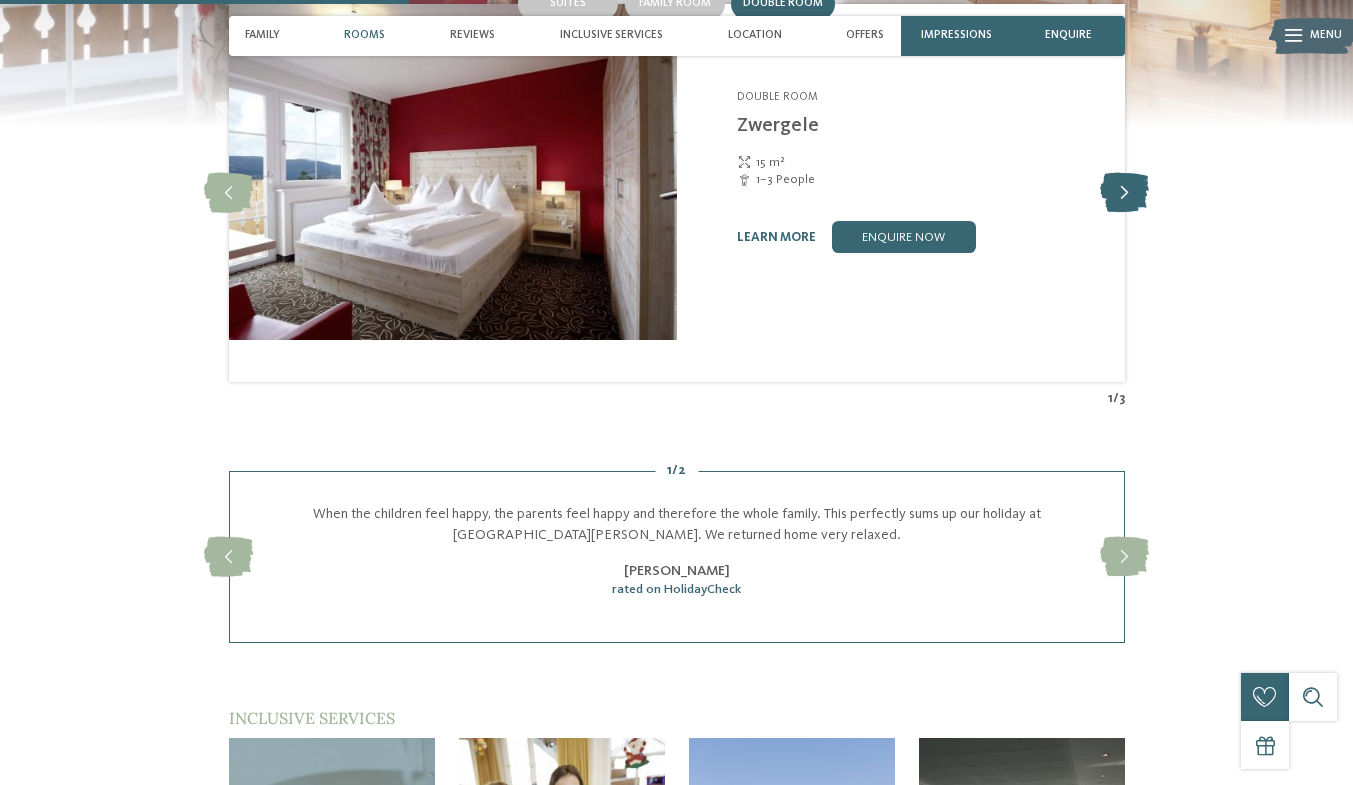 click at bounding box center [1124, 193] 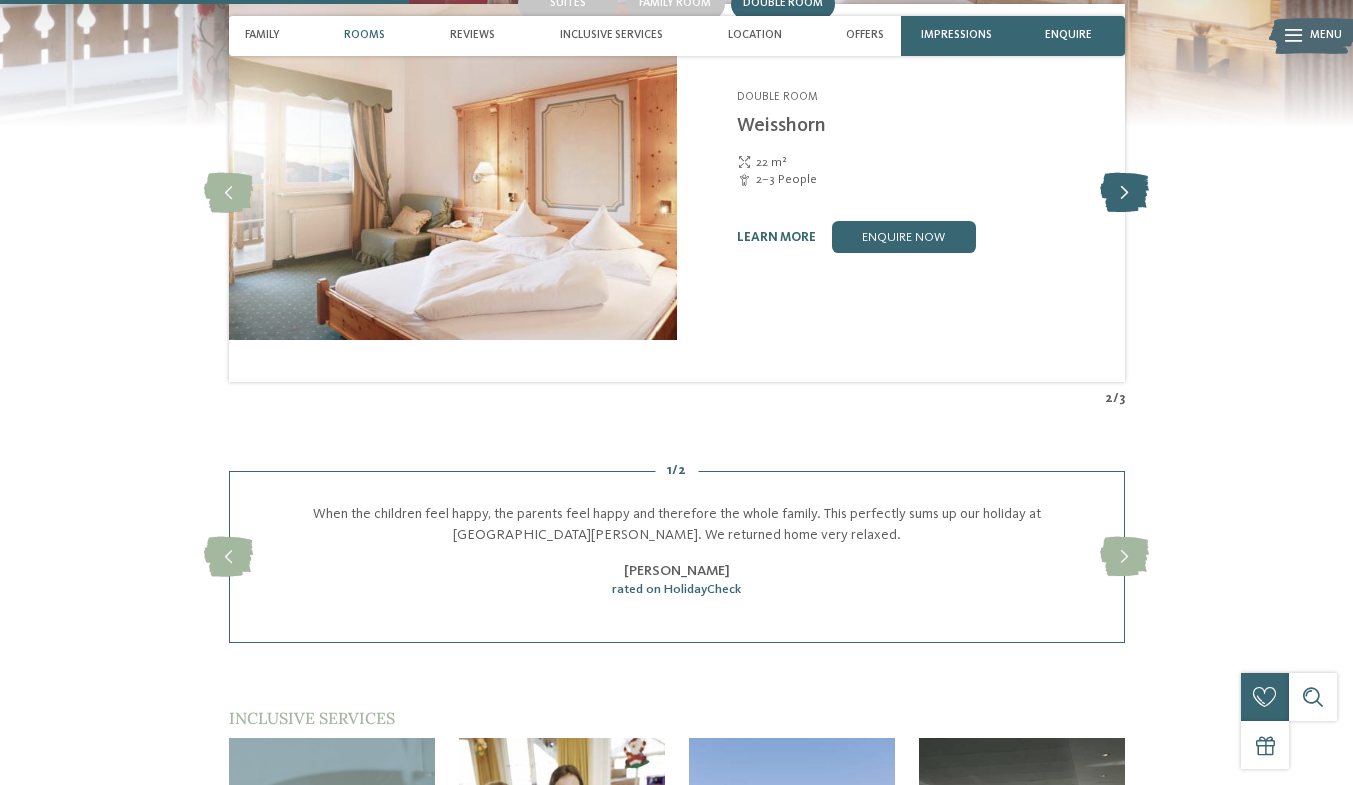 click at bounding box center (1124, 193) 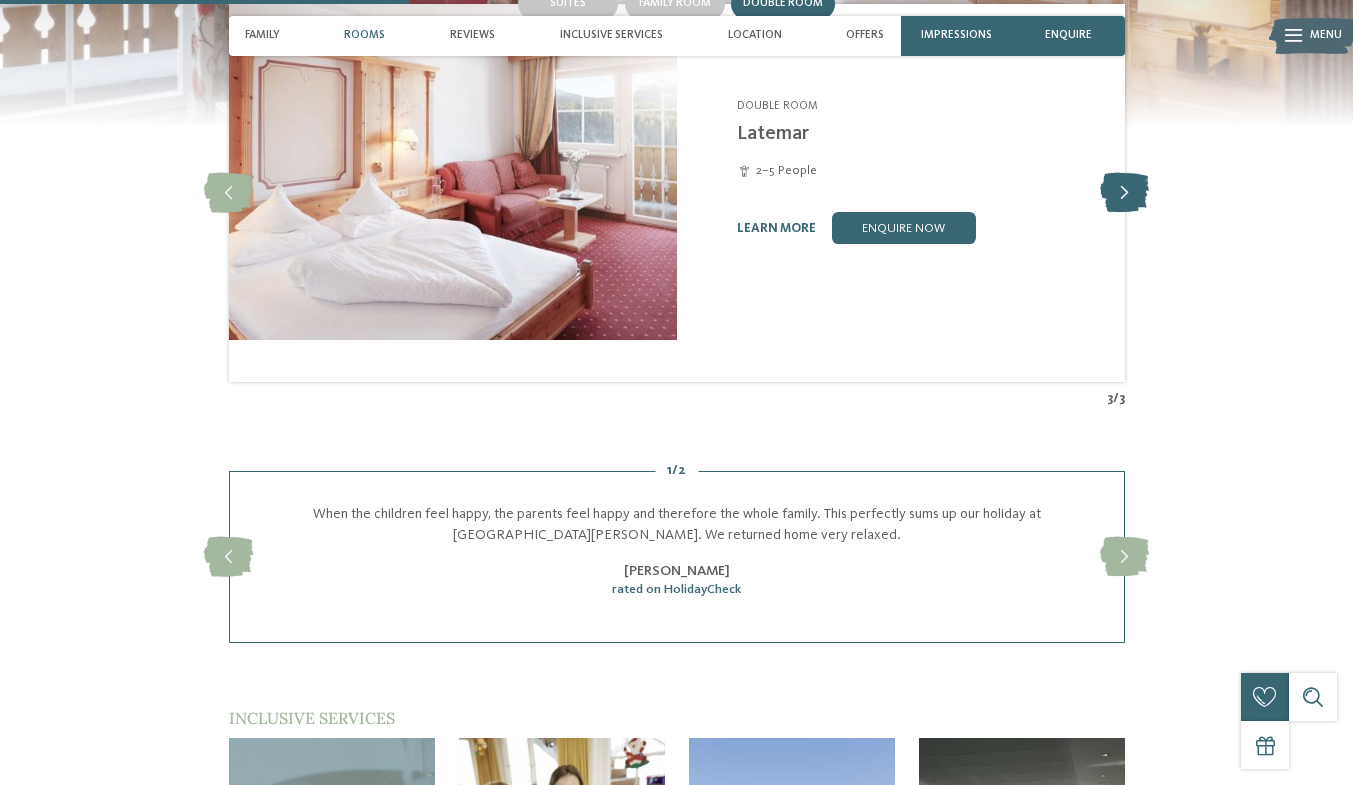 click at bounding box center [1124, 193] 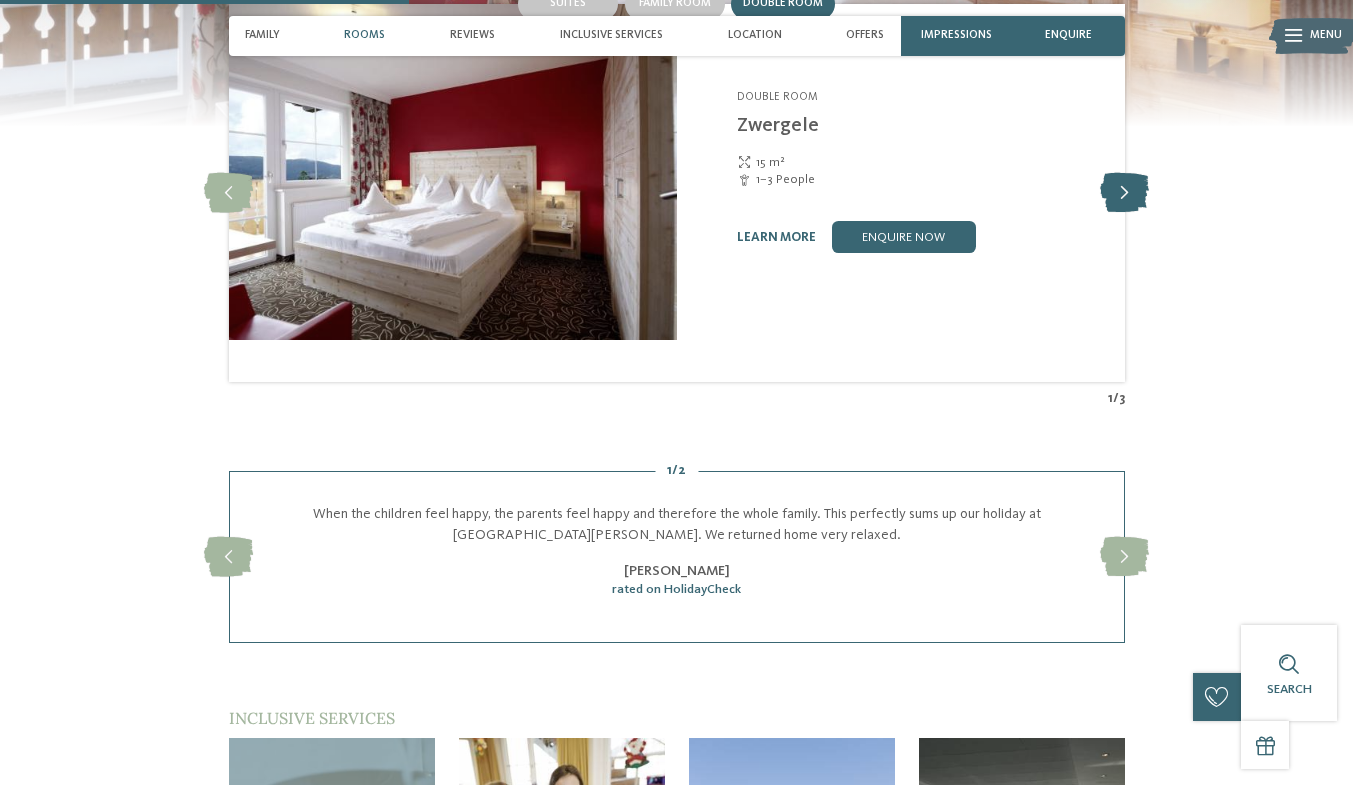 click at bounding box center (1124, 193) 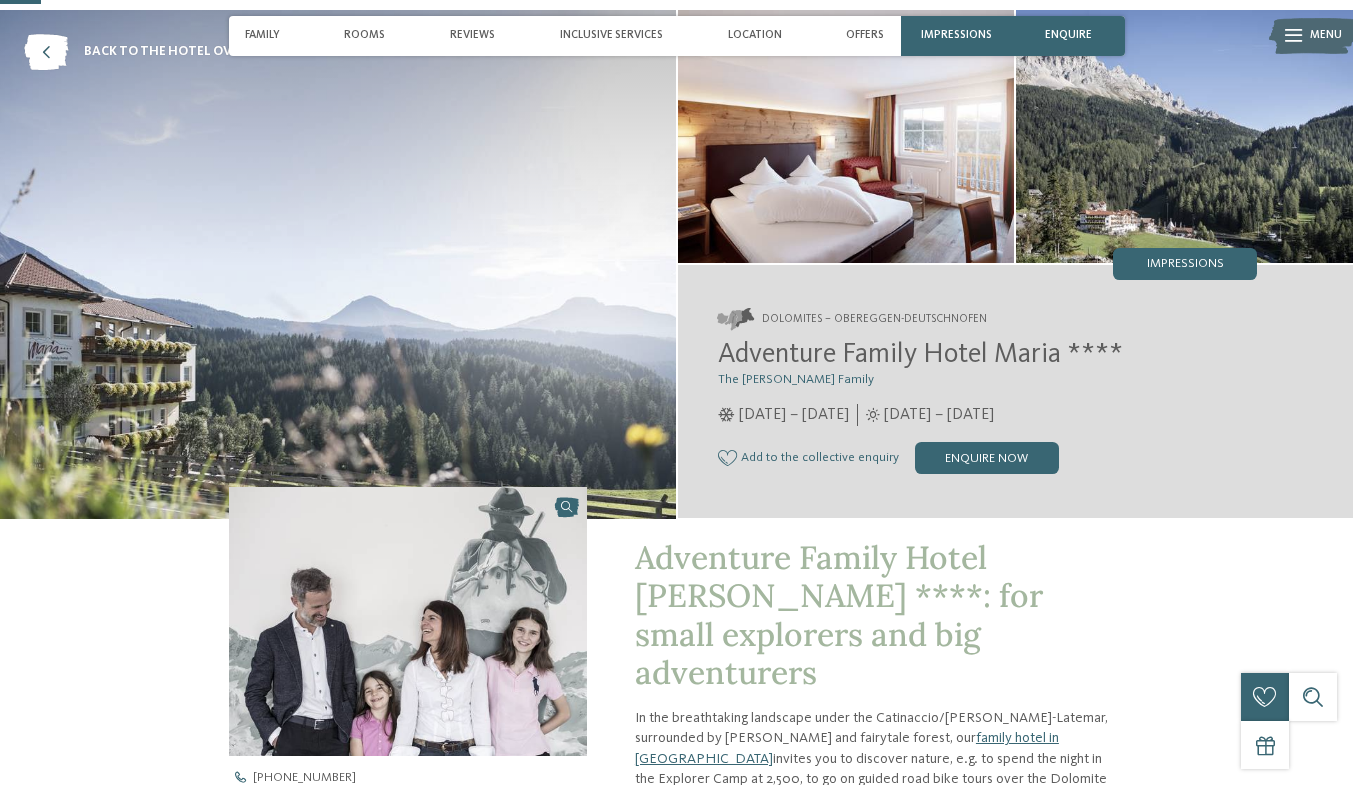 scroll, scrollTop: 0, scrollLeft: 0, axis: both 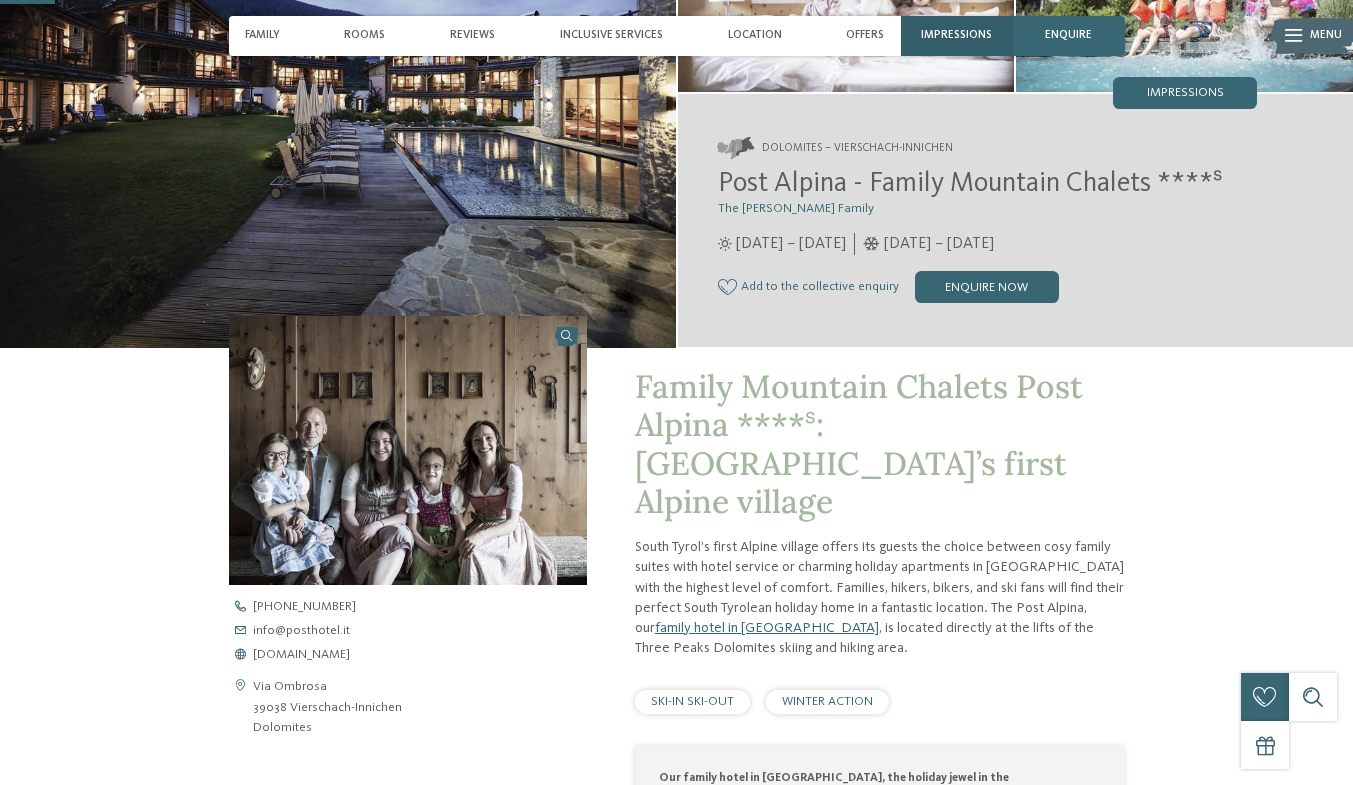 click on "Impressions" at bounding box center [956, 35] 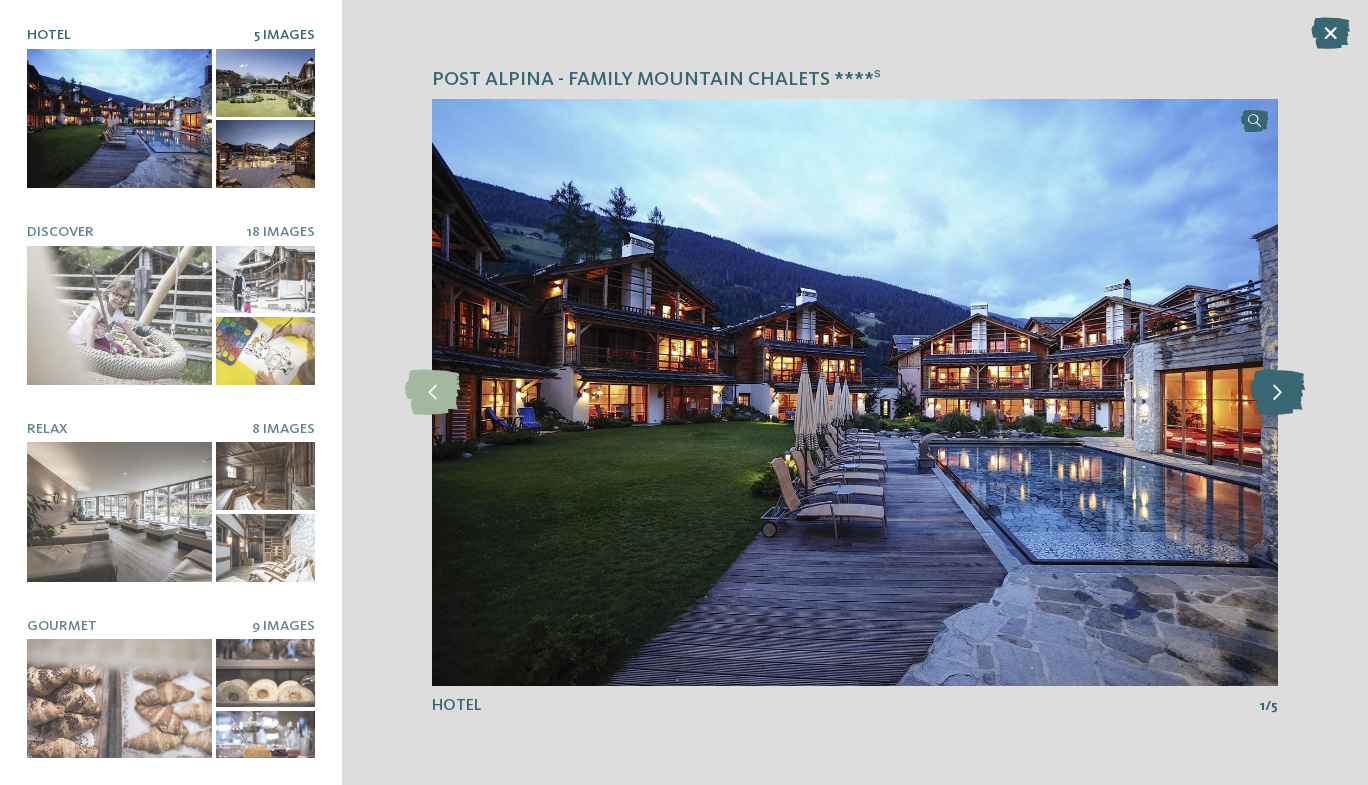 click at bounding box center [1277, 392] 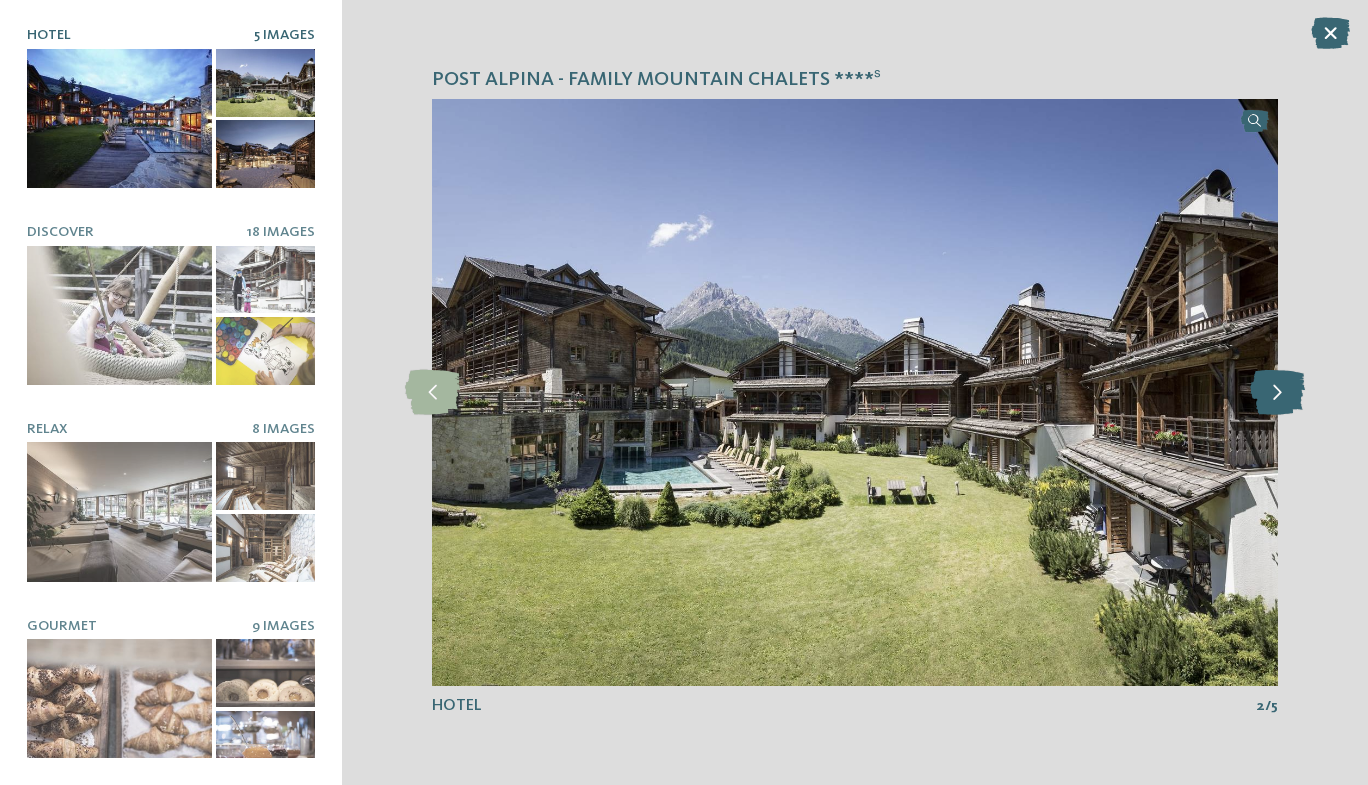 click at bounding box center [1277, 392] 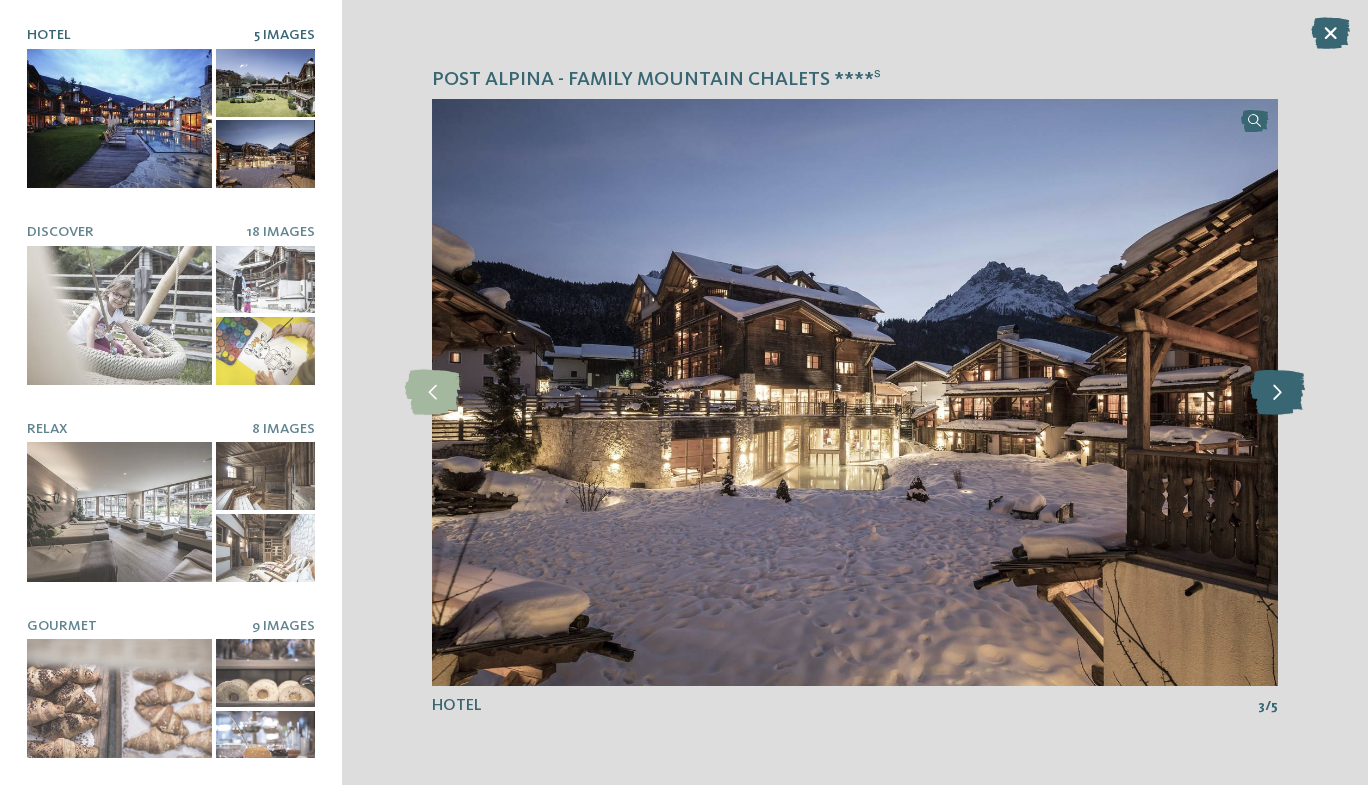 click at bounding box center (1277, 392) 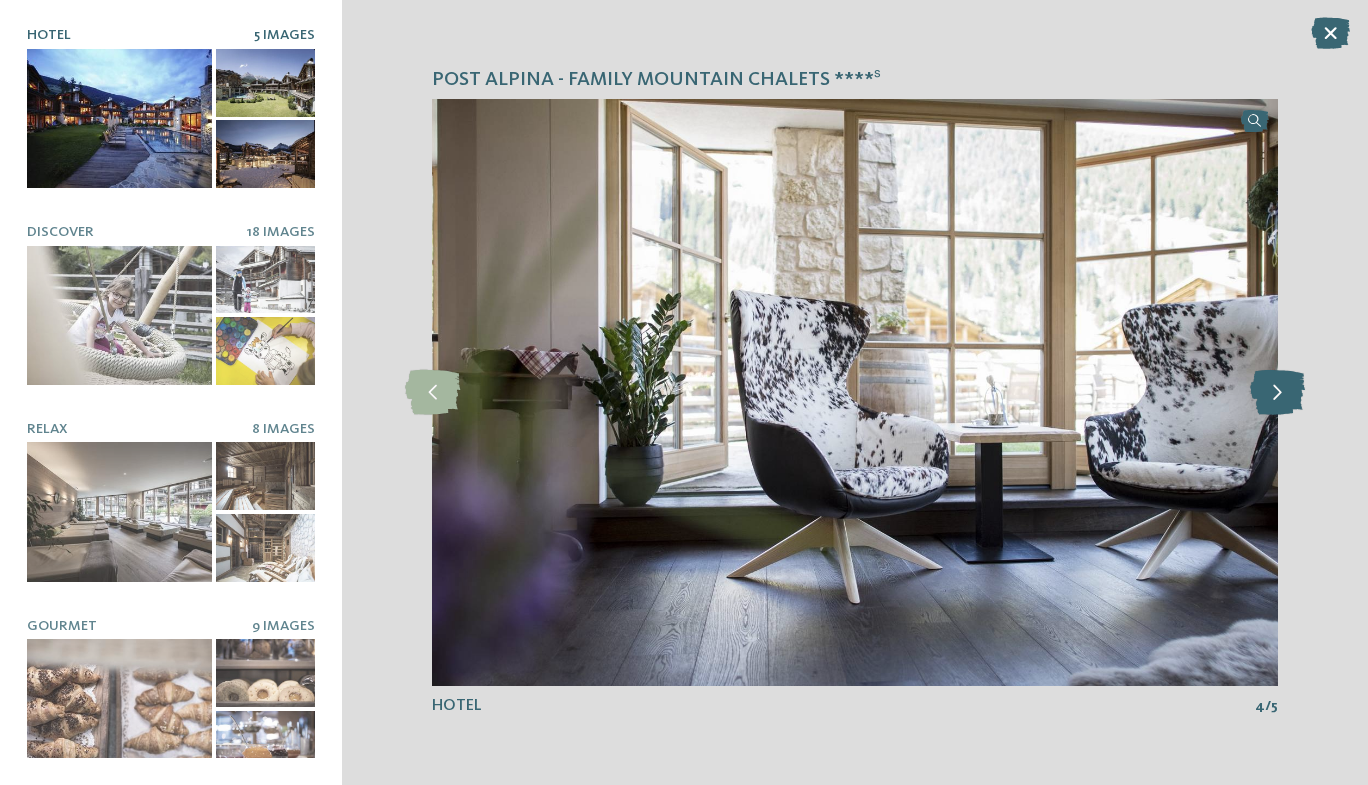 click at bounding box center [1277, 392] 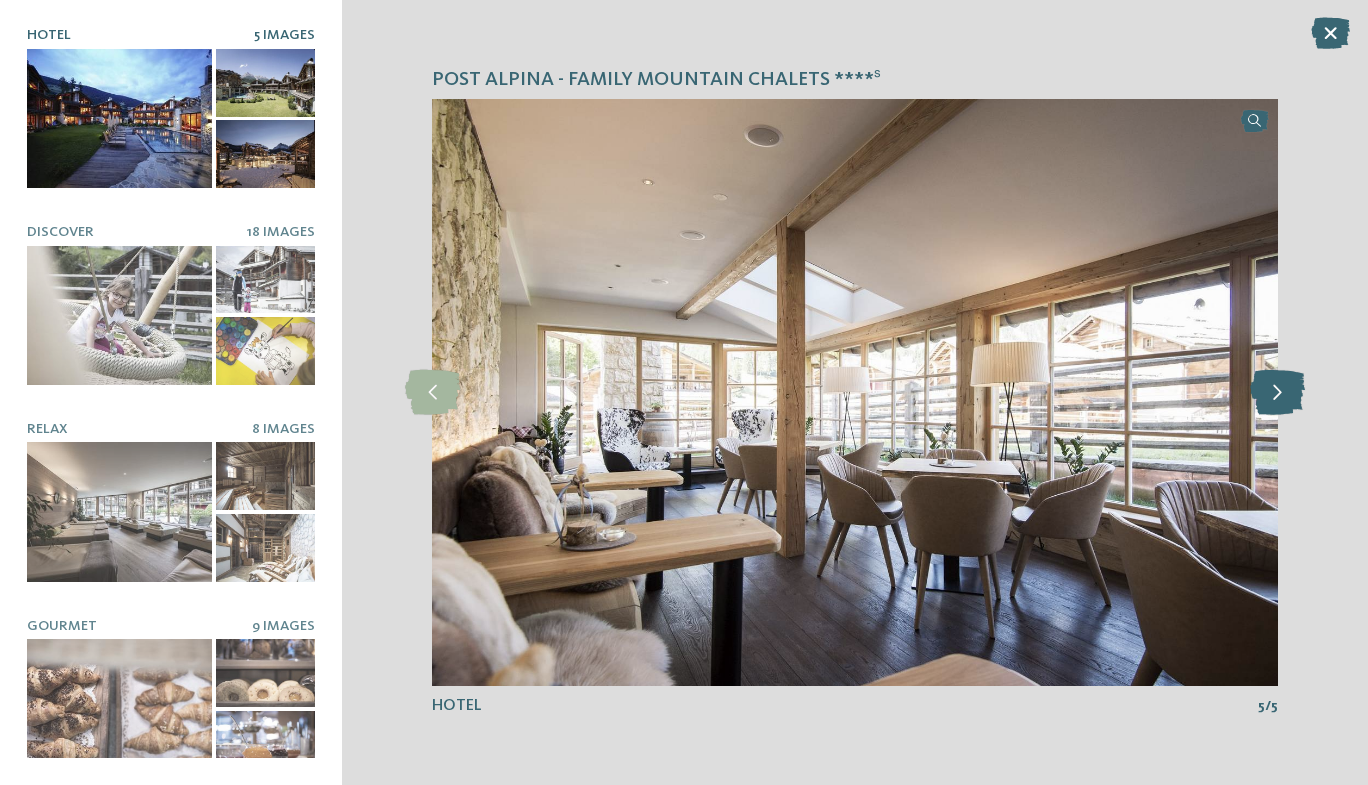 click at bounding box center (1277, 392) 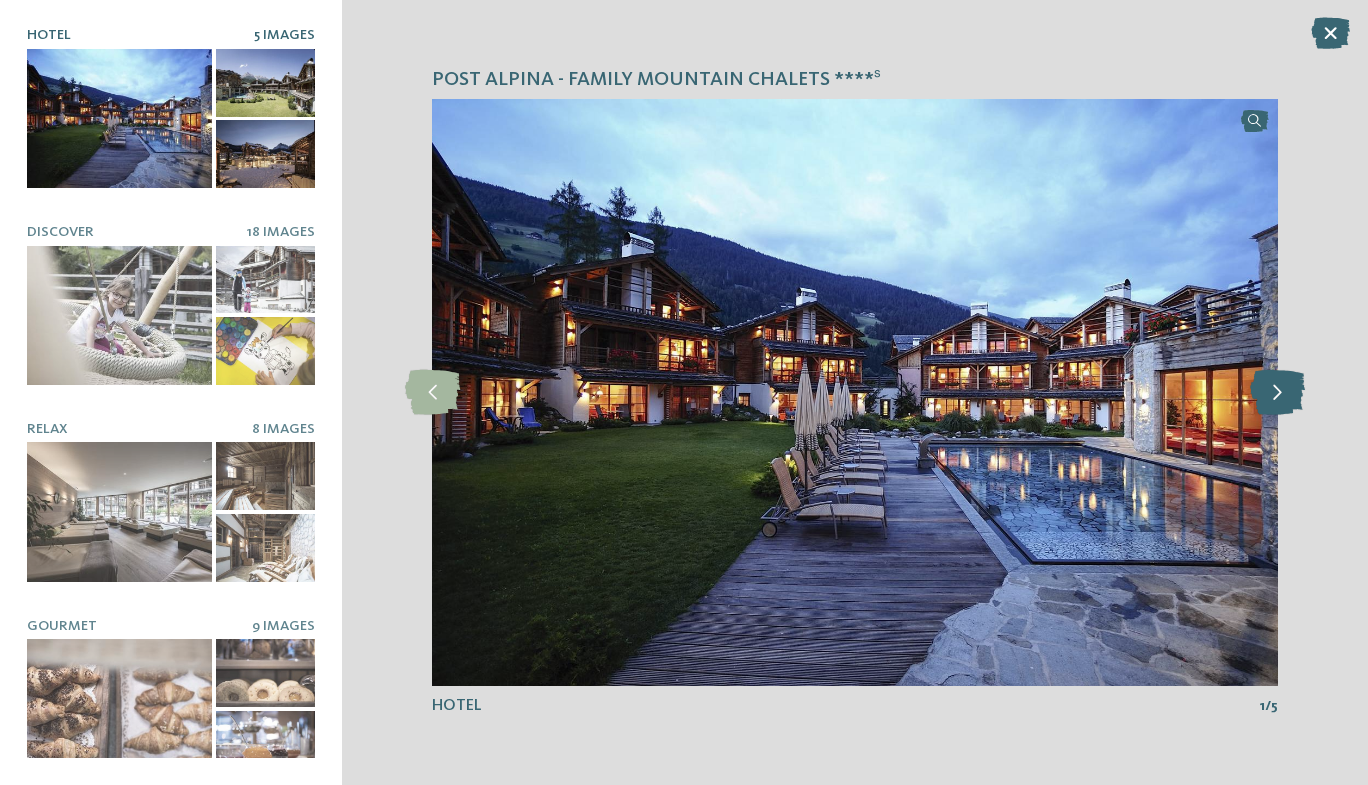 click at bounding box center [1277, 392] 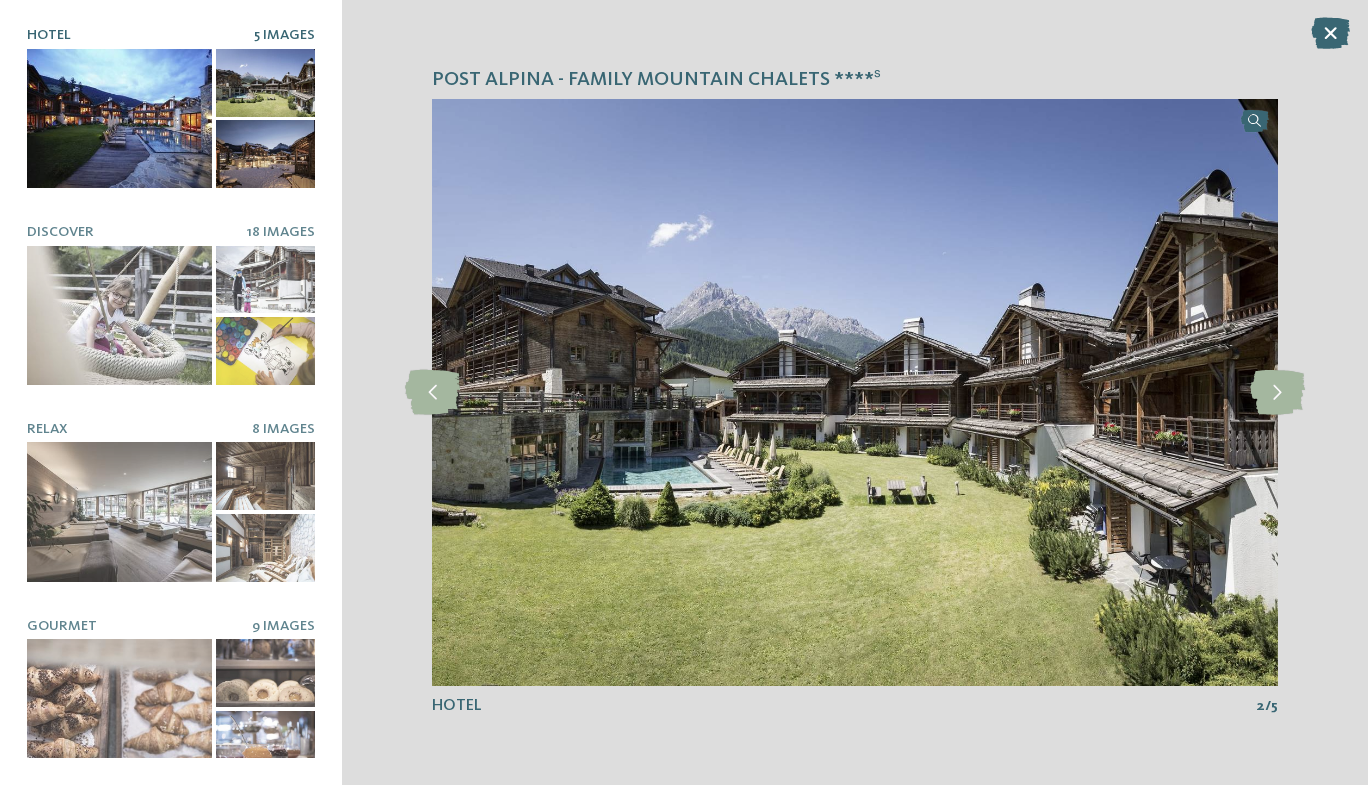 click at bounding box center (9, 392) 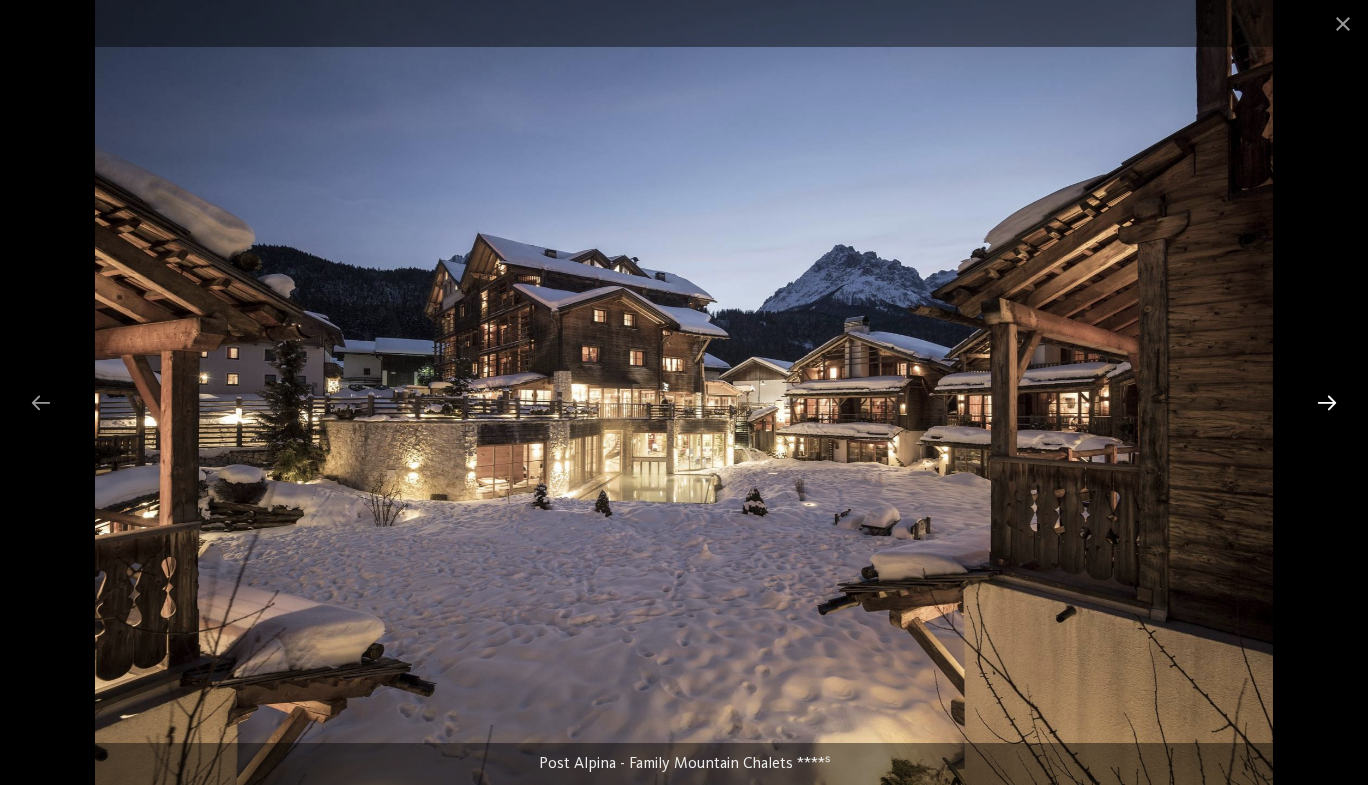 click at bounding box center [1327, 402] 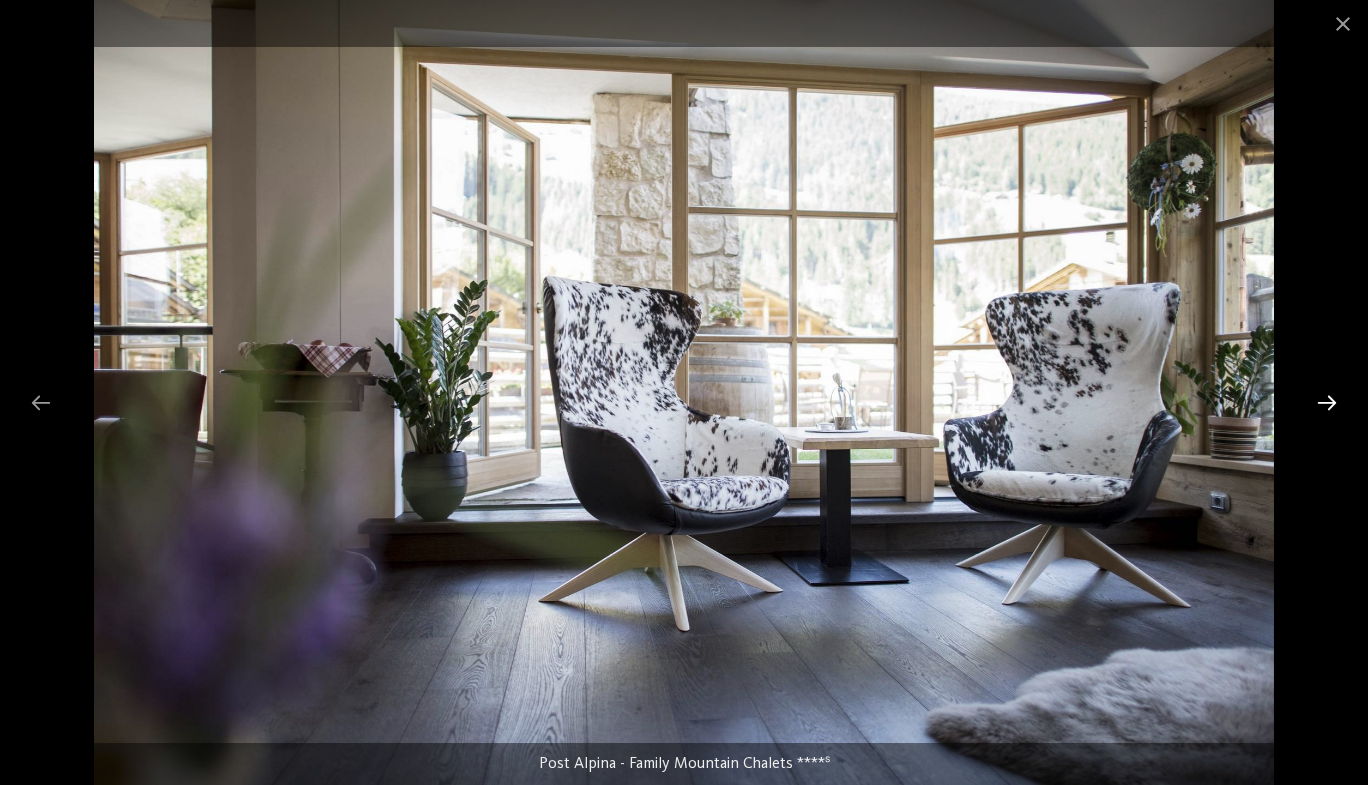 click at bounding box center [1327, 402] 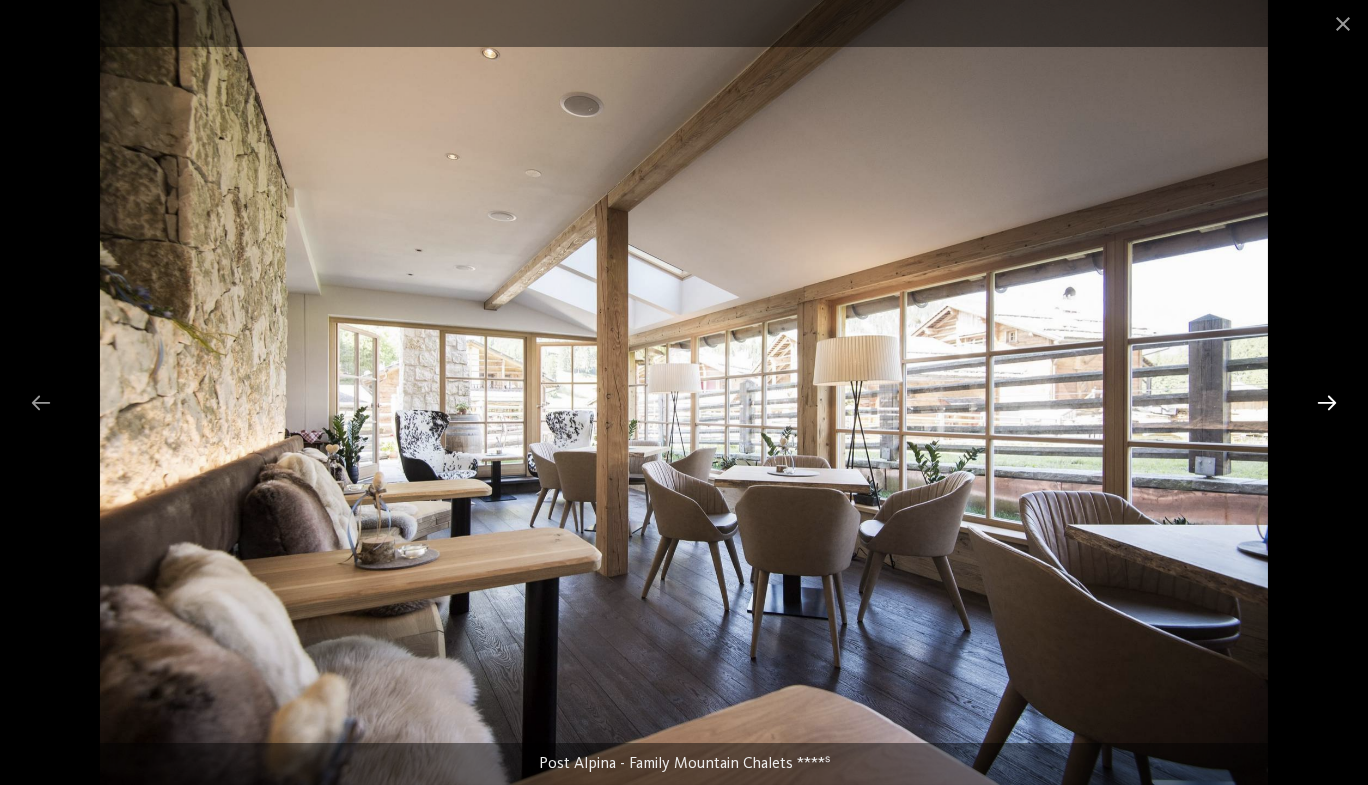 click at bounding box center [1327, 402] 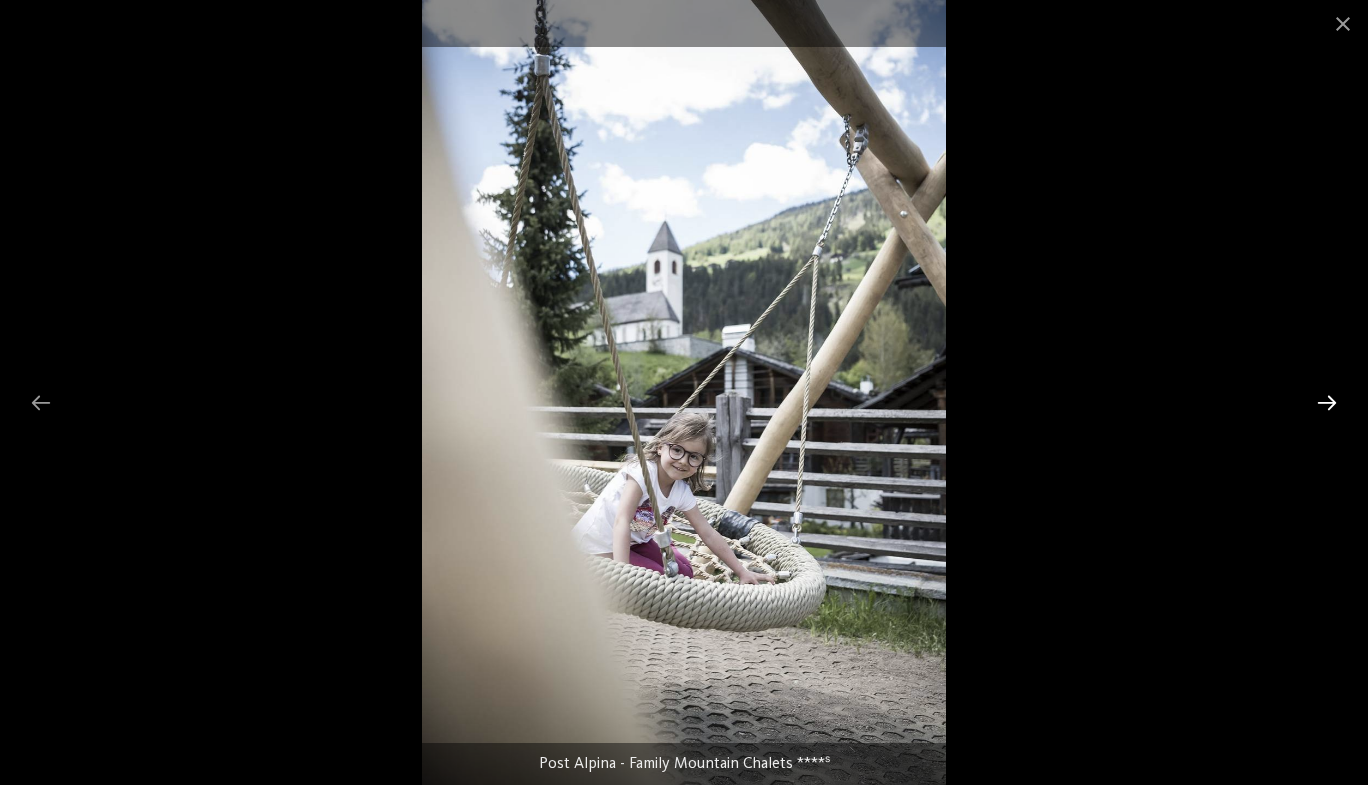 click at bounding box center [1327, 402] 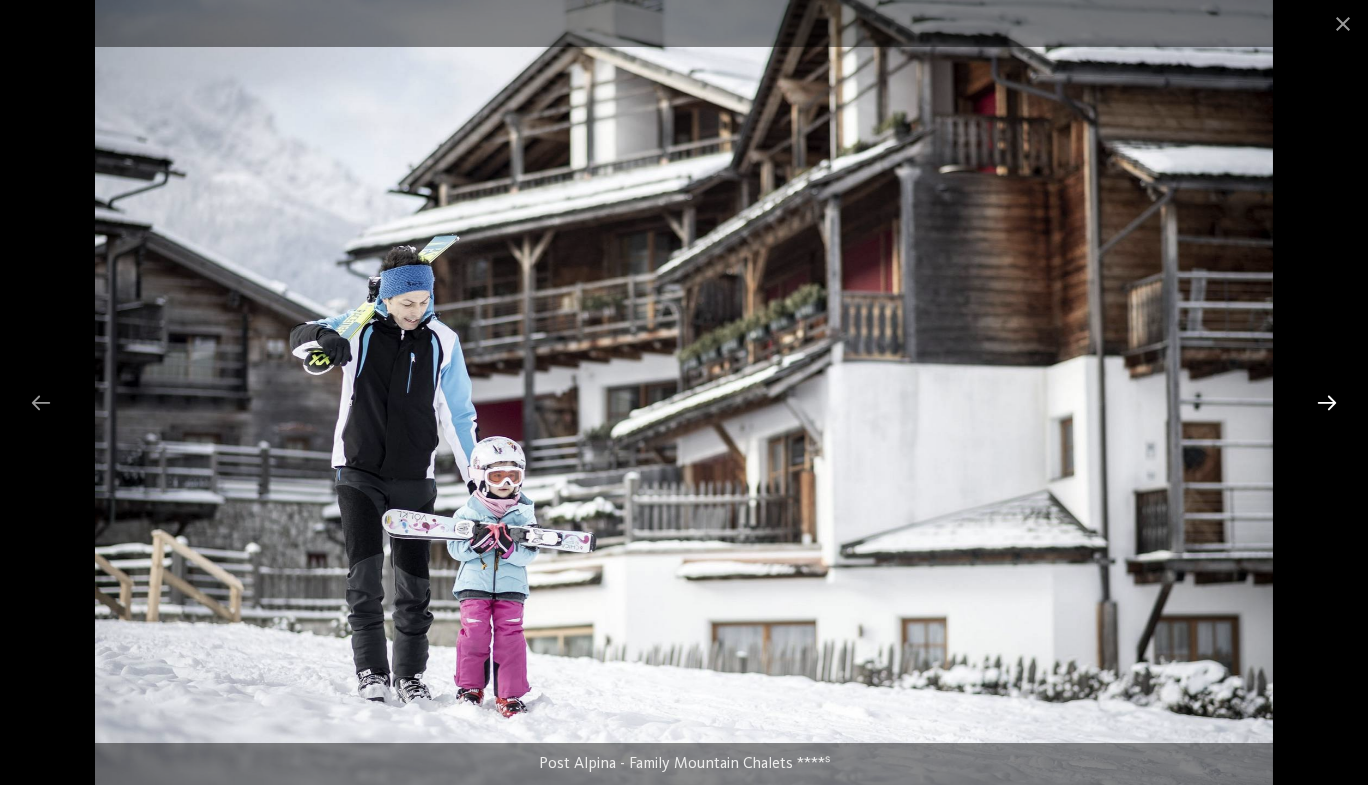 click at bounding box center (1327, 402) 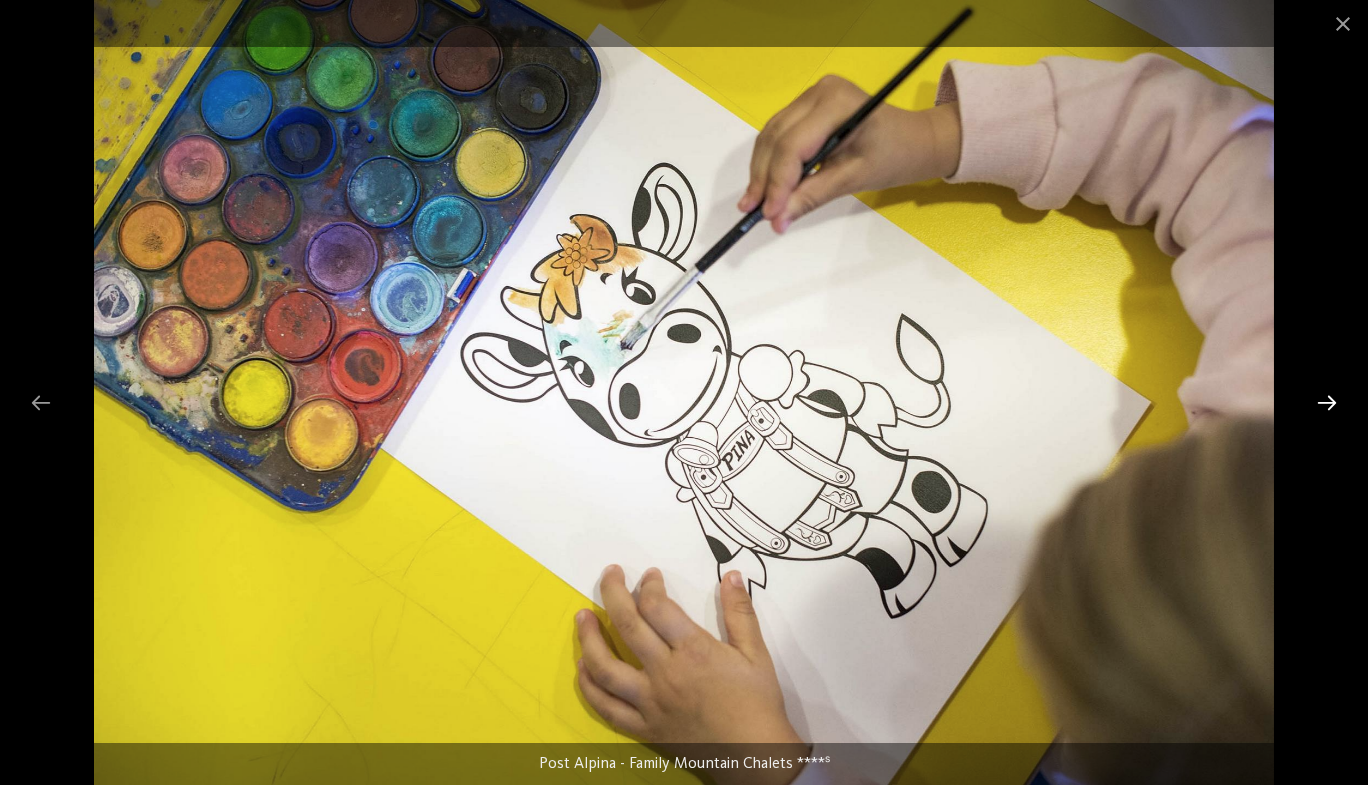 click at bounding box center [1327, 402] 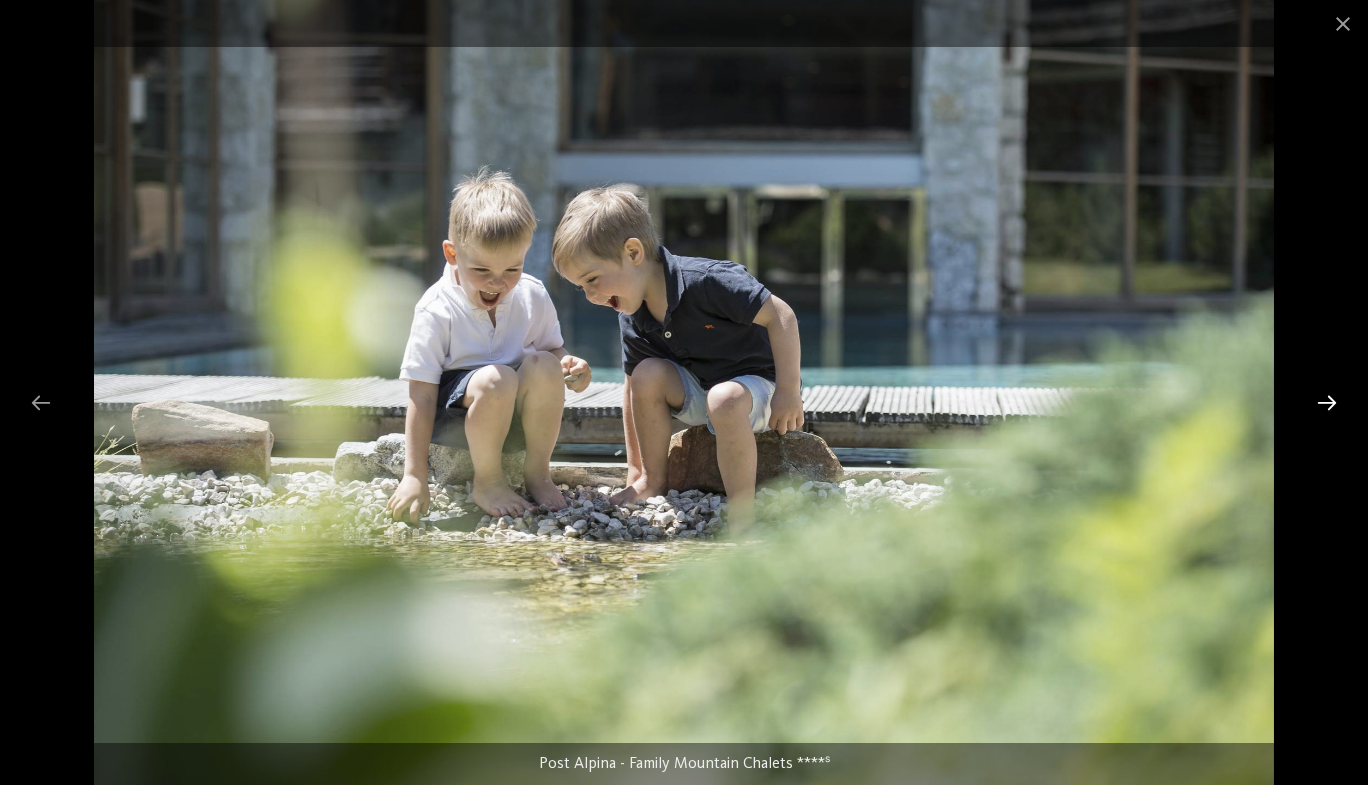 click at bounding box center [1327, 402] 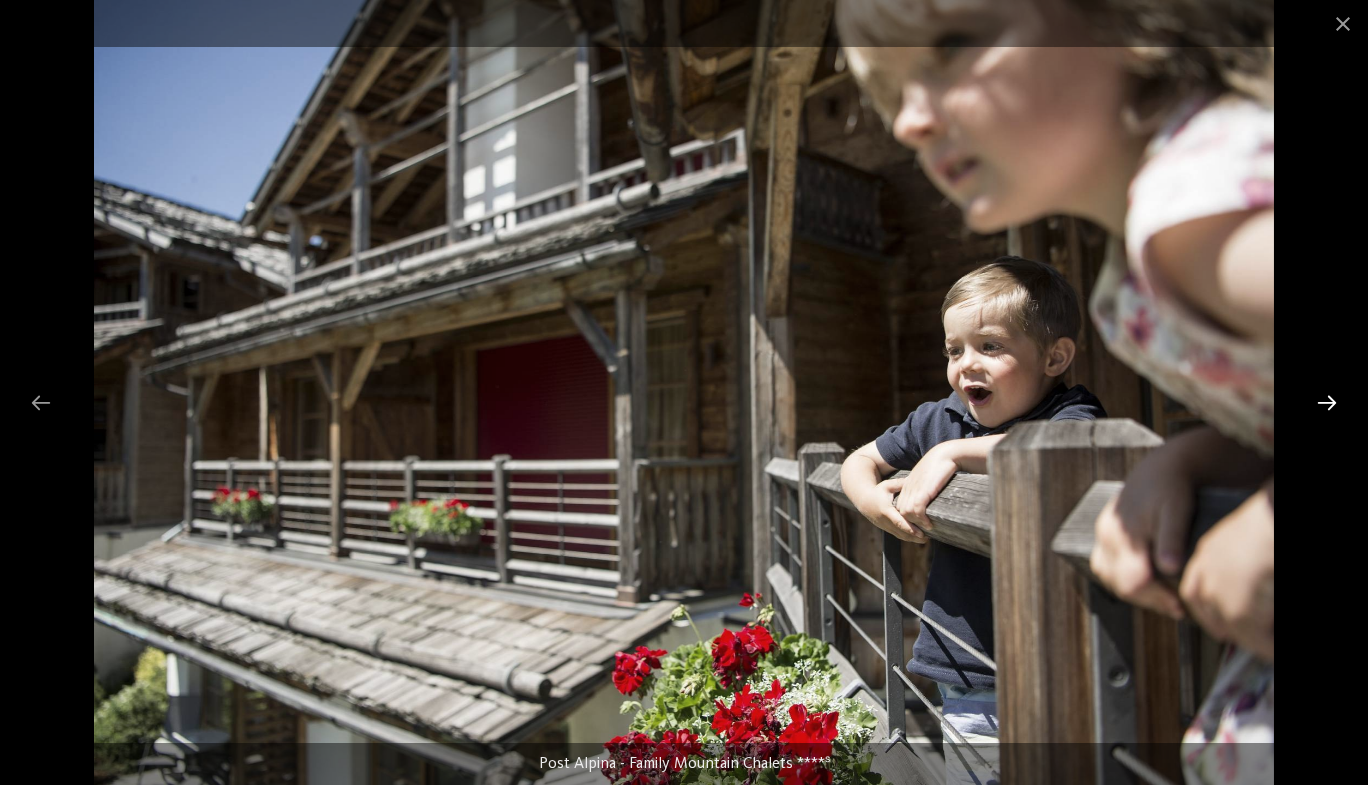 click at bounding box center (1327, 402) 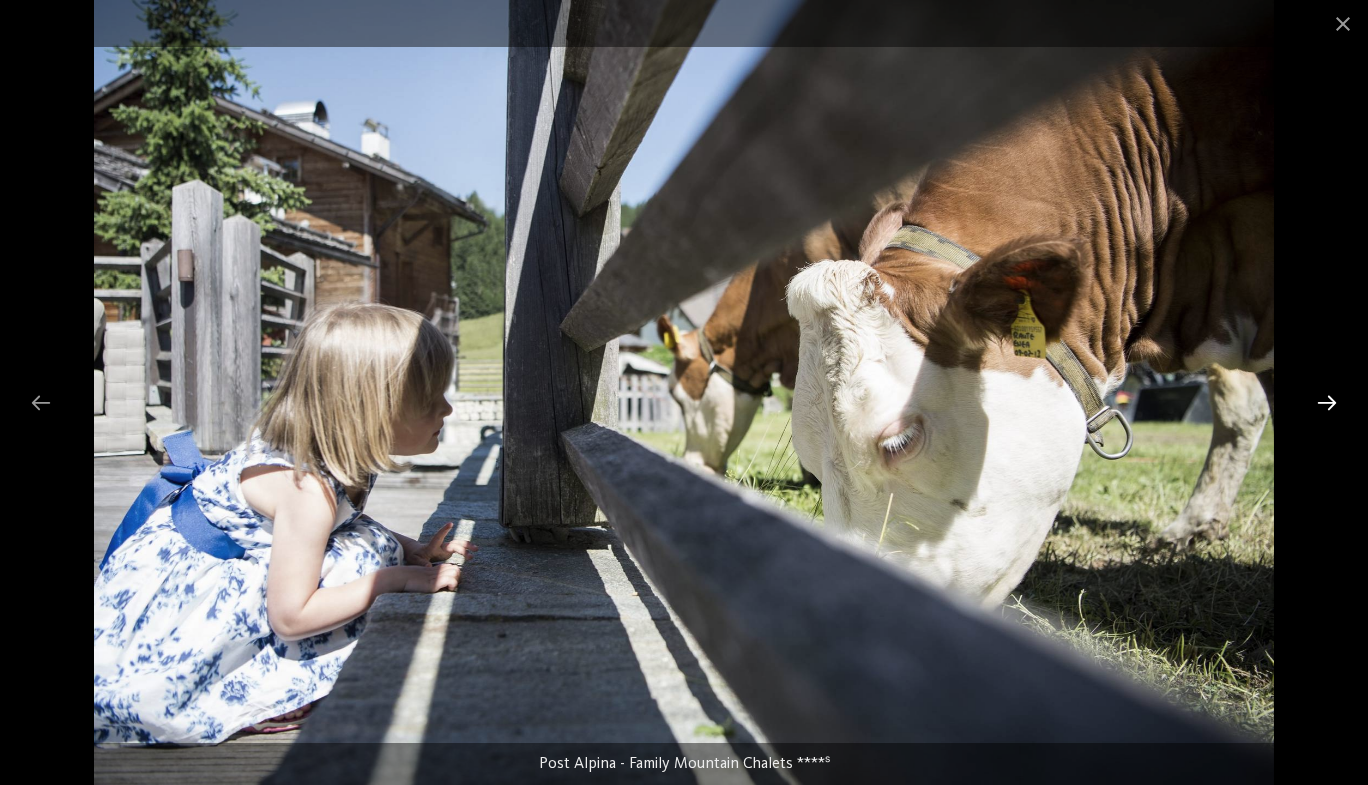 click at bounding box center [1327, 402] 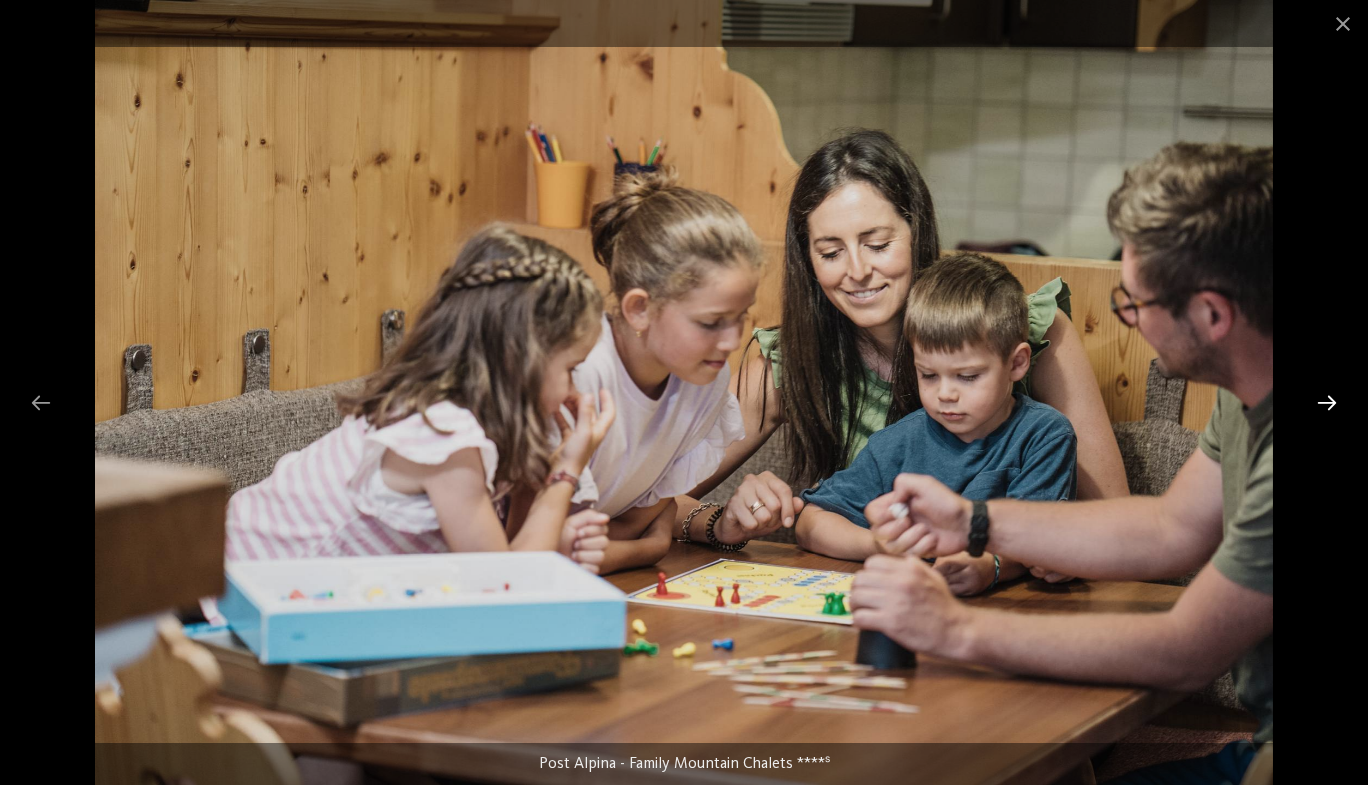 click at bounding box center (1327, 402) 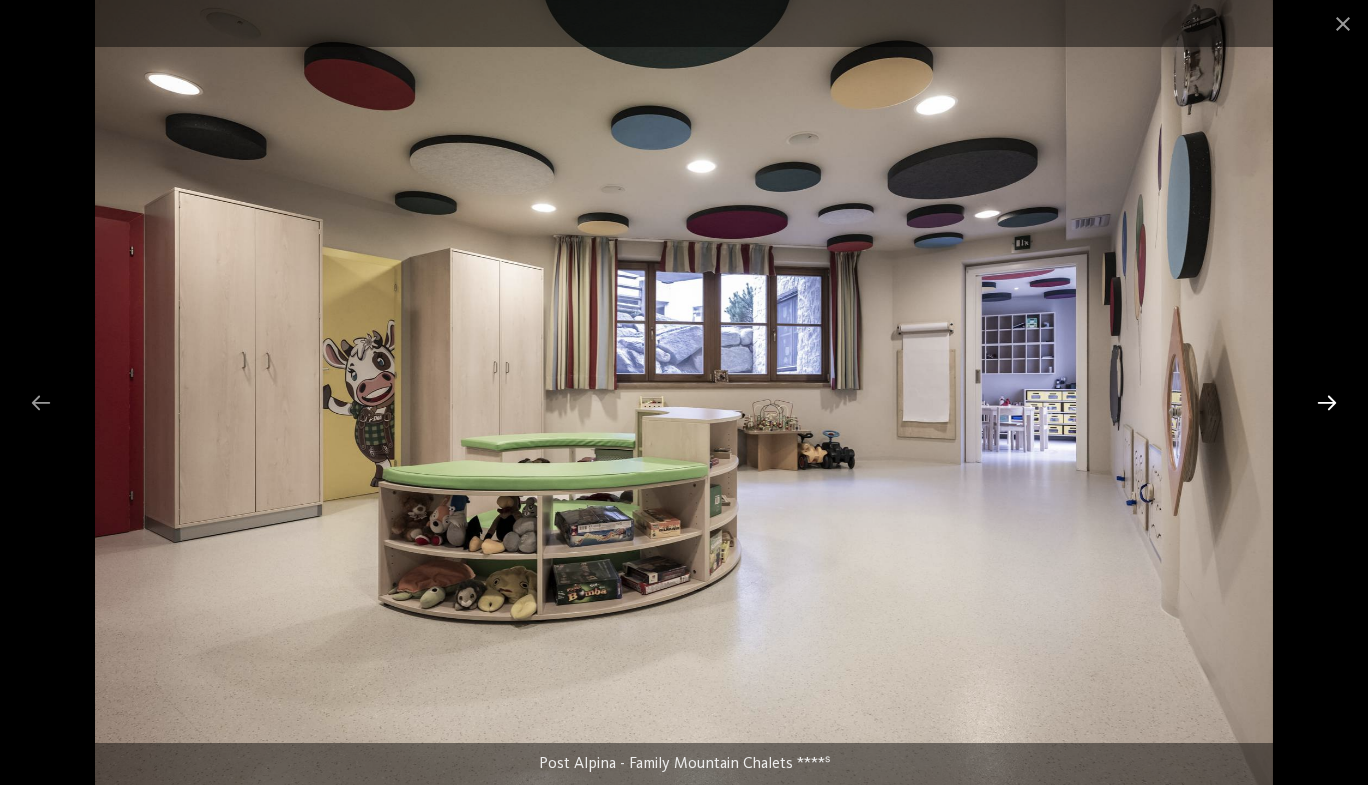 click at bounding box center [1327, 402] 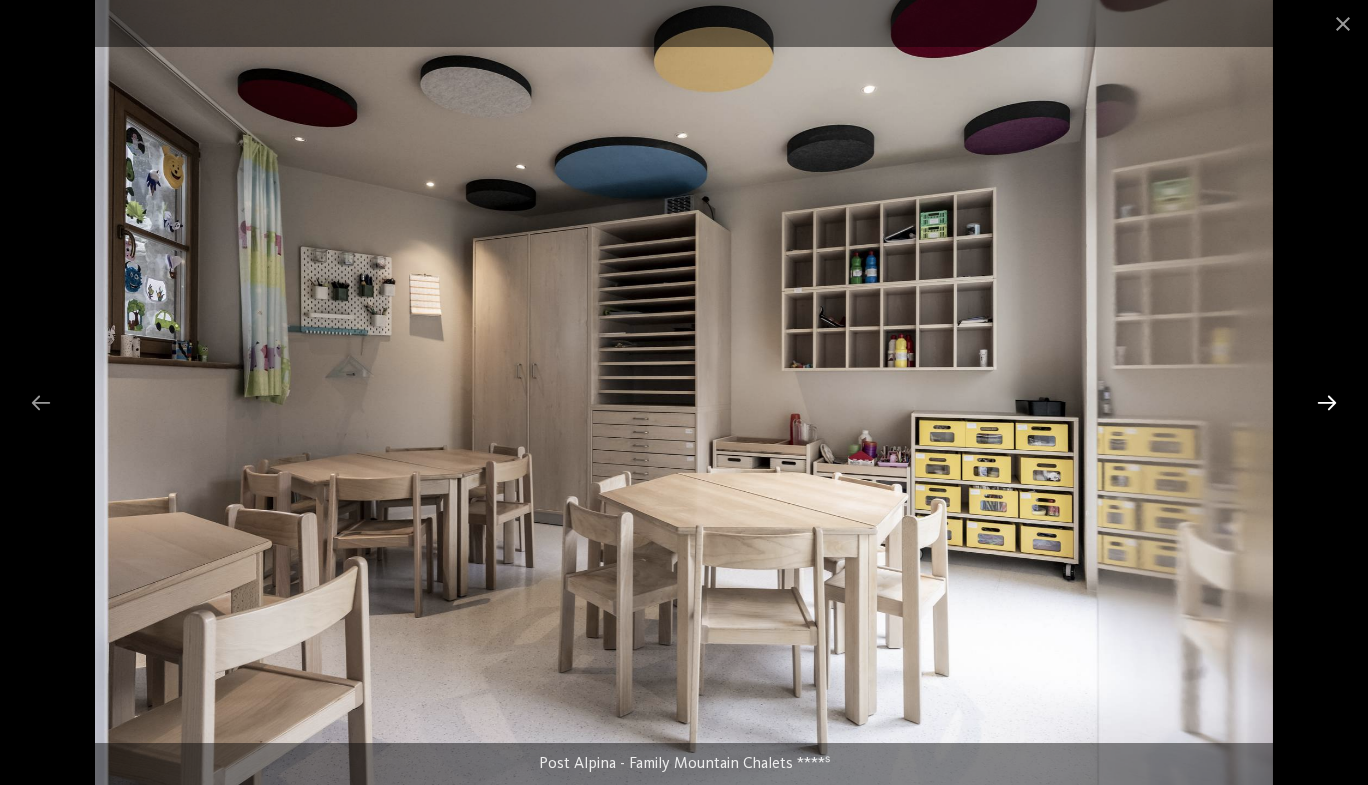 click at bounding box center [1327, 402] 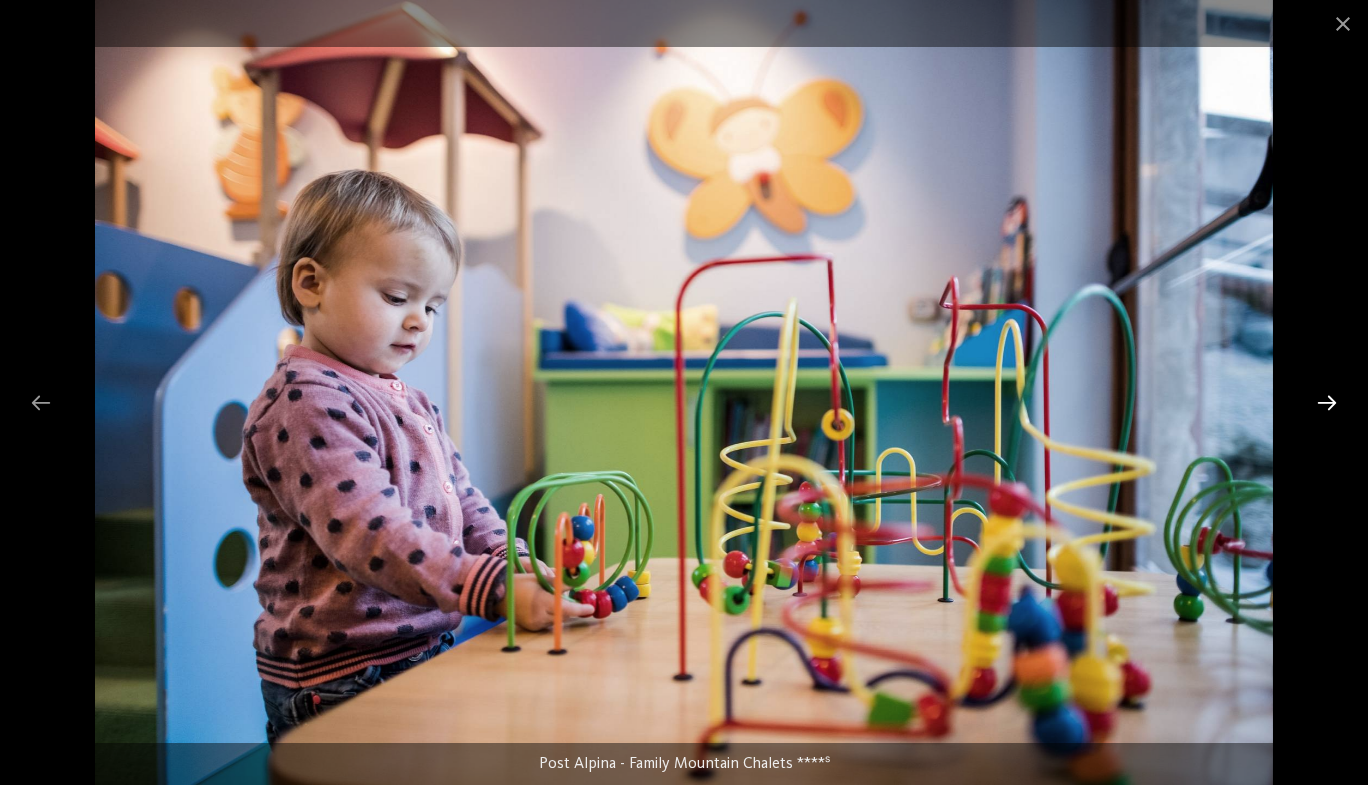 click at bounding box center [1327, 402] 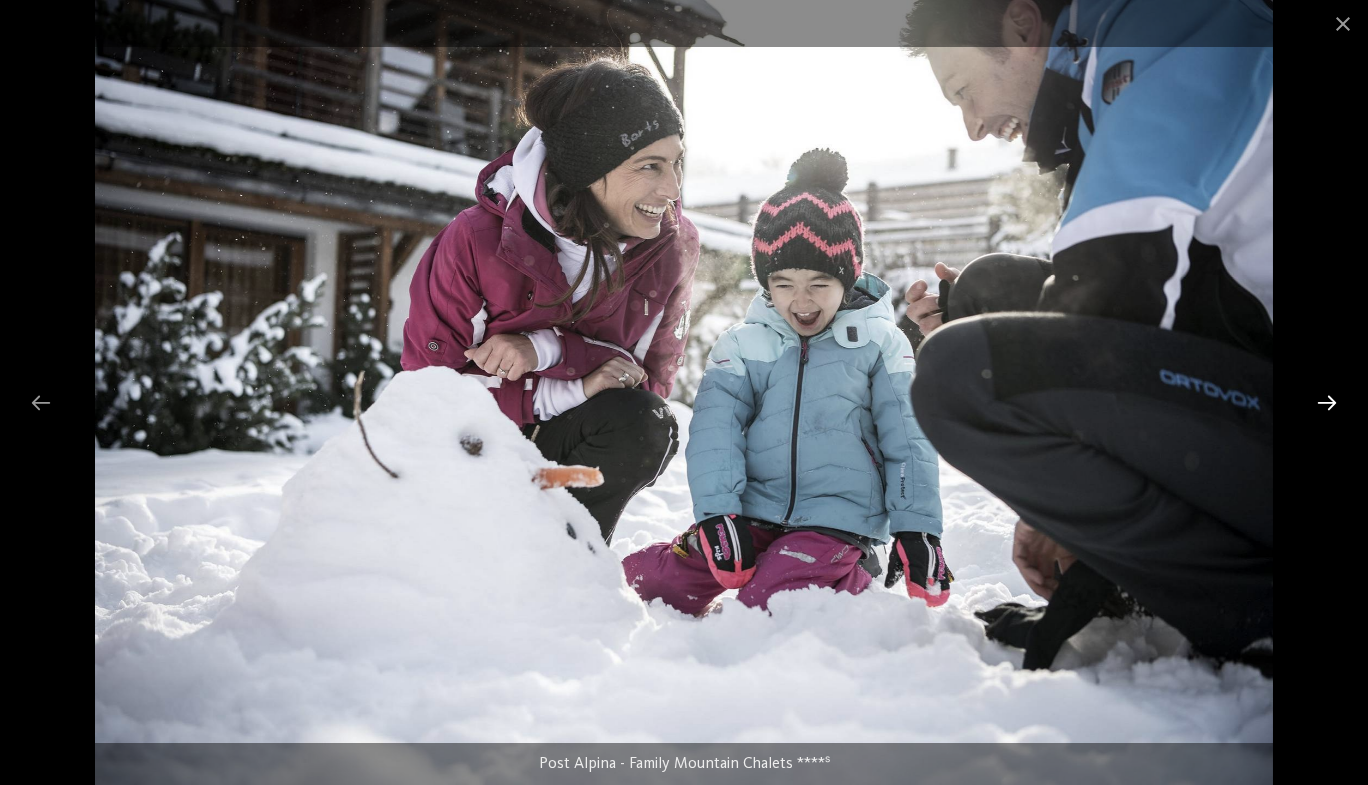 click at bounding box center (1327, 402) 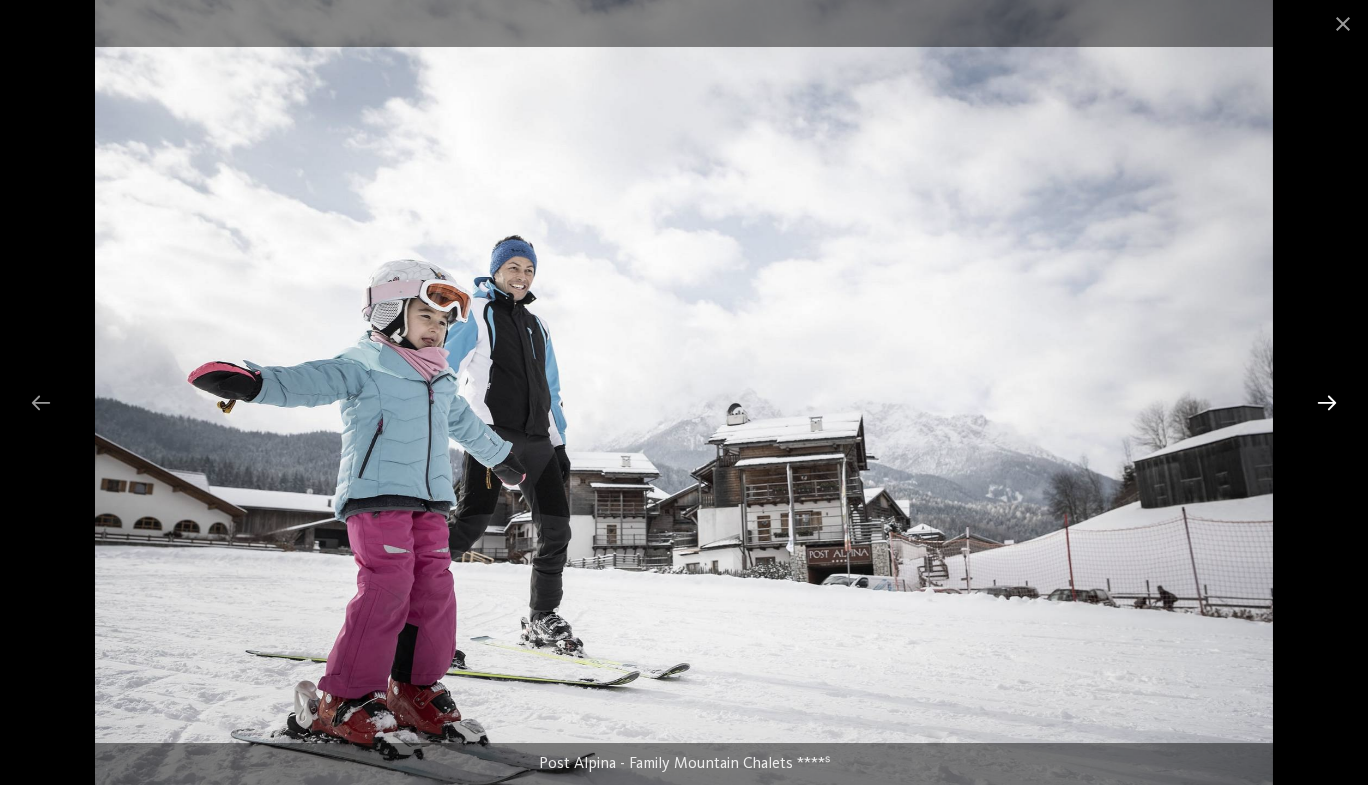 click at bounding box center (1327, 402) 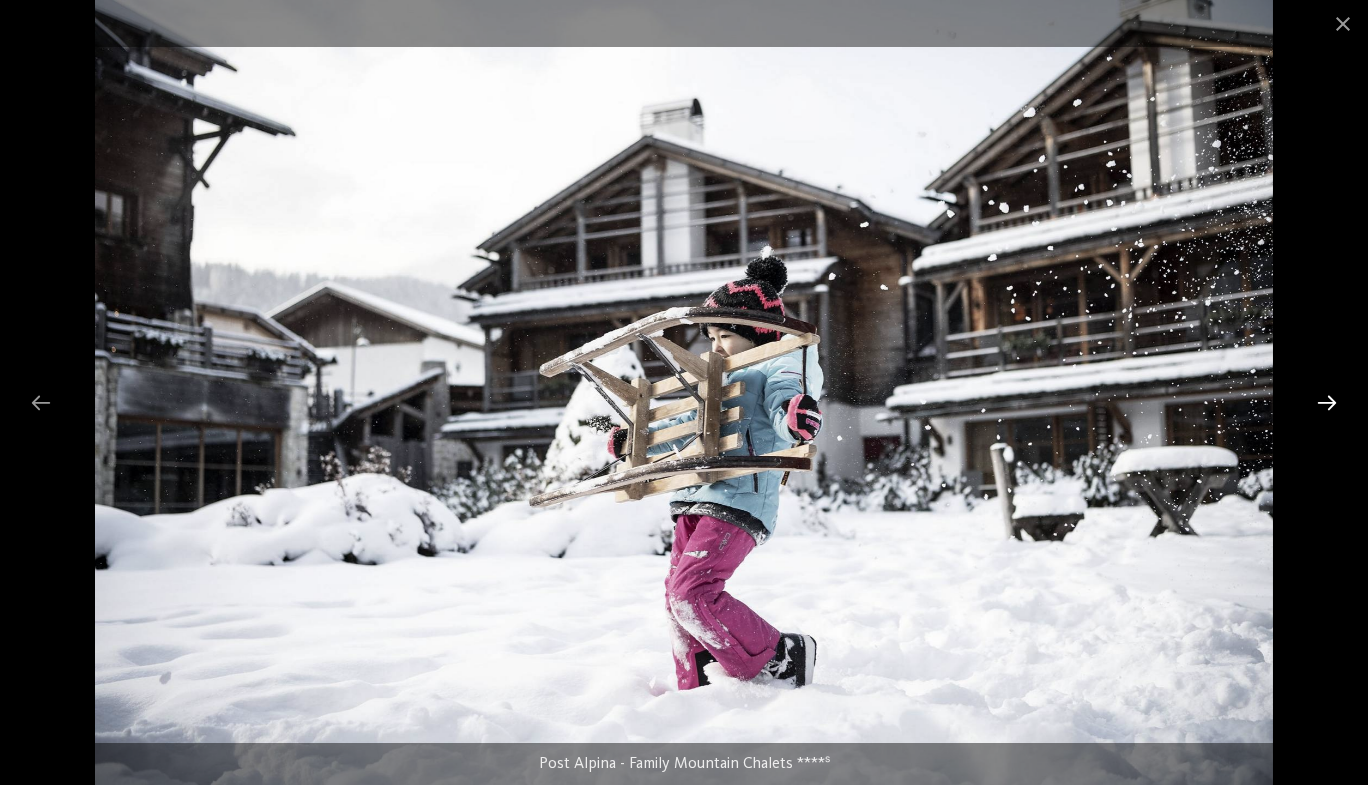 click at bounding box center [1327, 402] 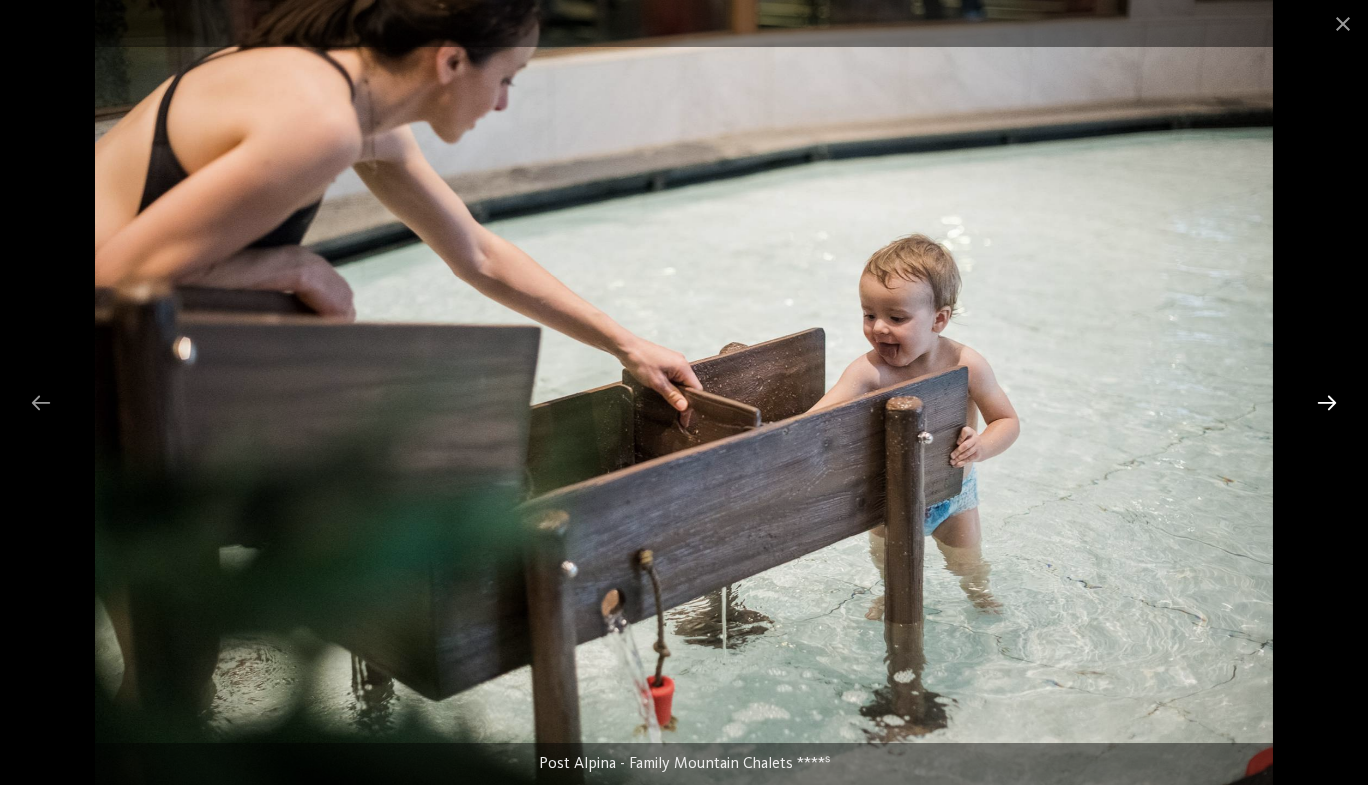click at bounding box center (1327, 402) 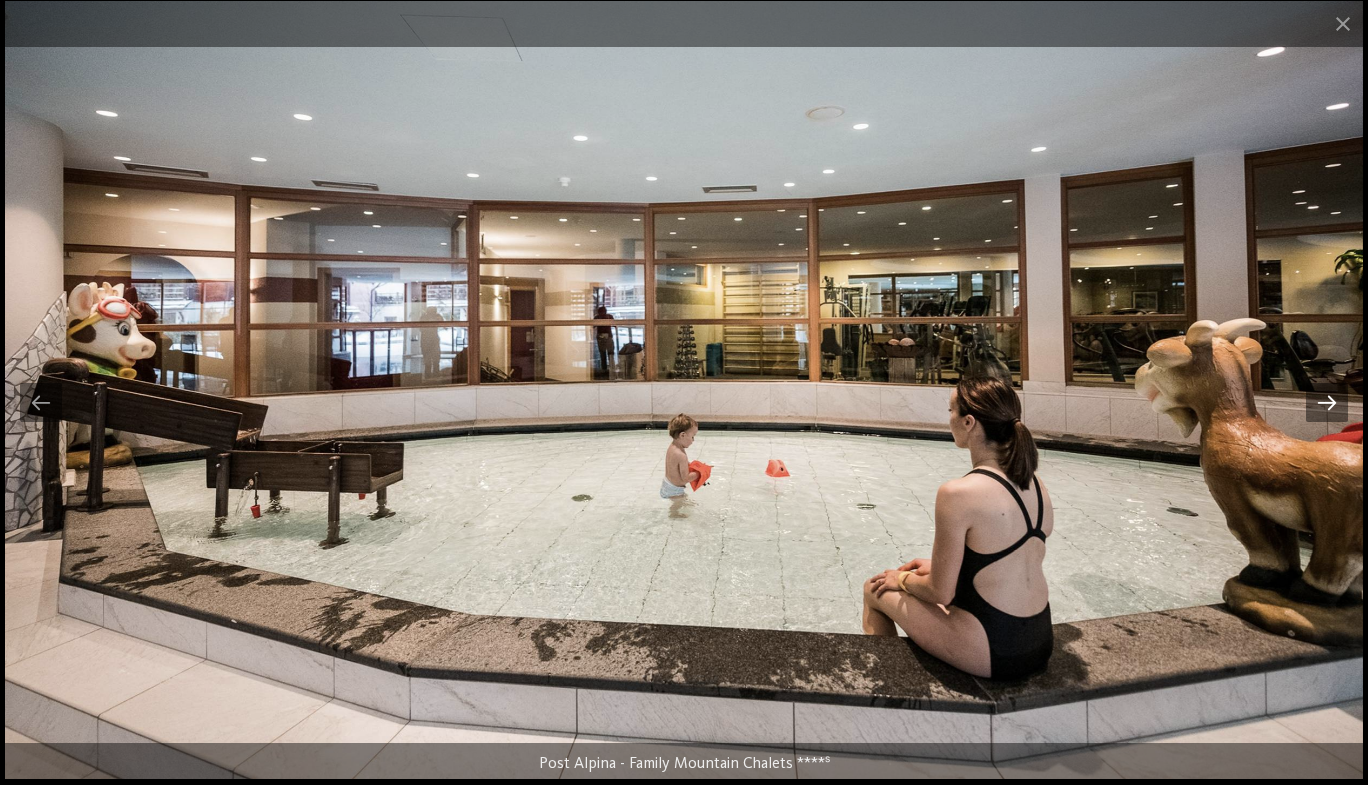 click at bounding box center [1327, 402] 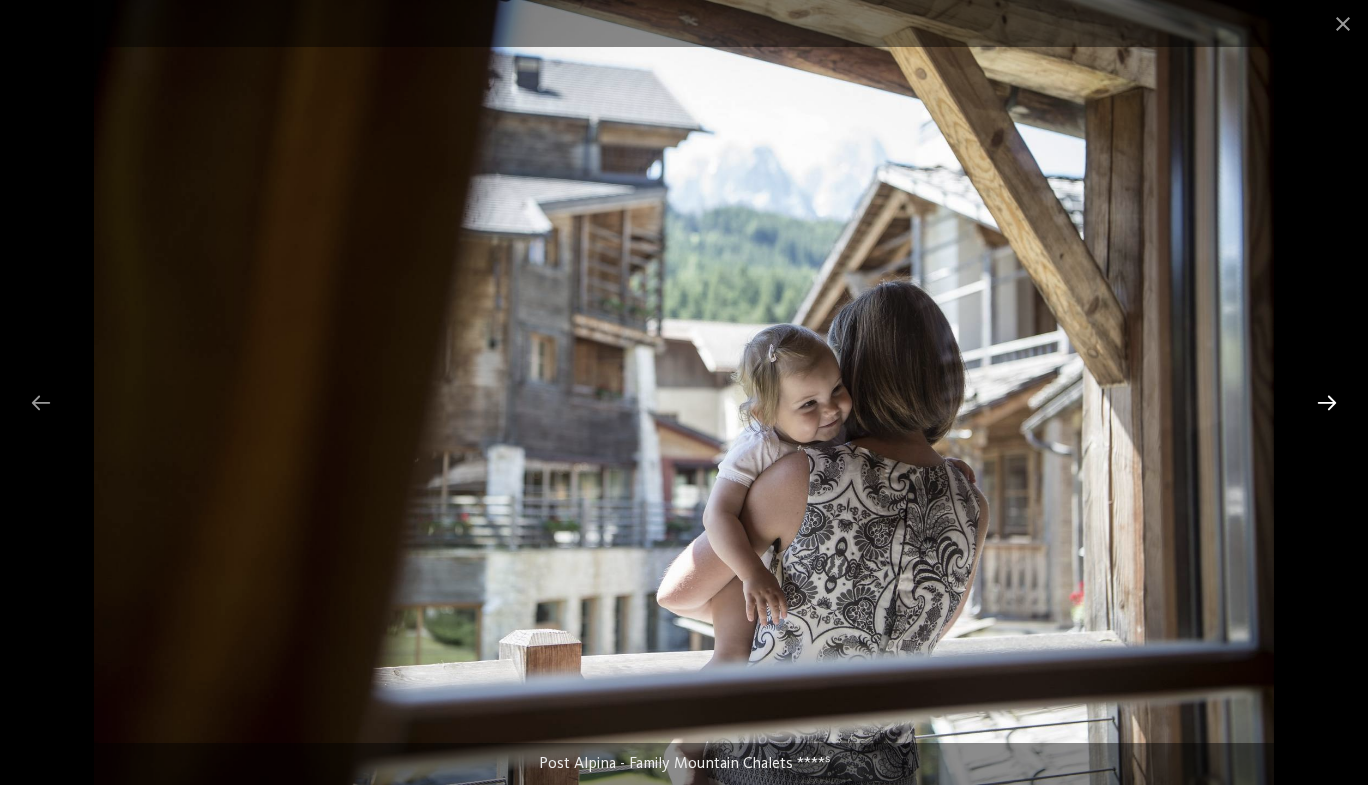click at bounding box center [1327, 402] 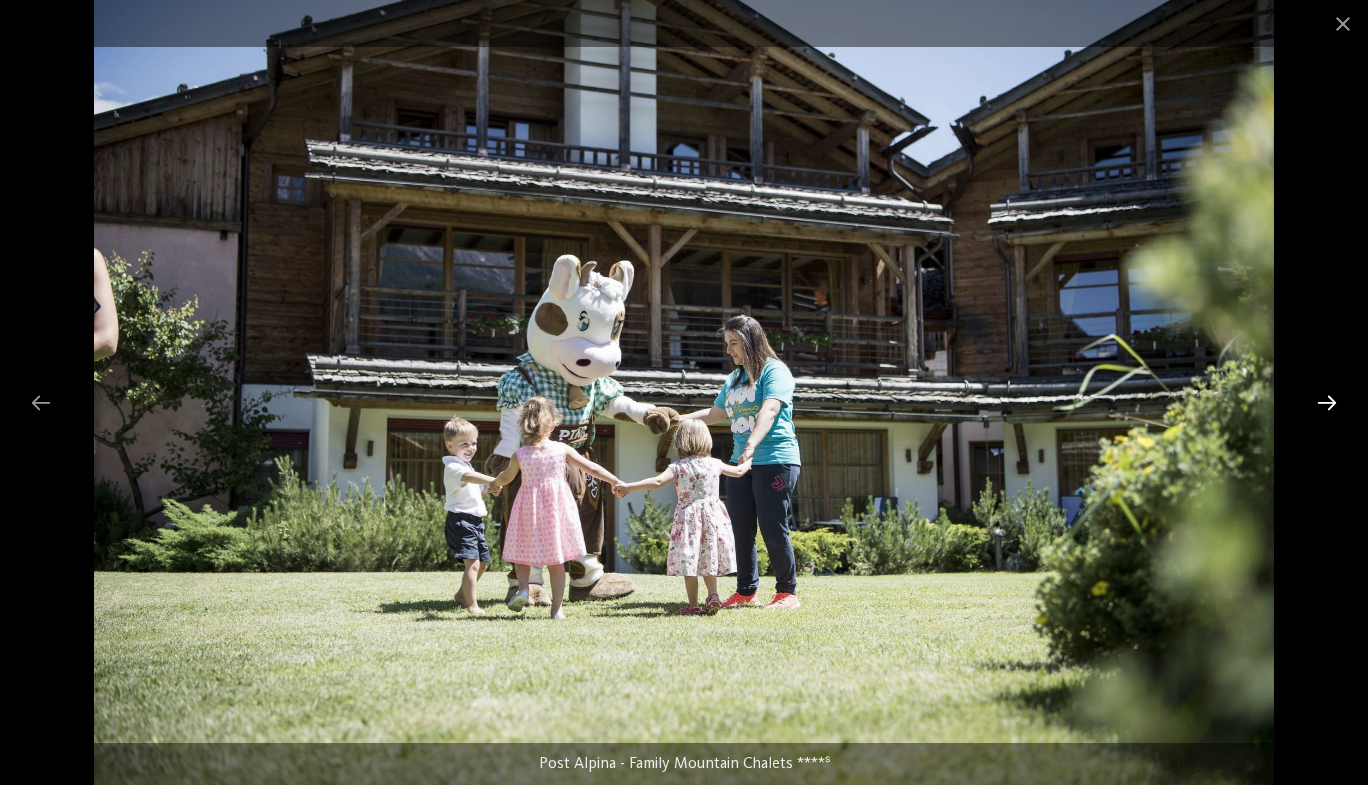click at bounding box center [1327, 402] 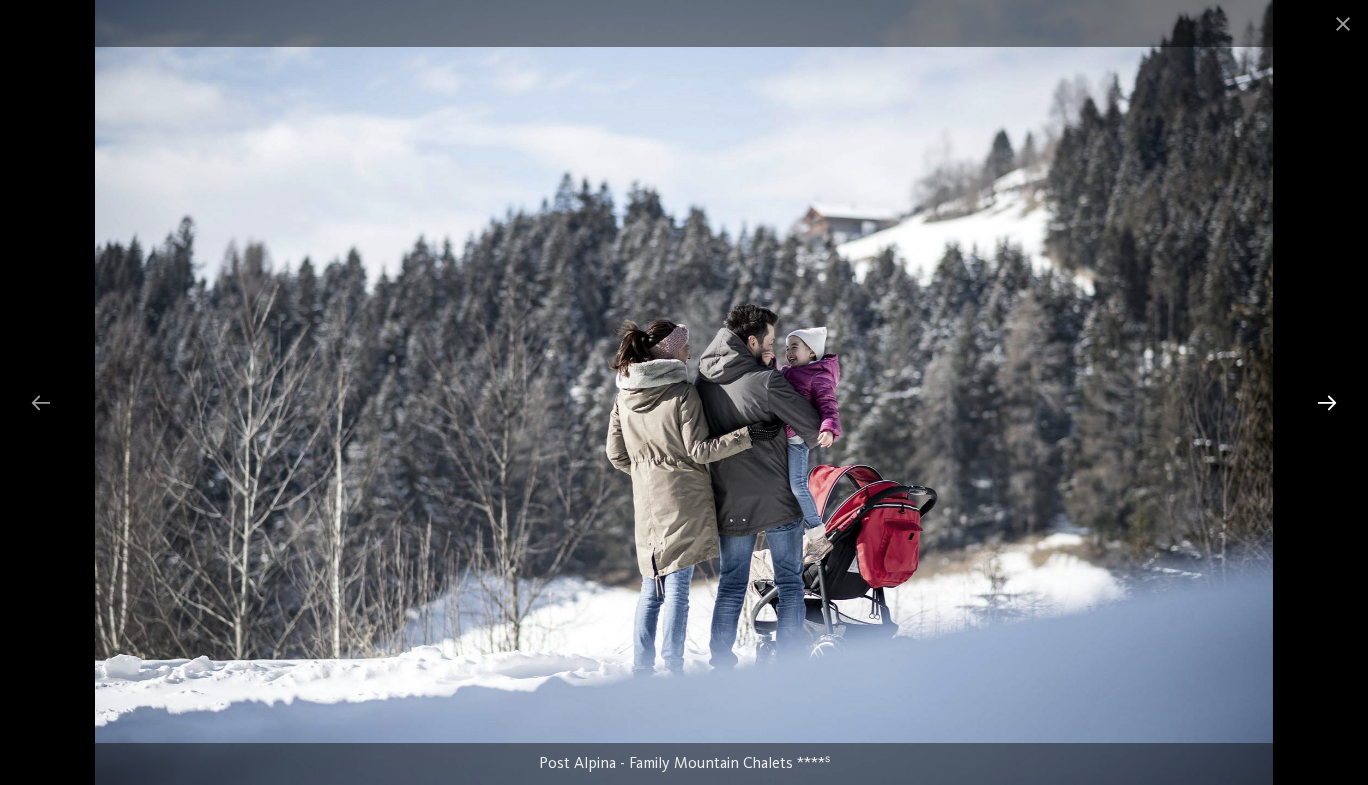 click at bounding box center (1327, 402) 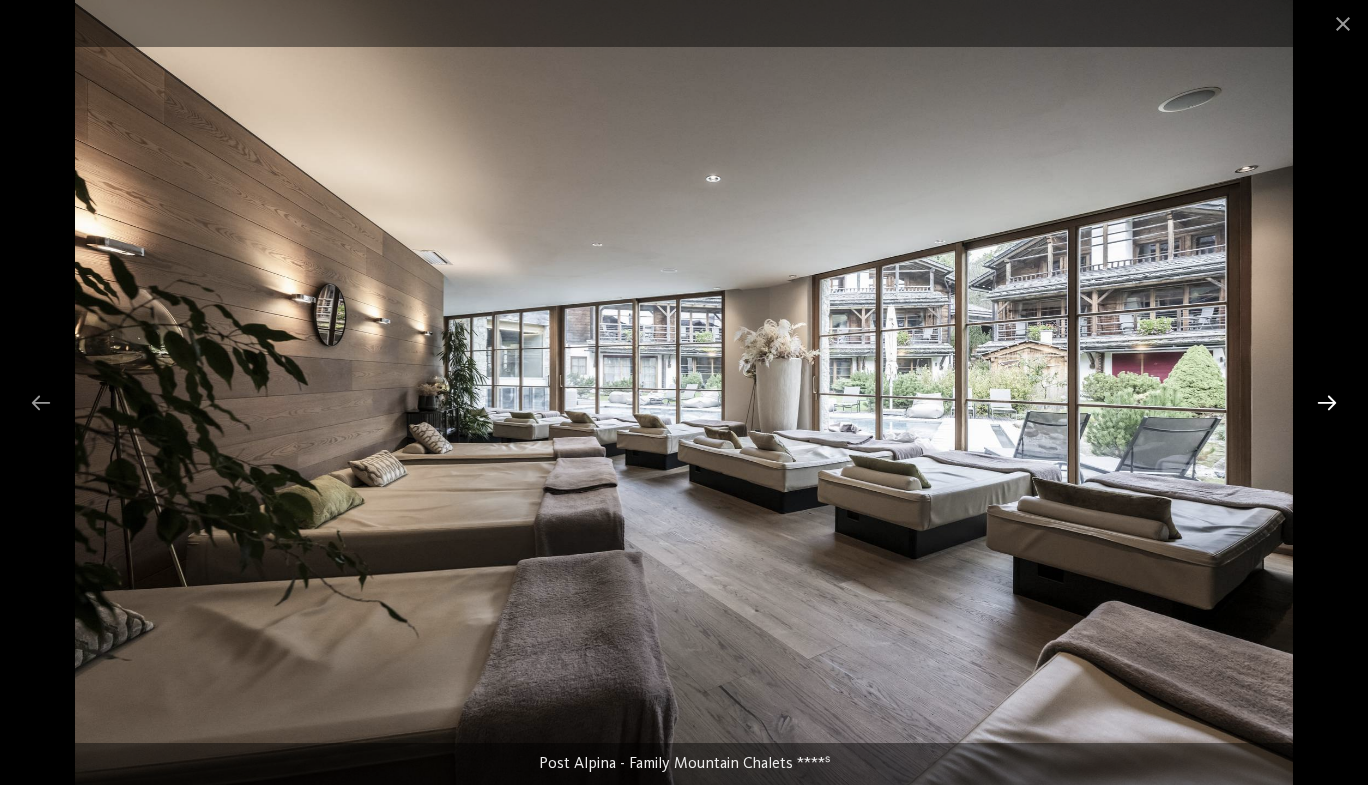 click at bounding box center (1327, 402) 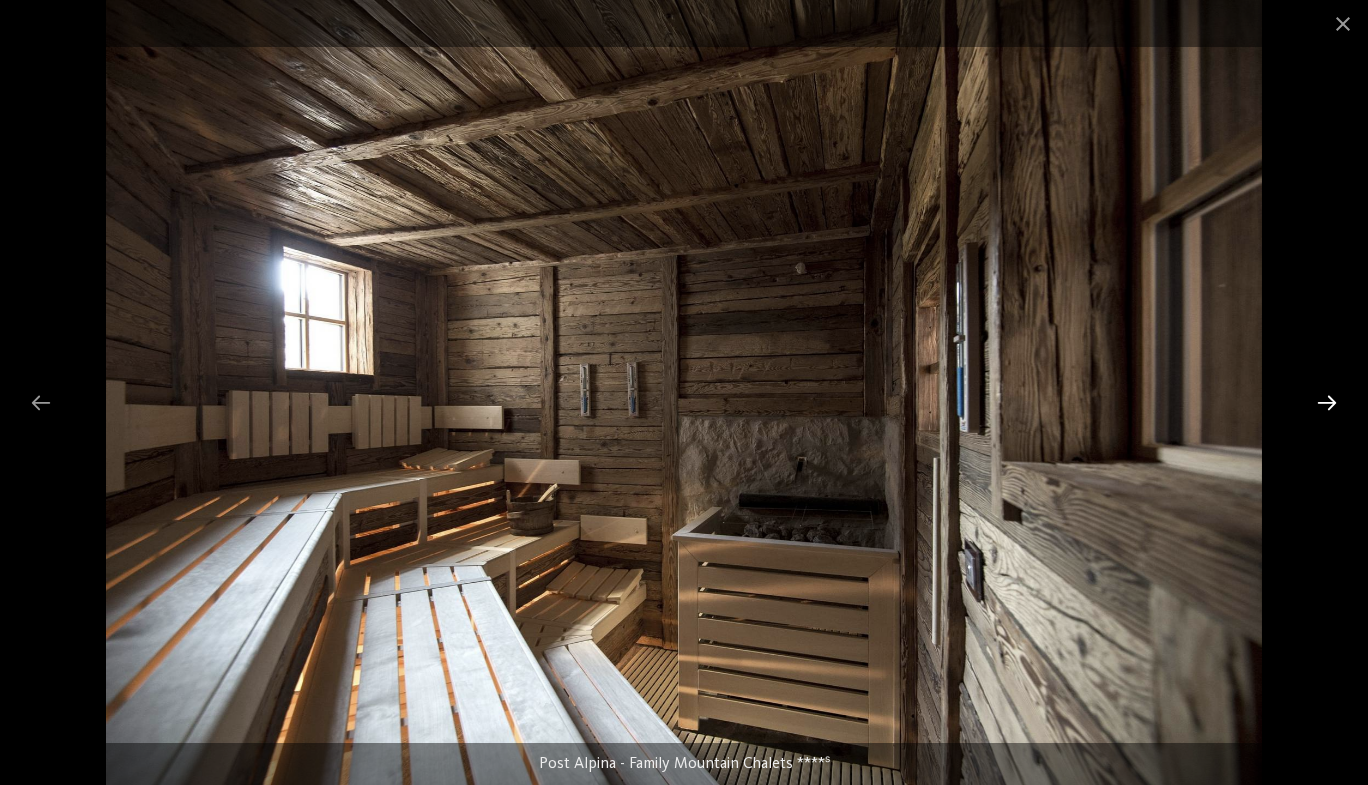 click at bounding box center [1327, 402] 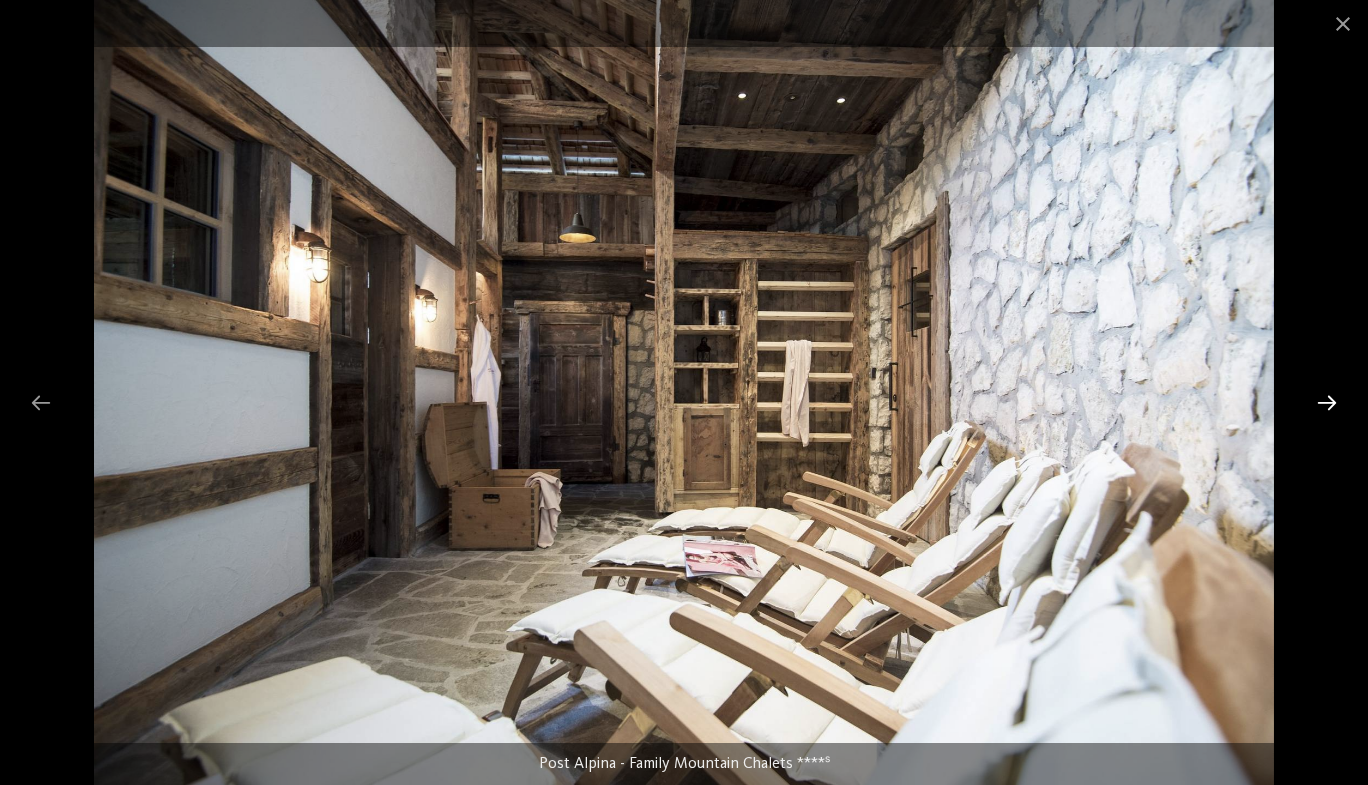 click at bounding box center (1327, 402) 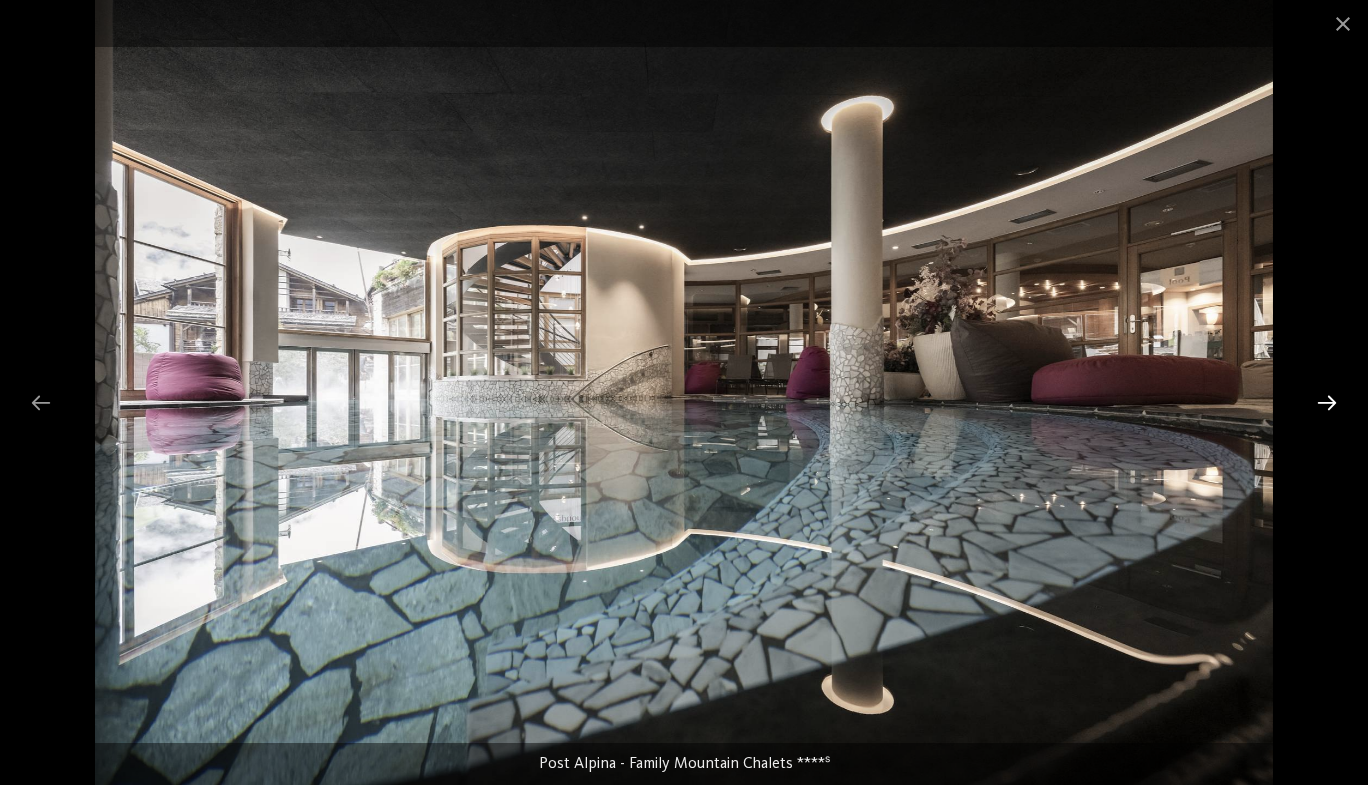 click at bounding box center [1327, 402] 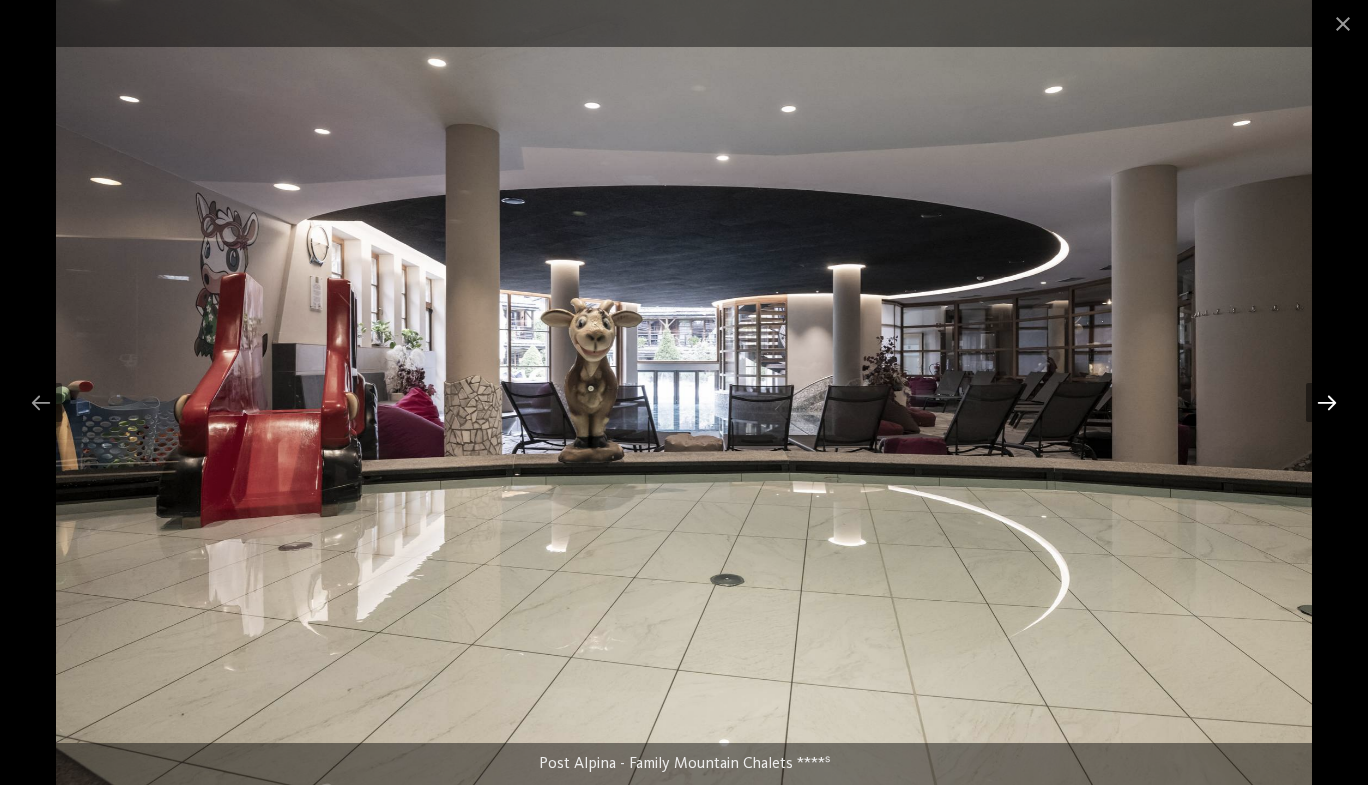click at bounding box center (1327, 402) 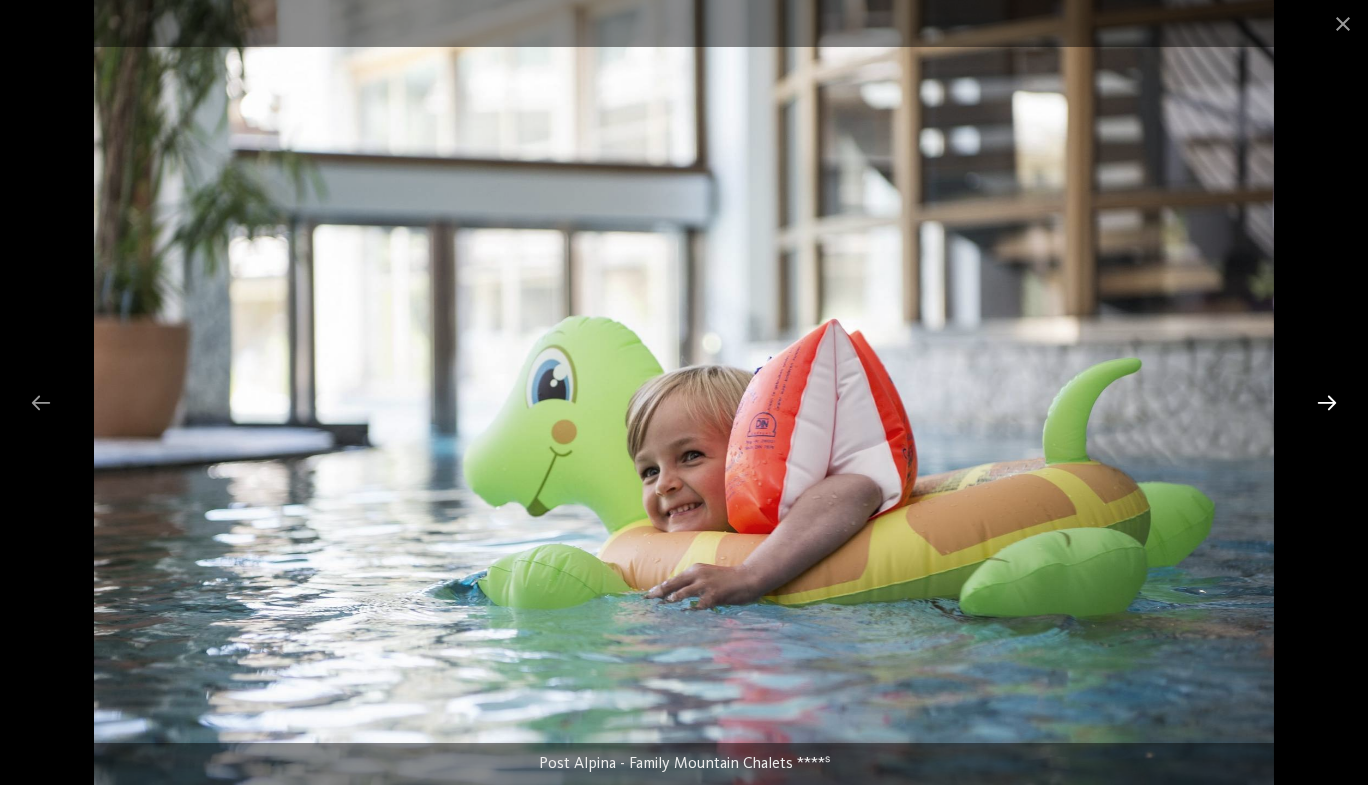 click at bounding box center (1327, 402) 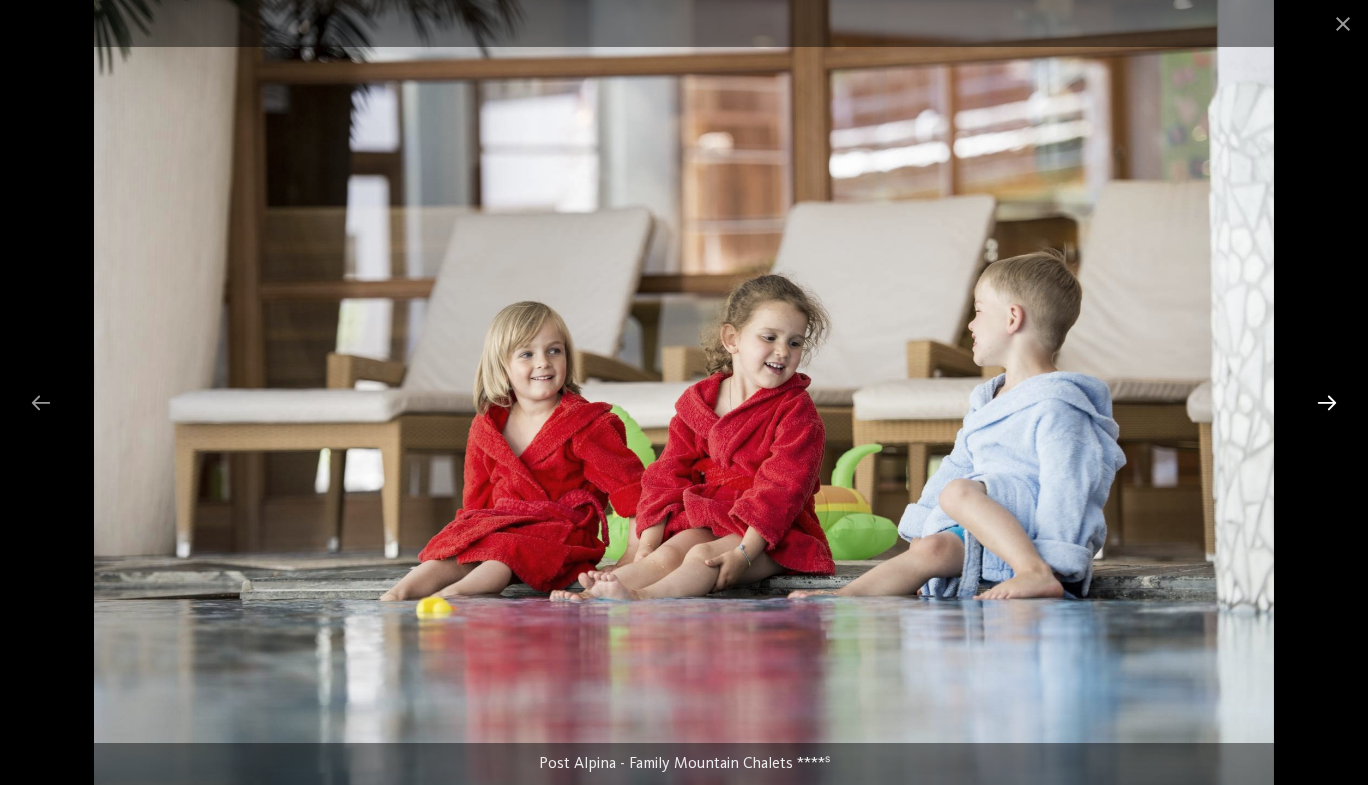 click at bounding box center (1327, 402) 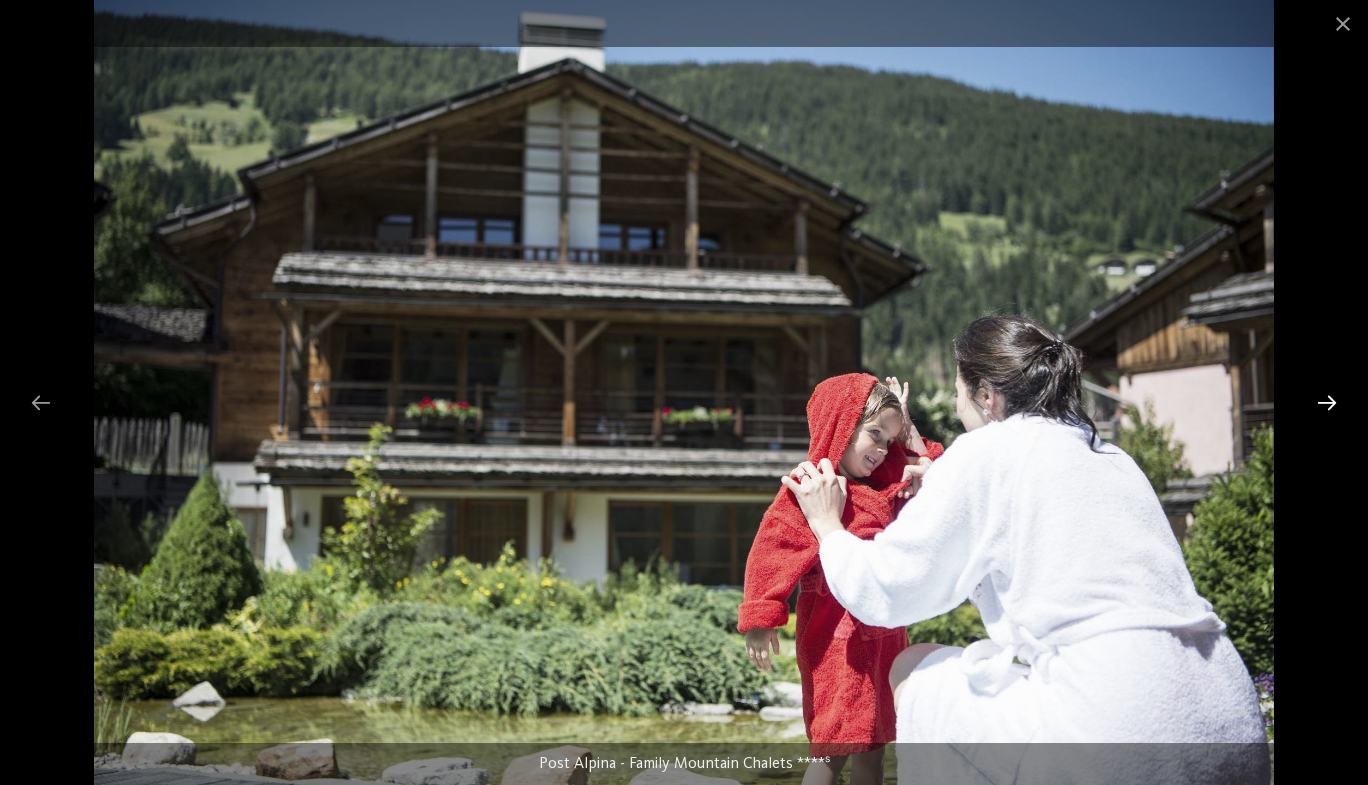 click at bounding box center [1327, 402] 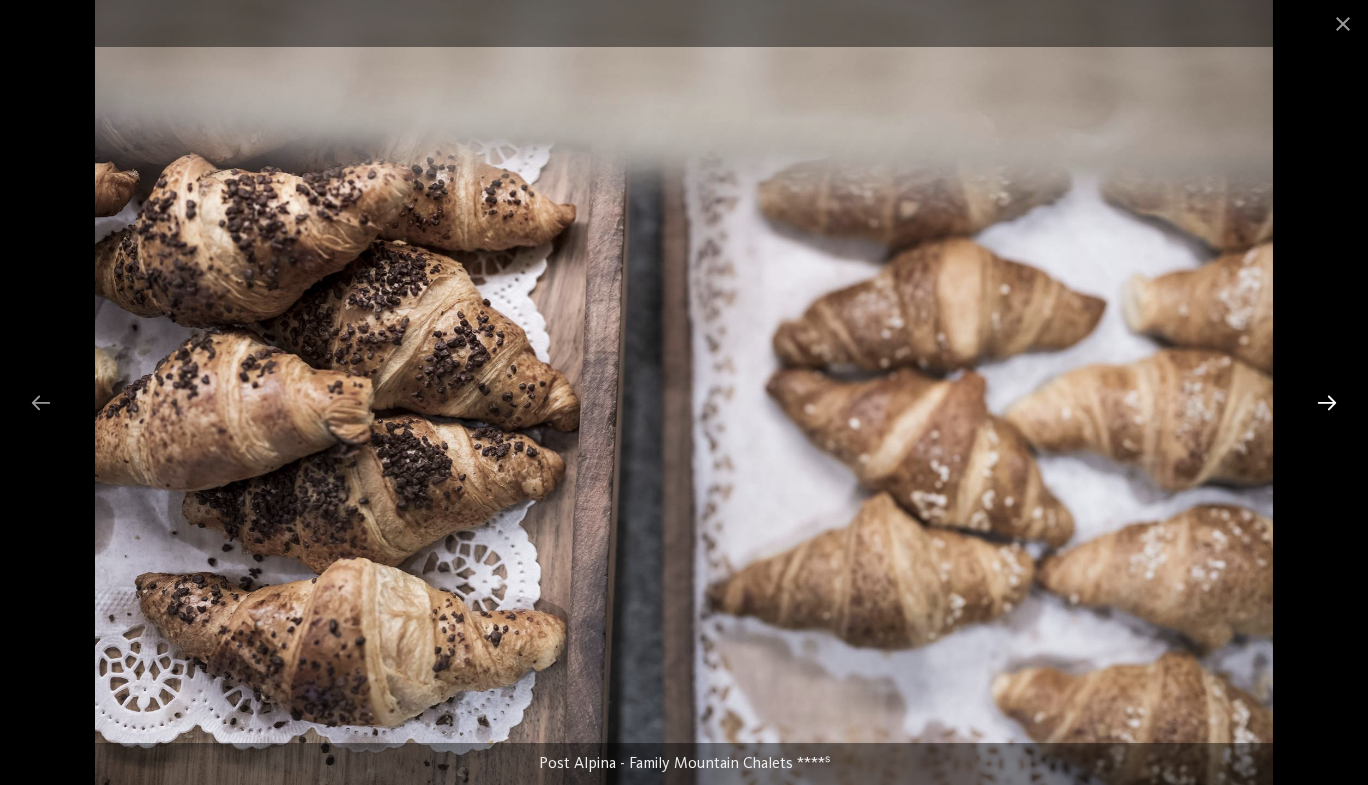 click at bounding box center (1327, 402) 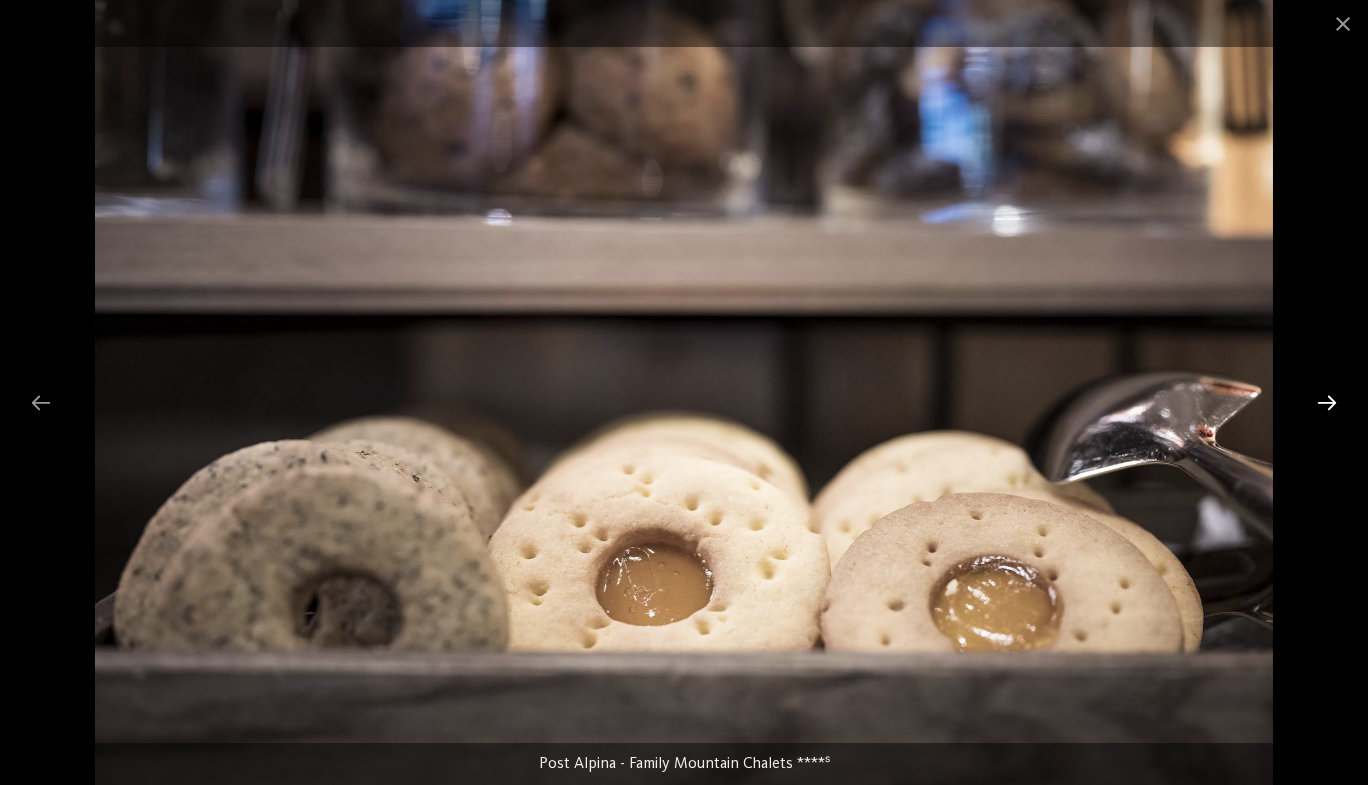 click at bounding box center (1327, 402) 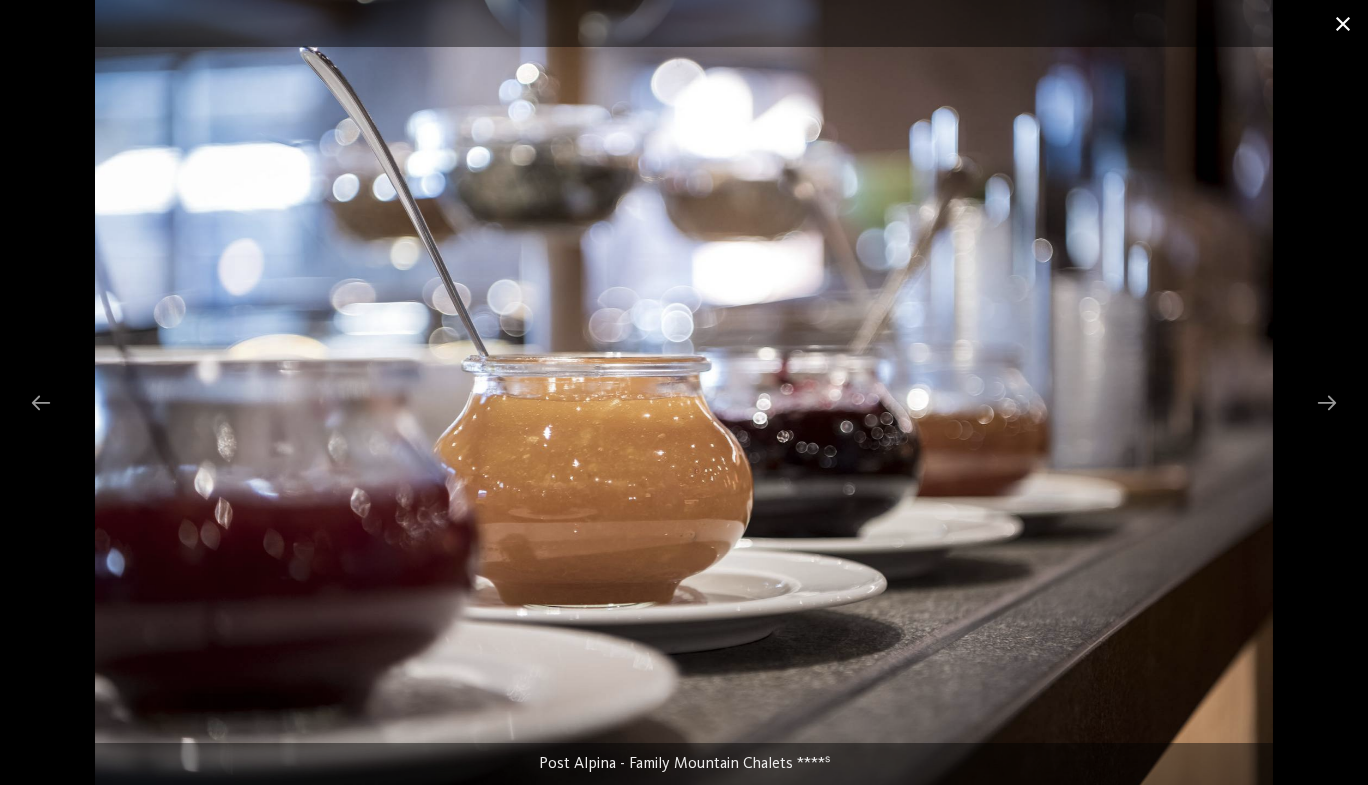 click at bounding box center [1343, 23] 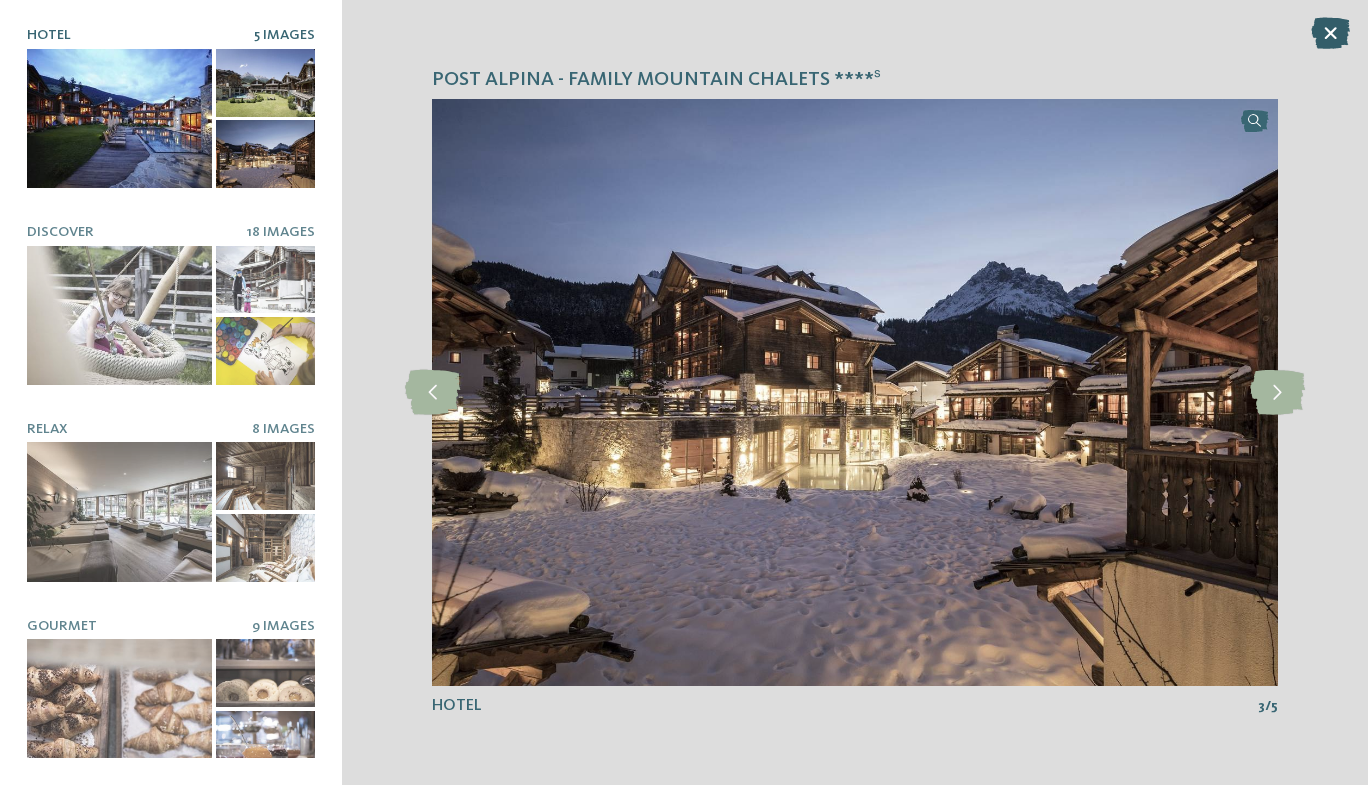 click at bounding box center [1330, 33] 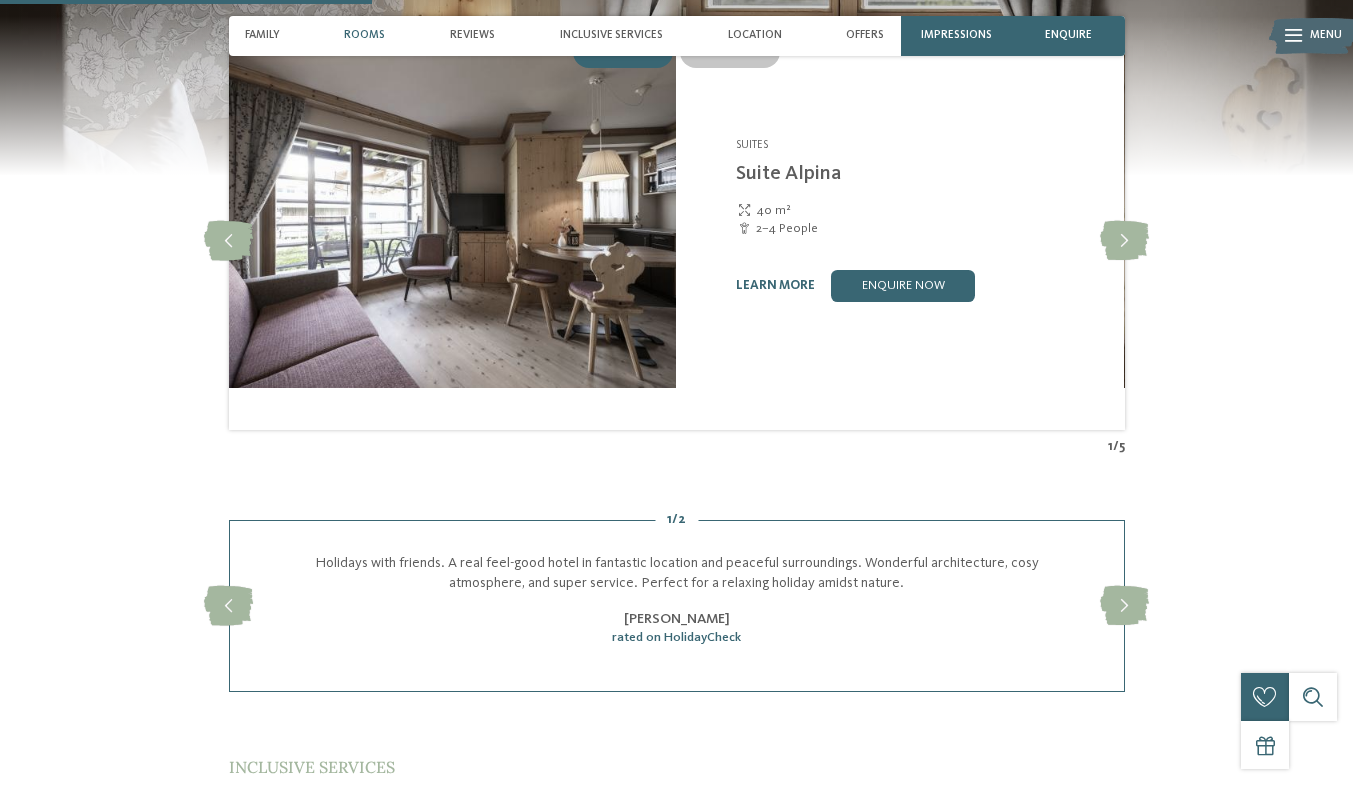 scroll, scrollTop: 1627, scrollLeft: 0, axis: vertical 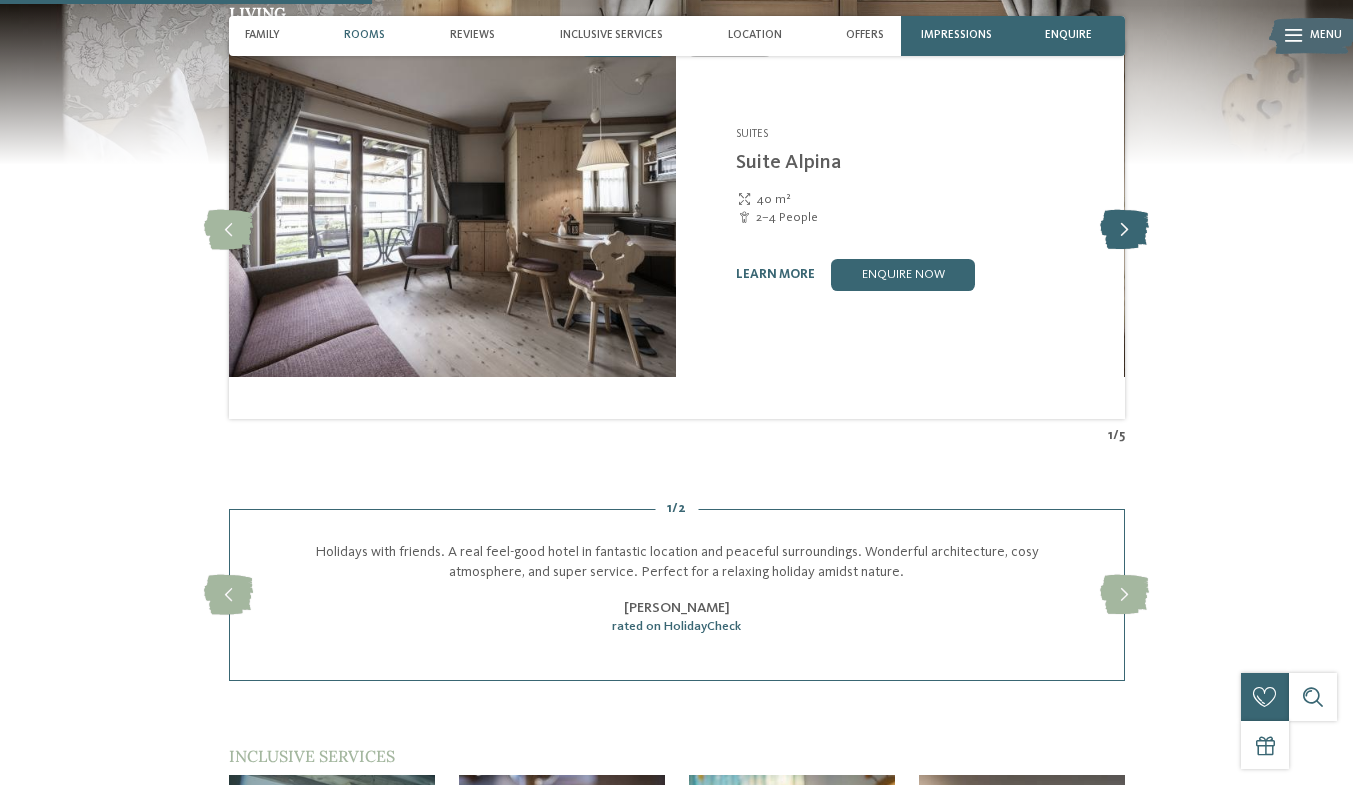 click at bounding box center (1124, 230) 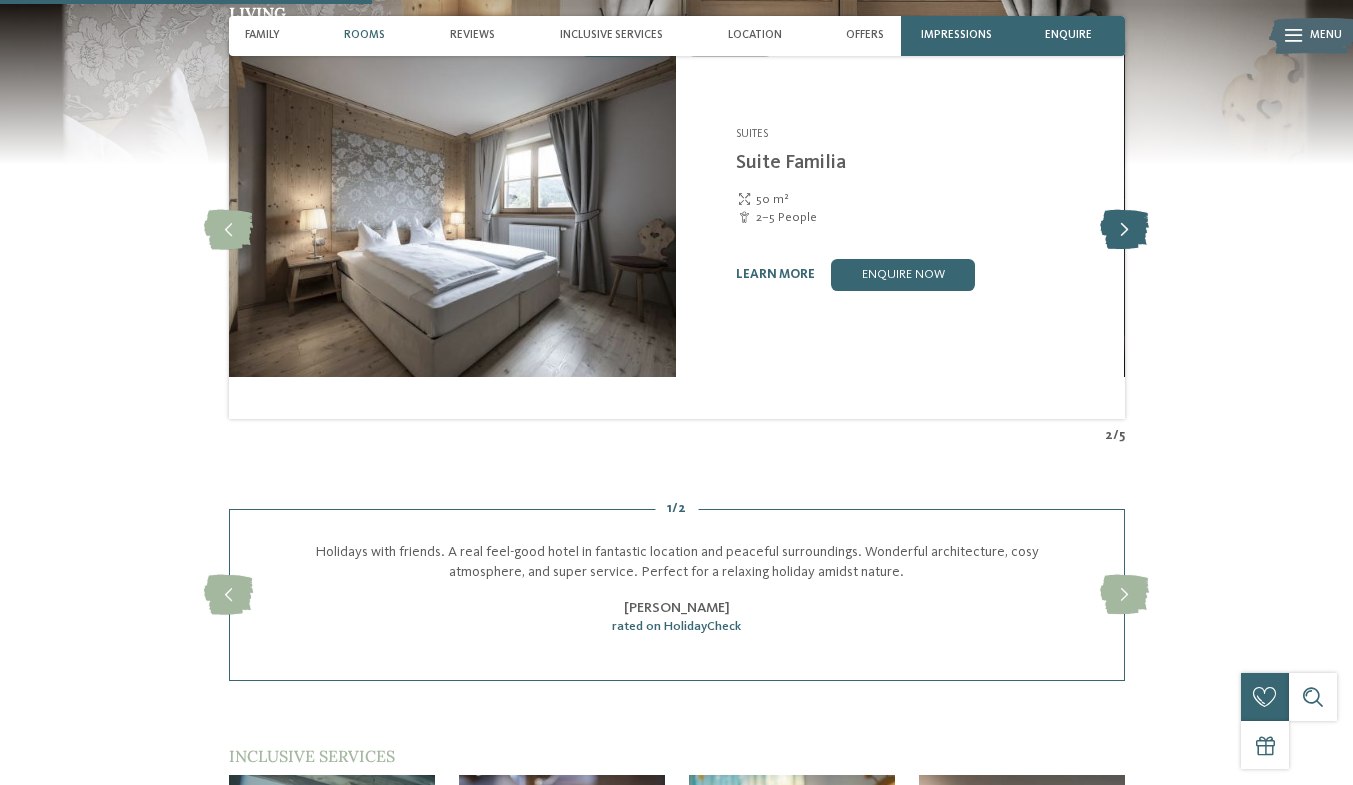 click at bounding box center [1124, 230] 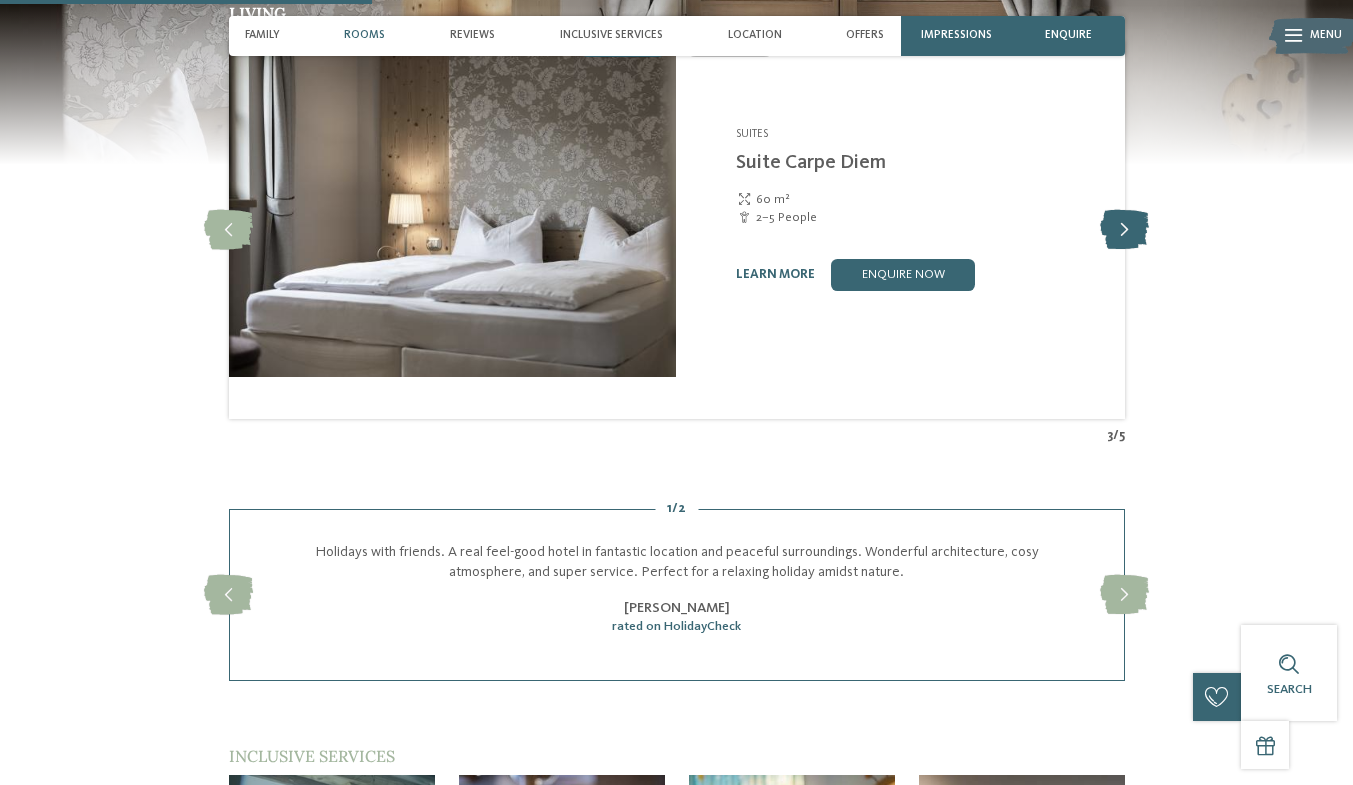click at bounding box center [1124, 230] 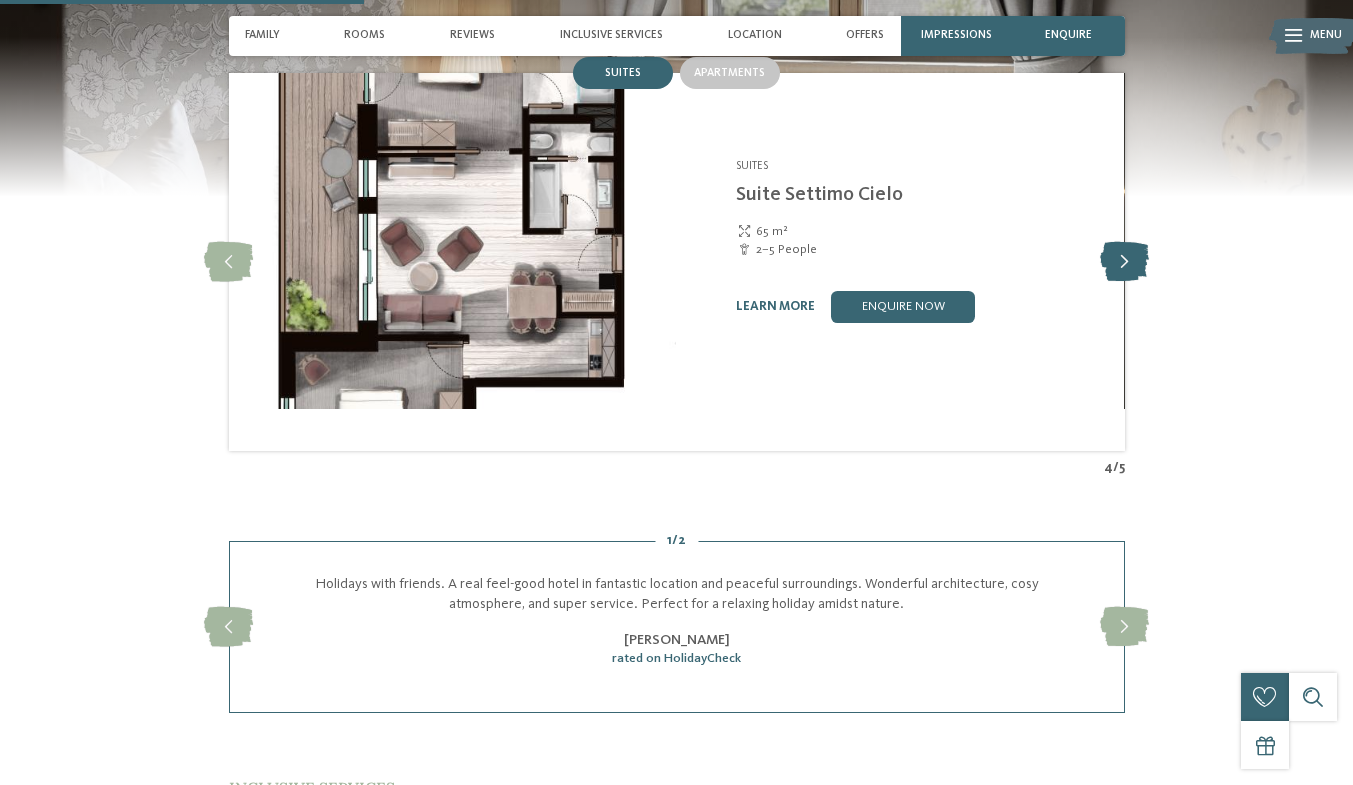 scroll, scrollTop: 1596, scrollLeft: 0, axis: vertical 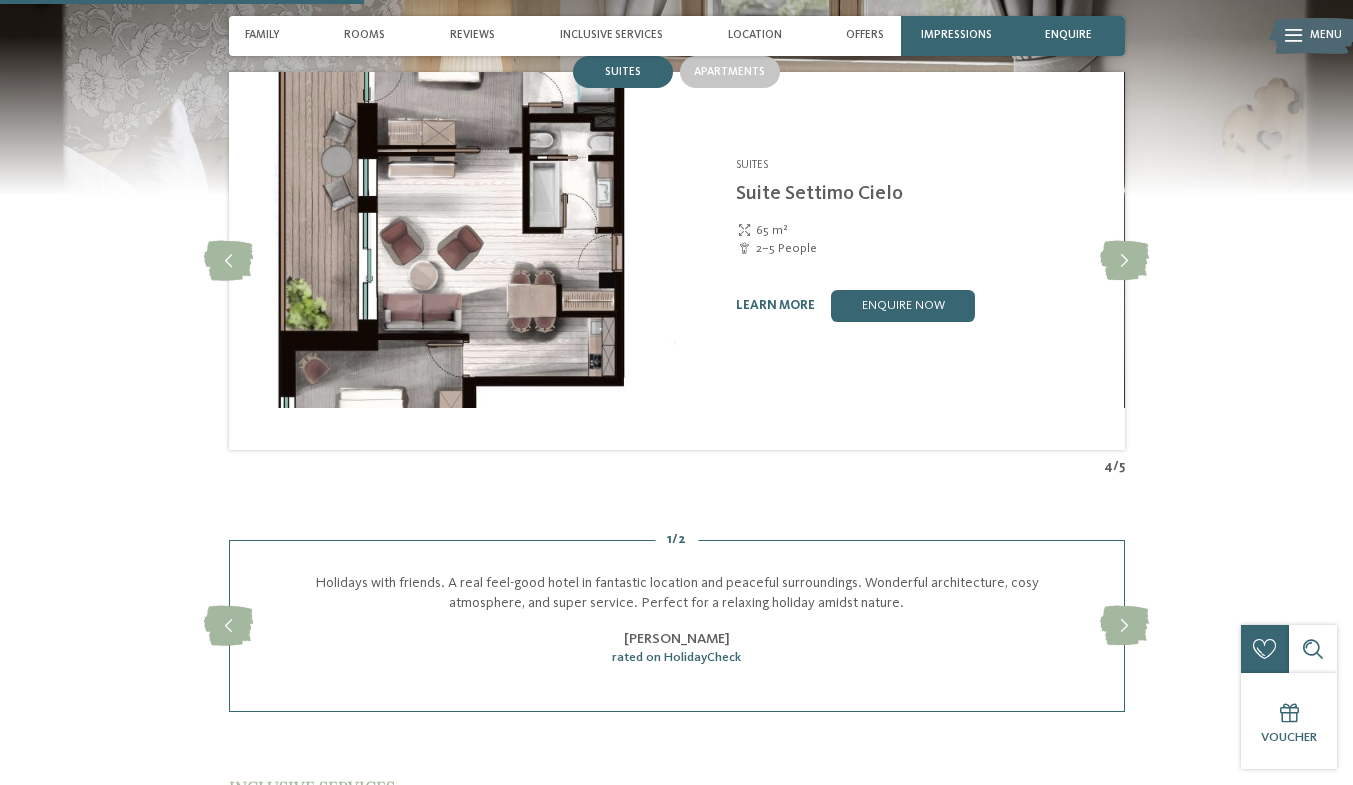 click at bounding box center [452, 240] 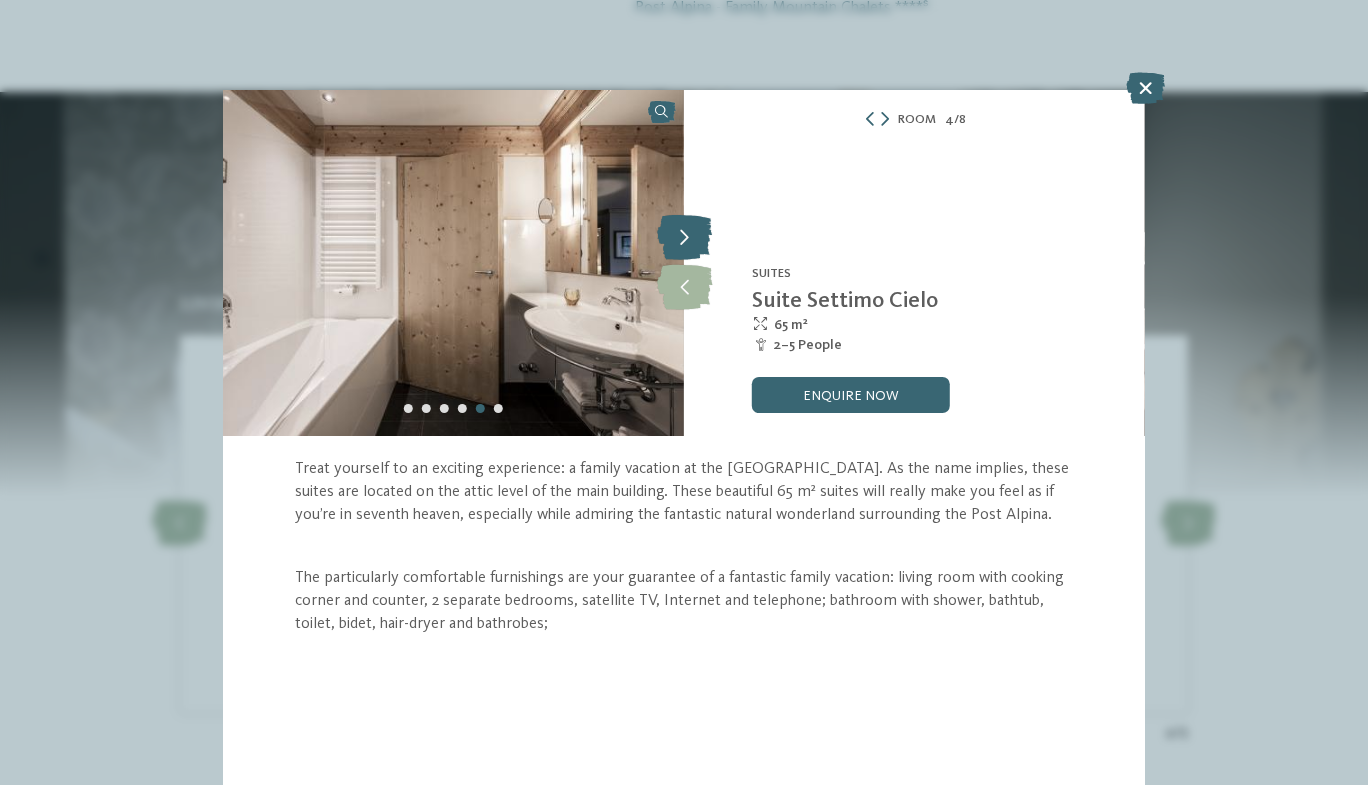 click at bounding box center [684, 238] 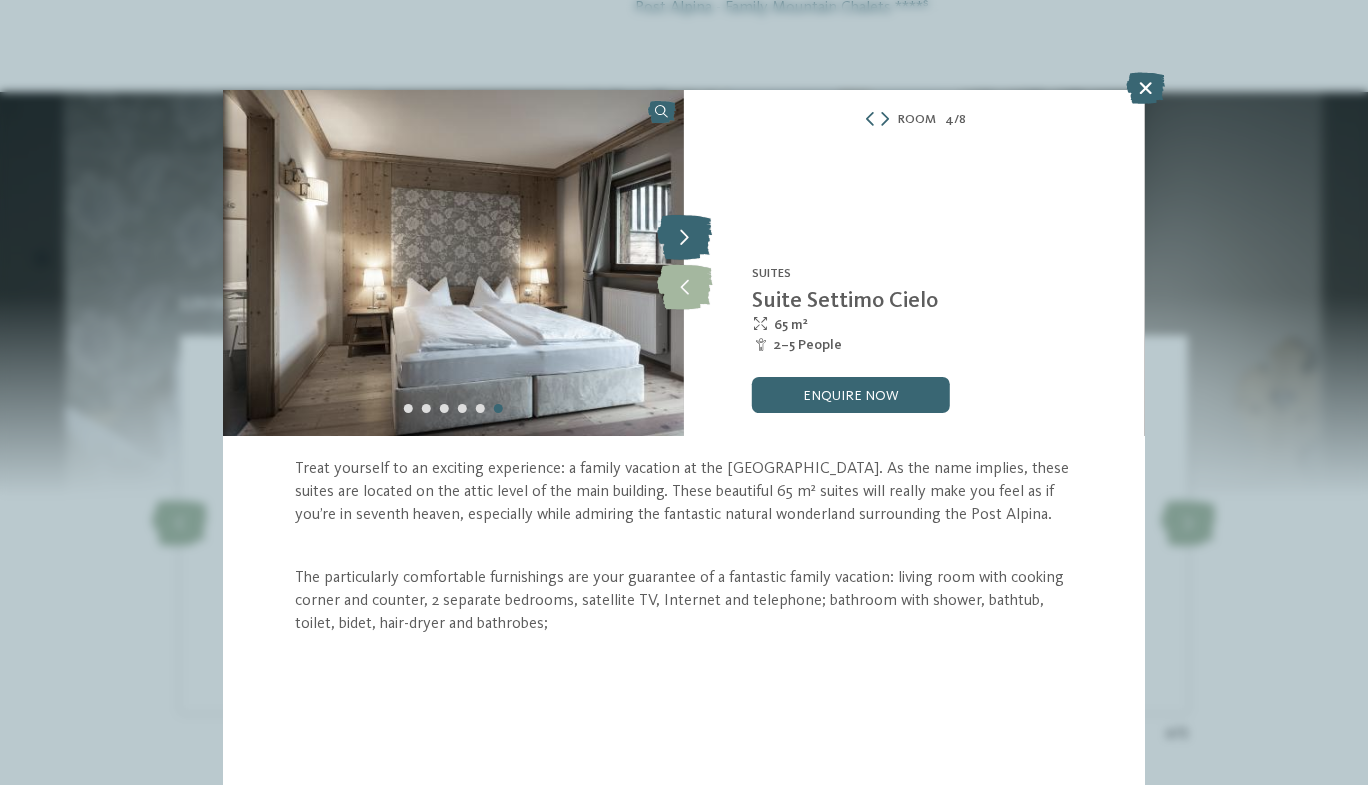 click at bounding box center (684, 238) 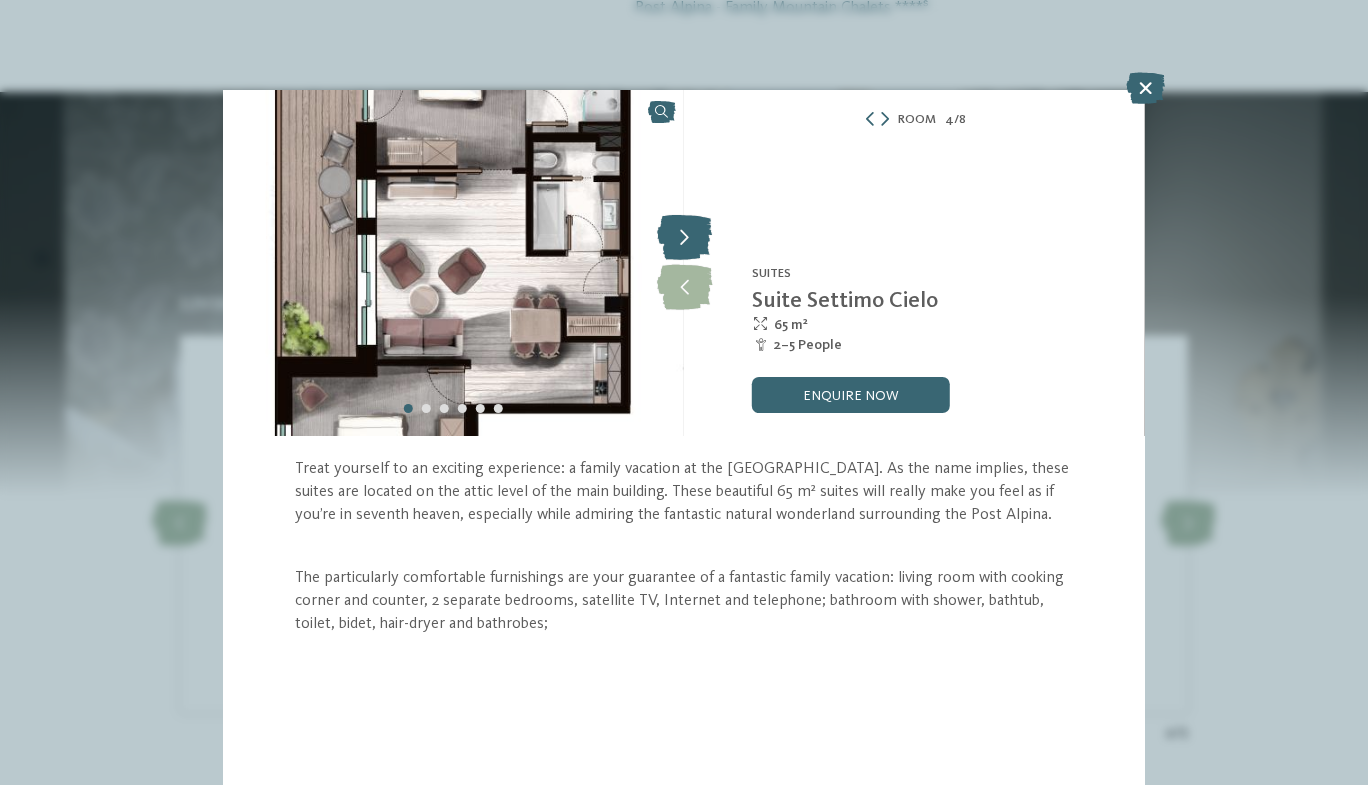 click at bounding box center (684, 238) 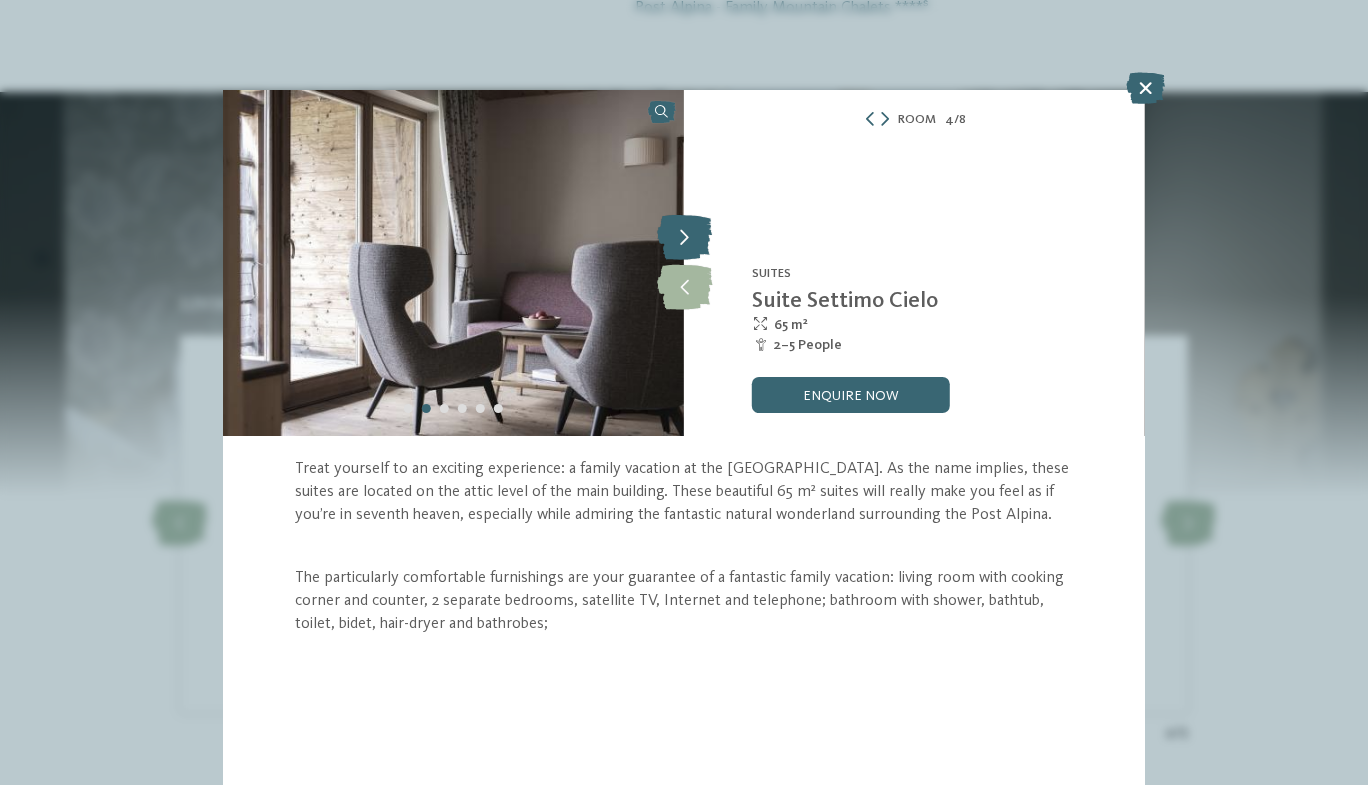 click at bounding box center [684, 238] 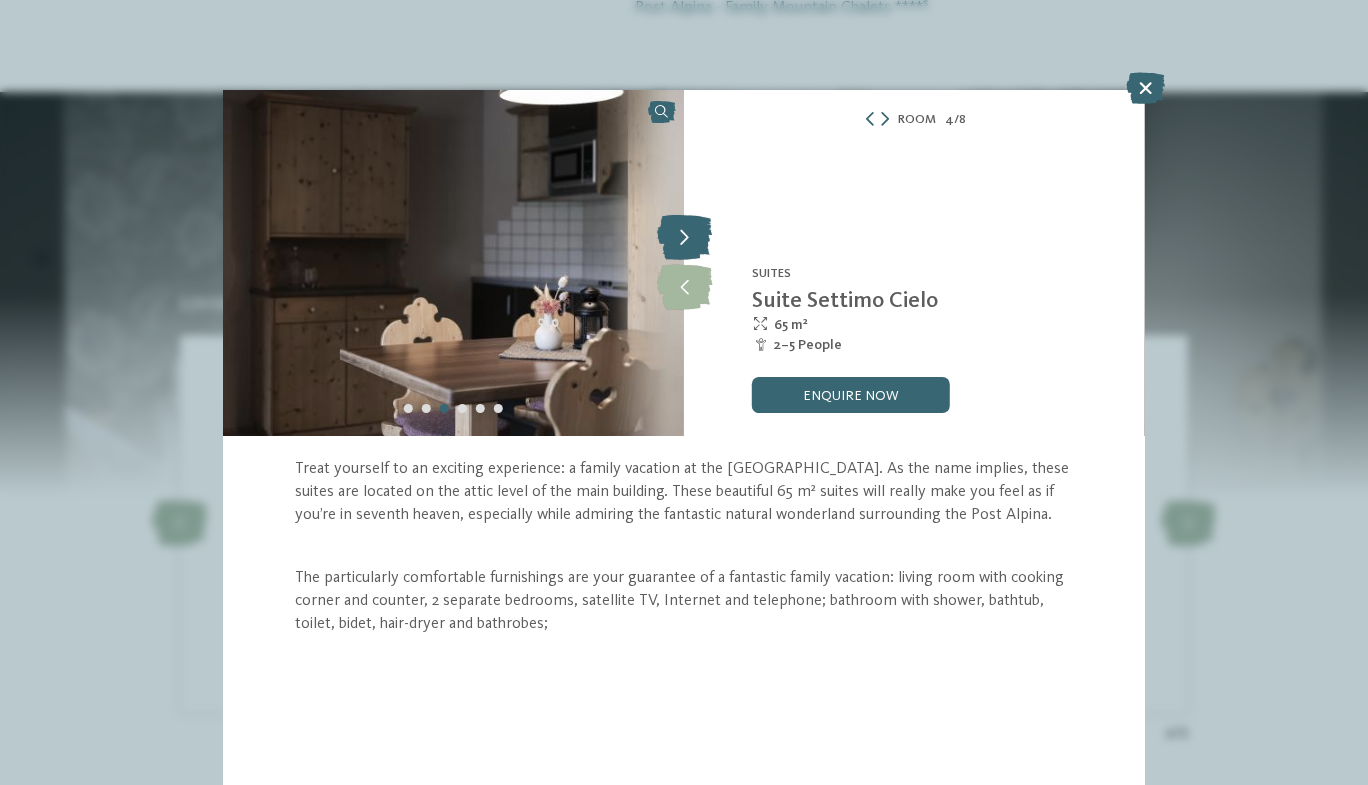 click at bounding box center (684, 238) 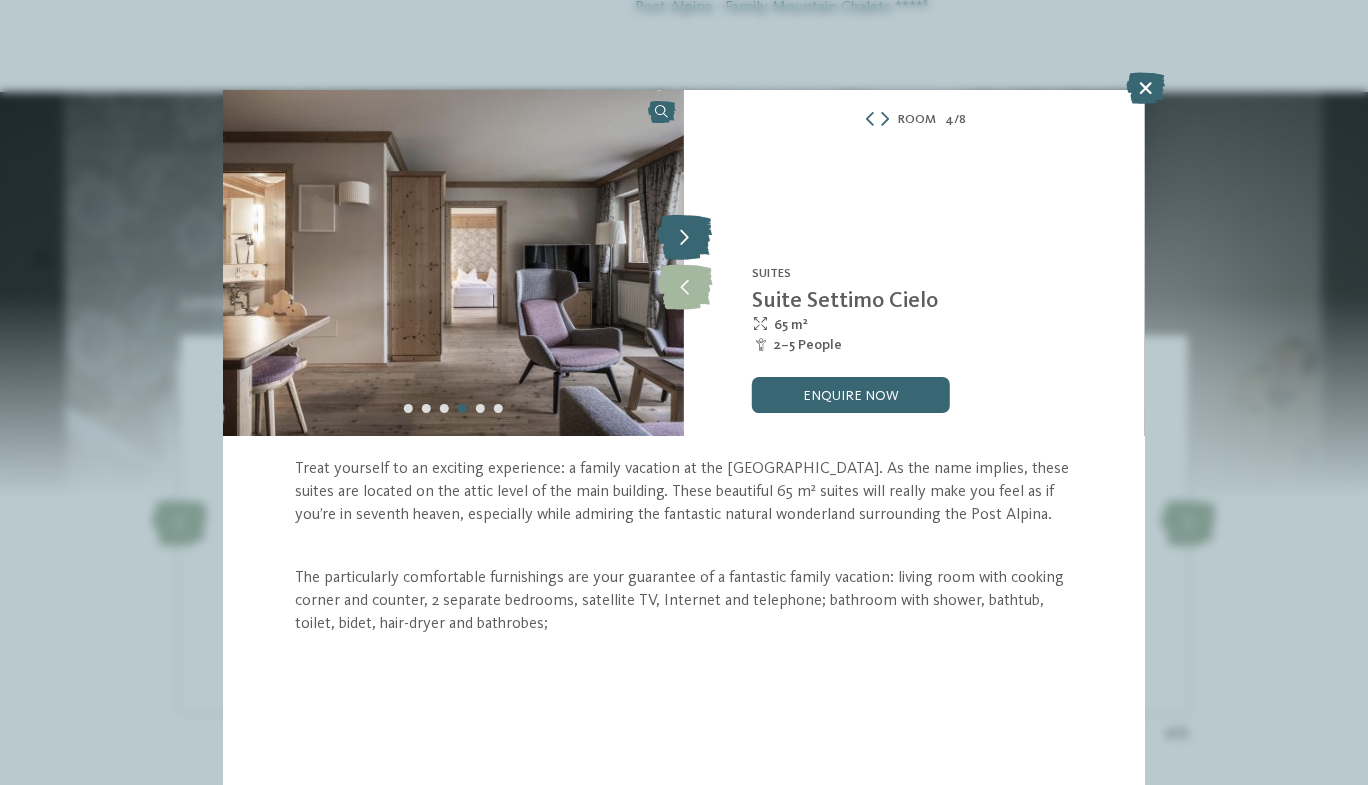 click at bounding box center [684, 238] 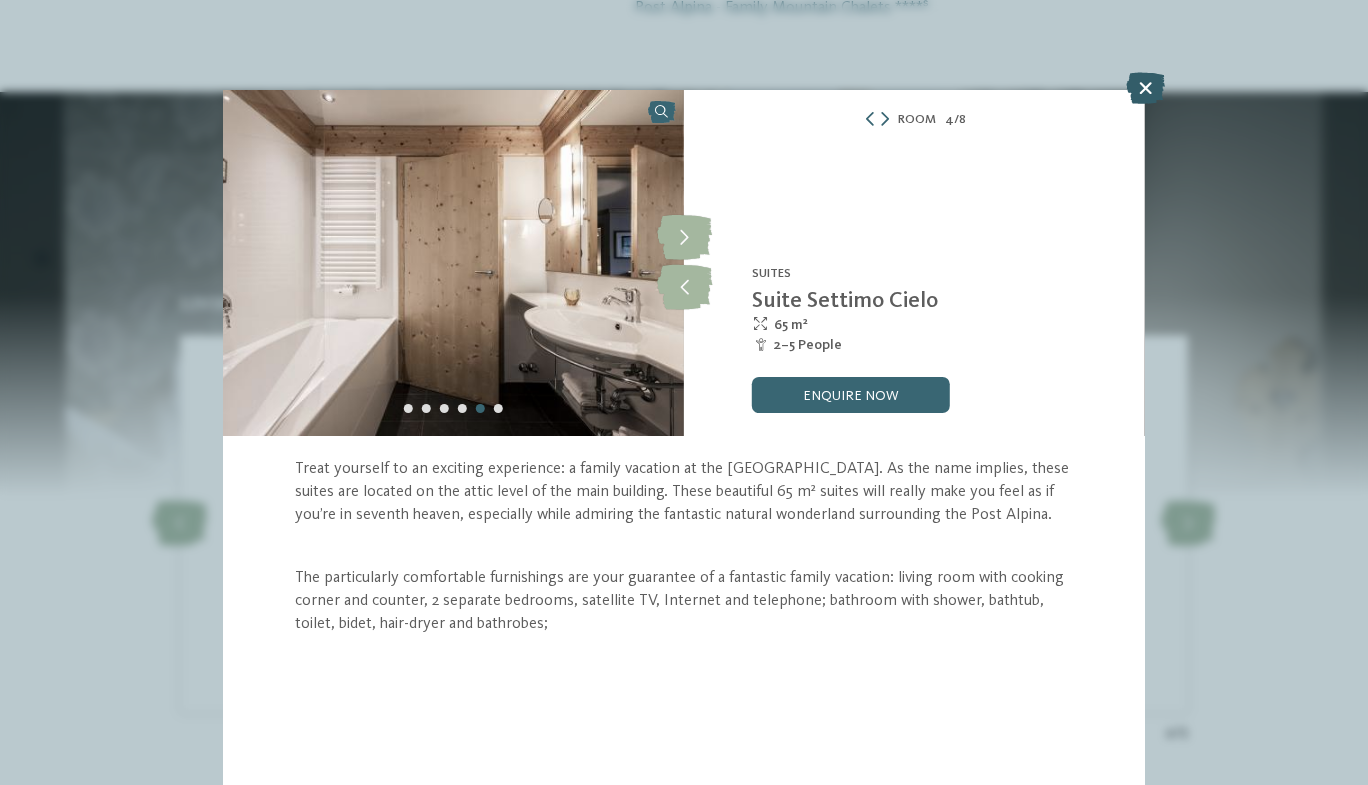 click at bounding box center (1145, 88) 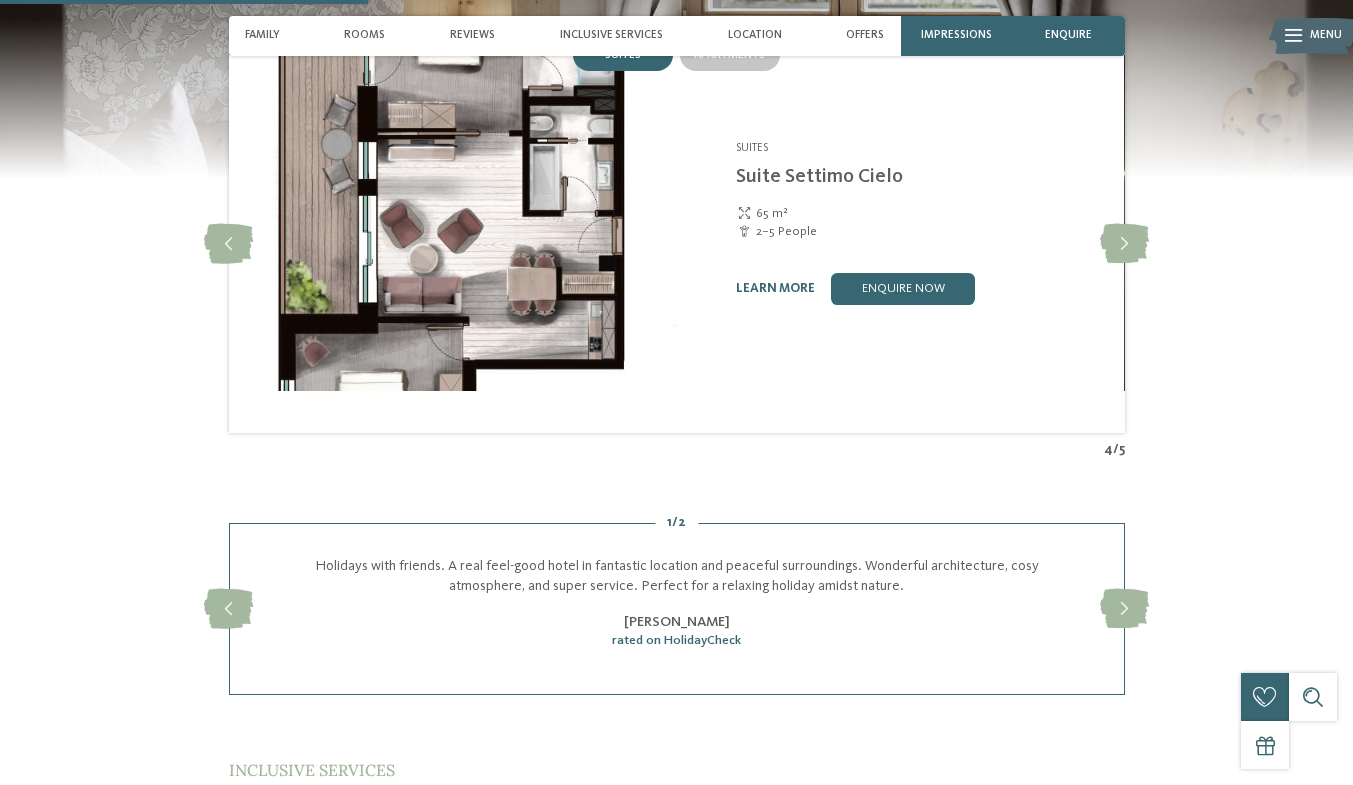 scroll, scrollTop: 1612, scrollLeft: 0, axis: vertical 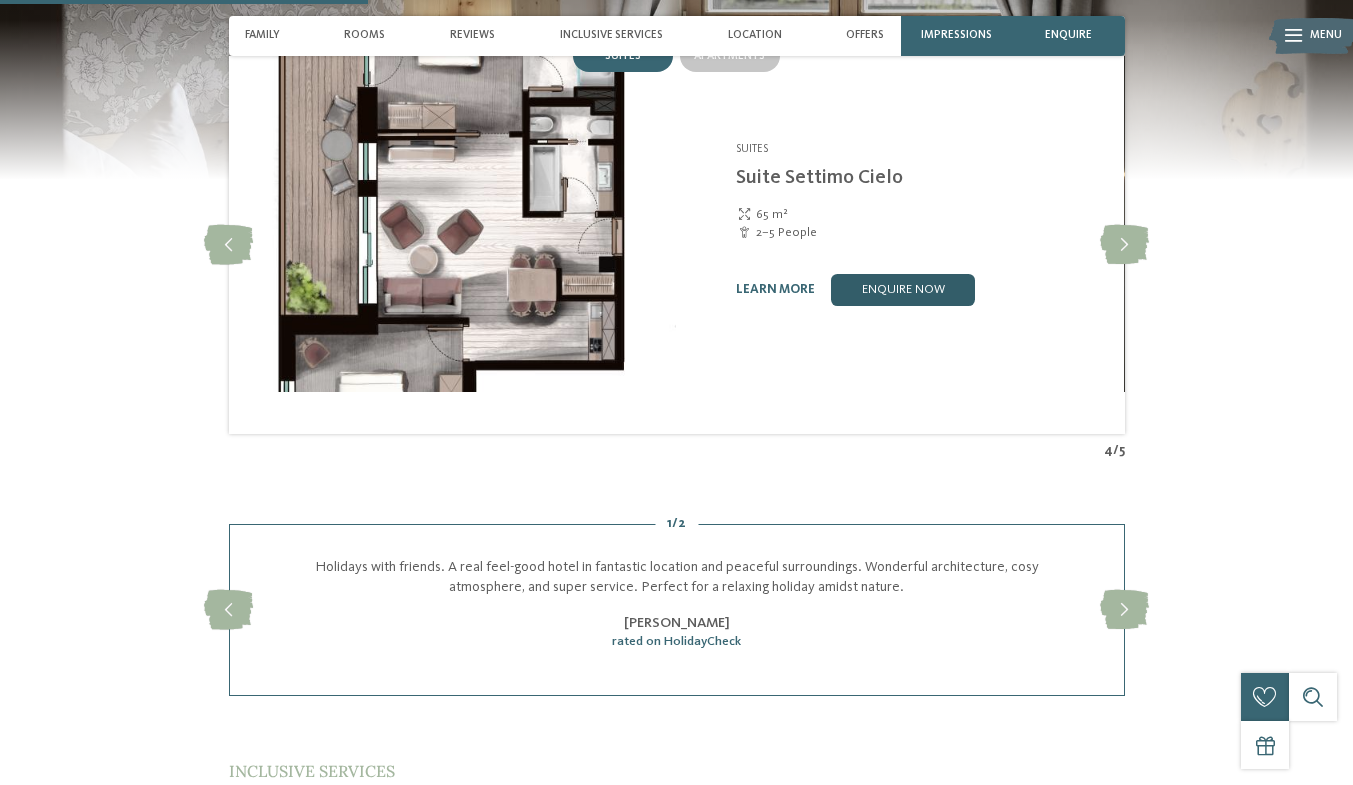 click on "enquire now" at bounding box center (903, 290) 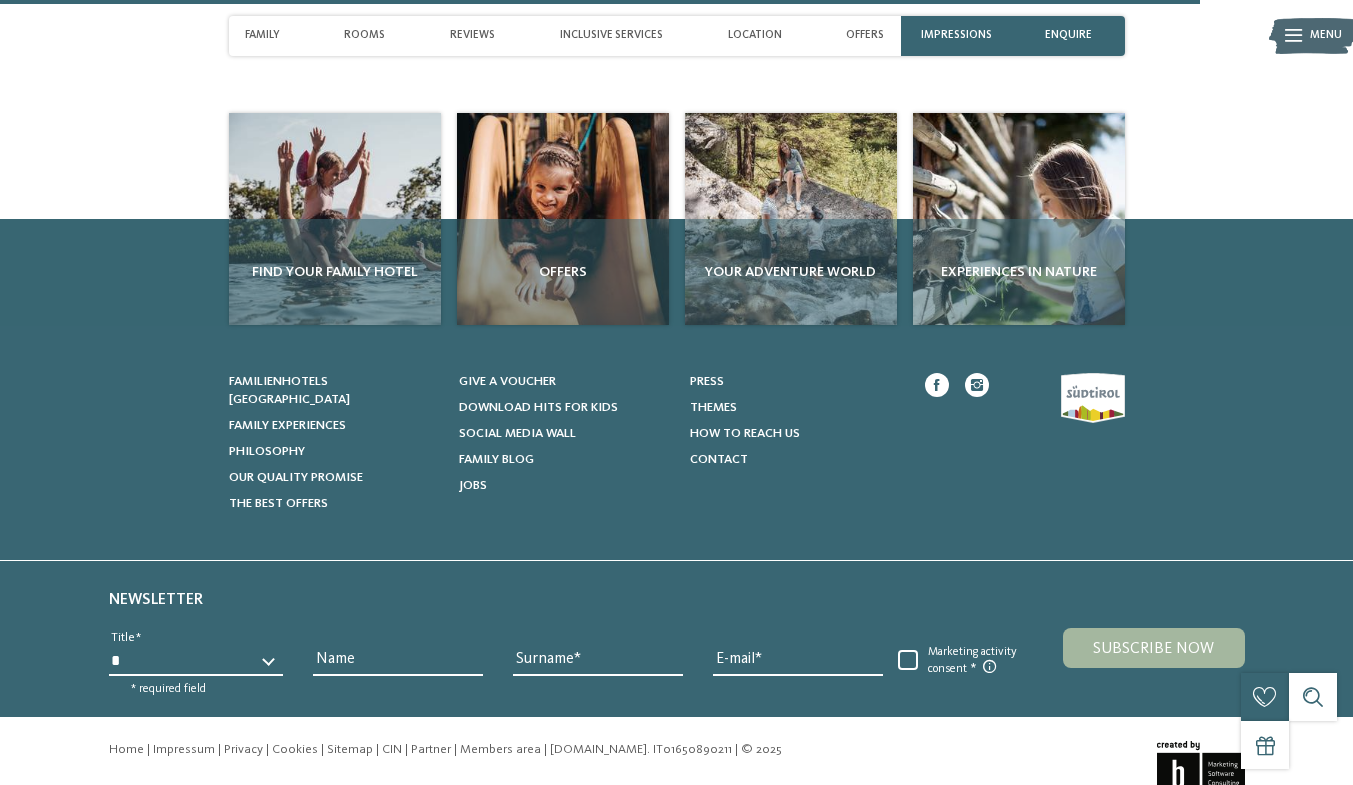 scroll, scrollTop: 4180, scrollLeft: 0, axis: vertical 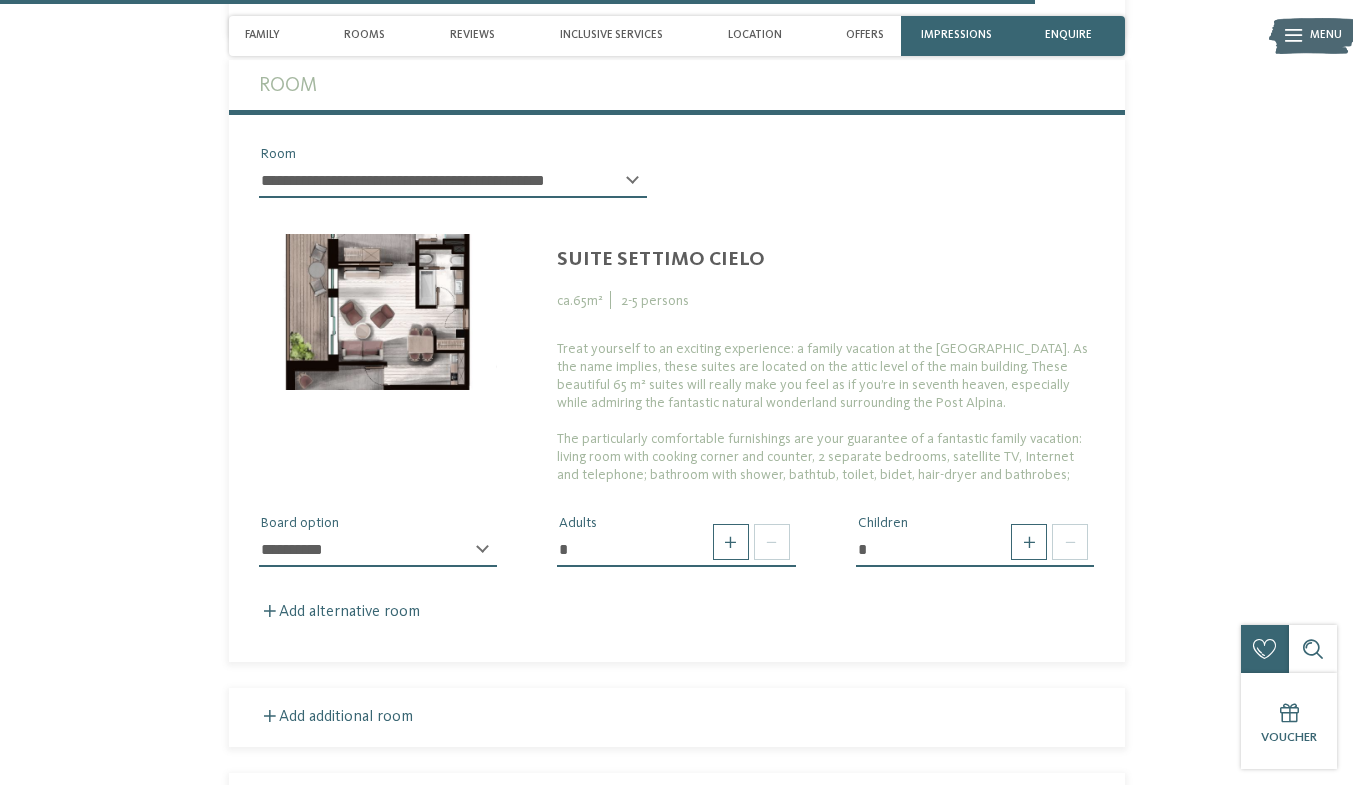 click on "Just a moment - the website is loading …
DE
IT
Menu" at bounding box center (676, -893) 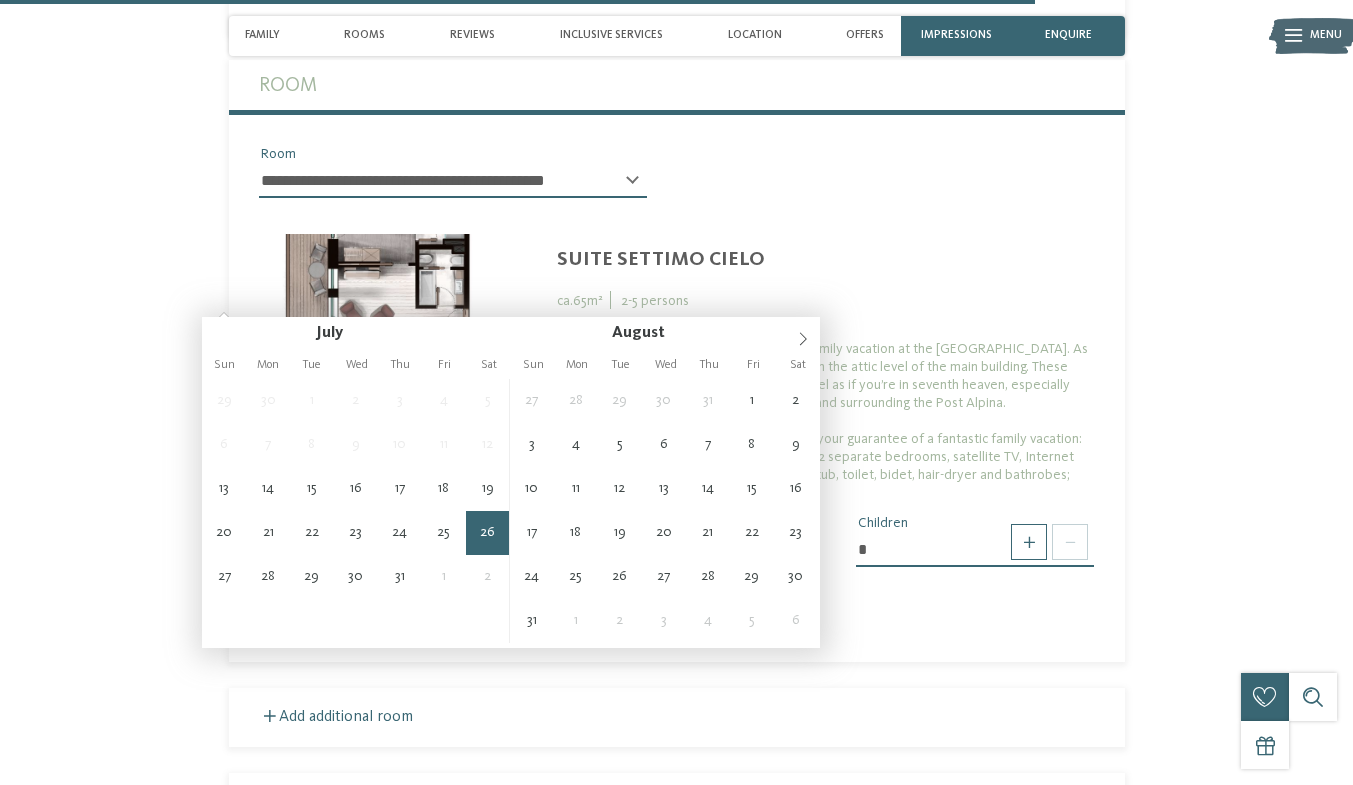 type on "**********" 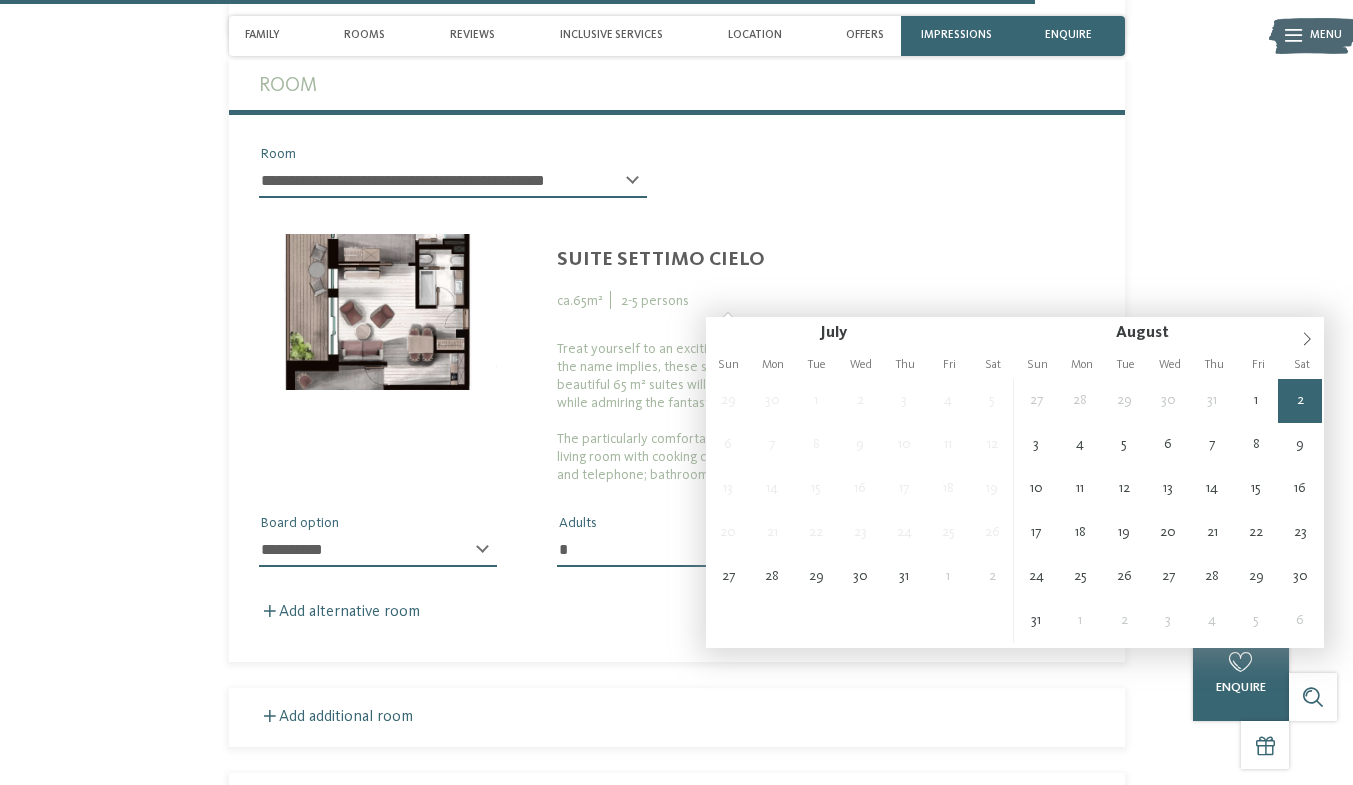 type on "**********" 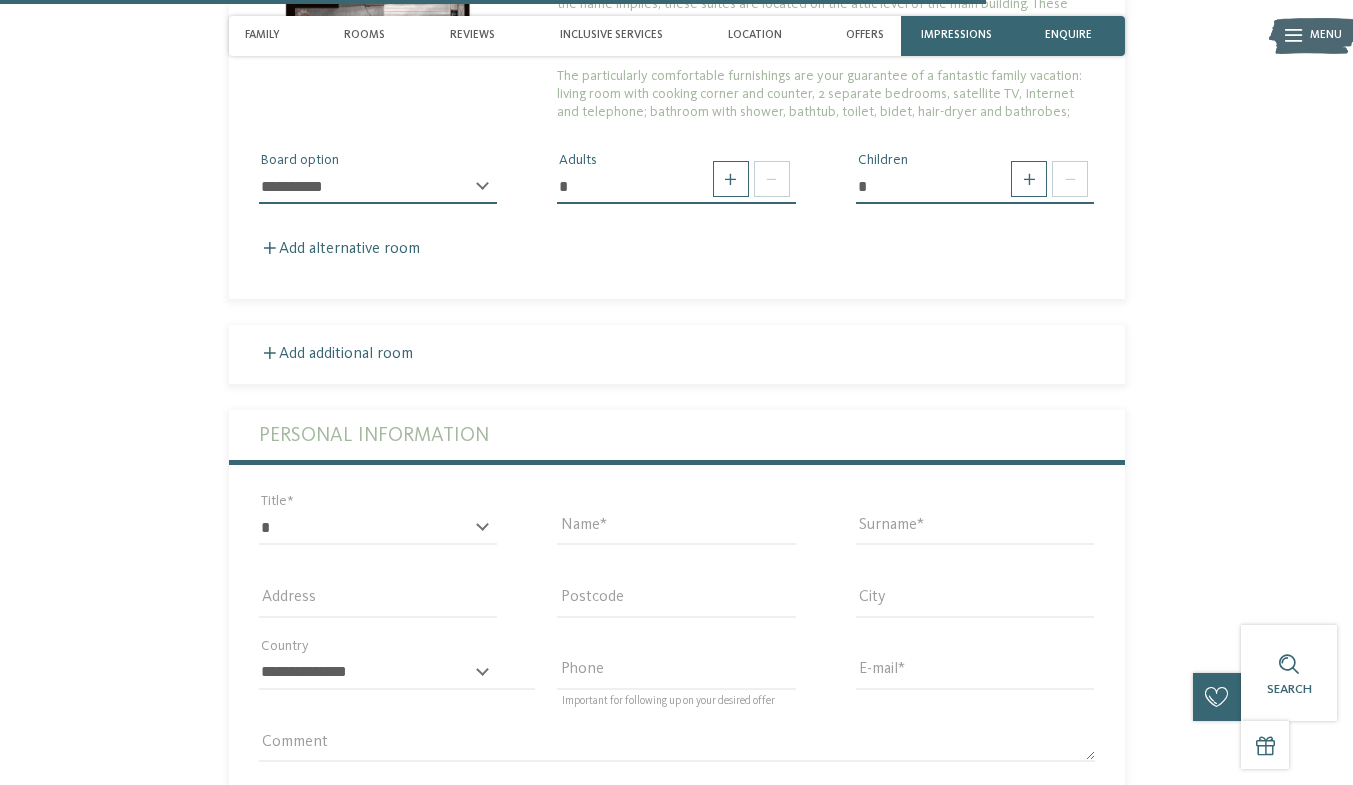 scroll, scrollTop: 4570, scrollLeft: 0, axis: vertical 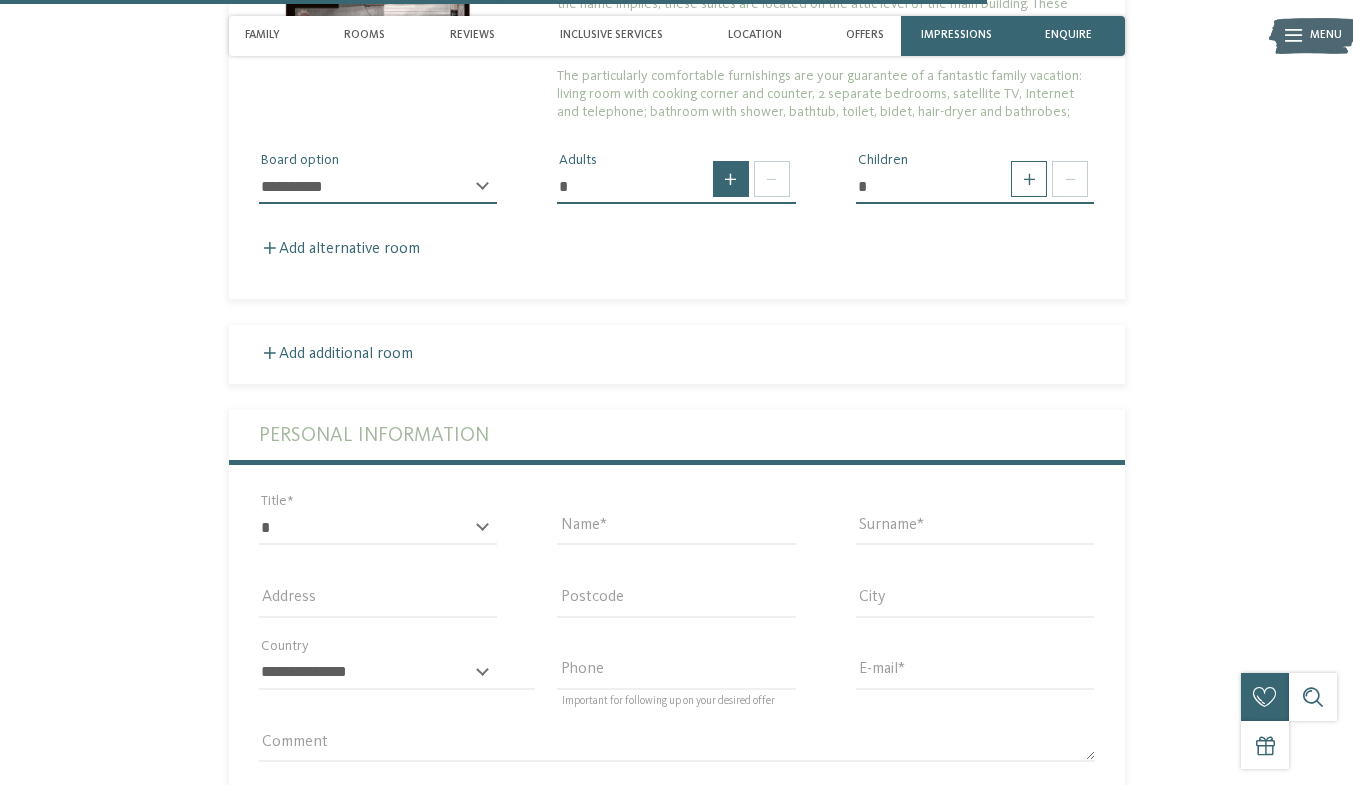 click at bounding box center (731, 179) 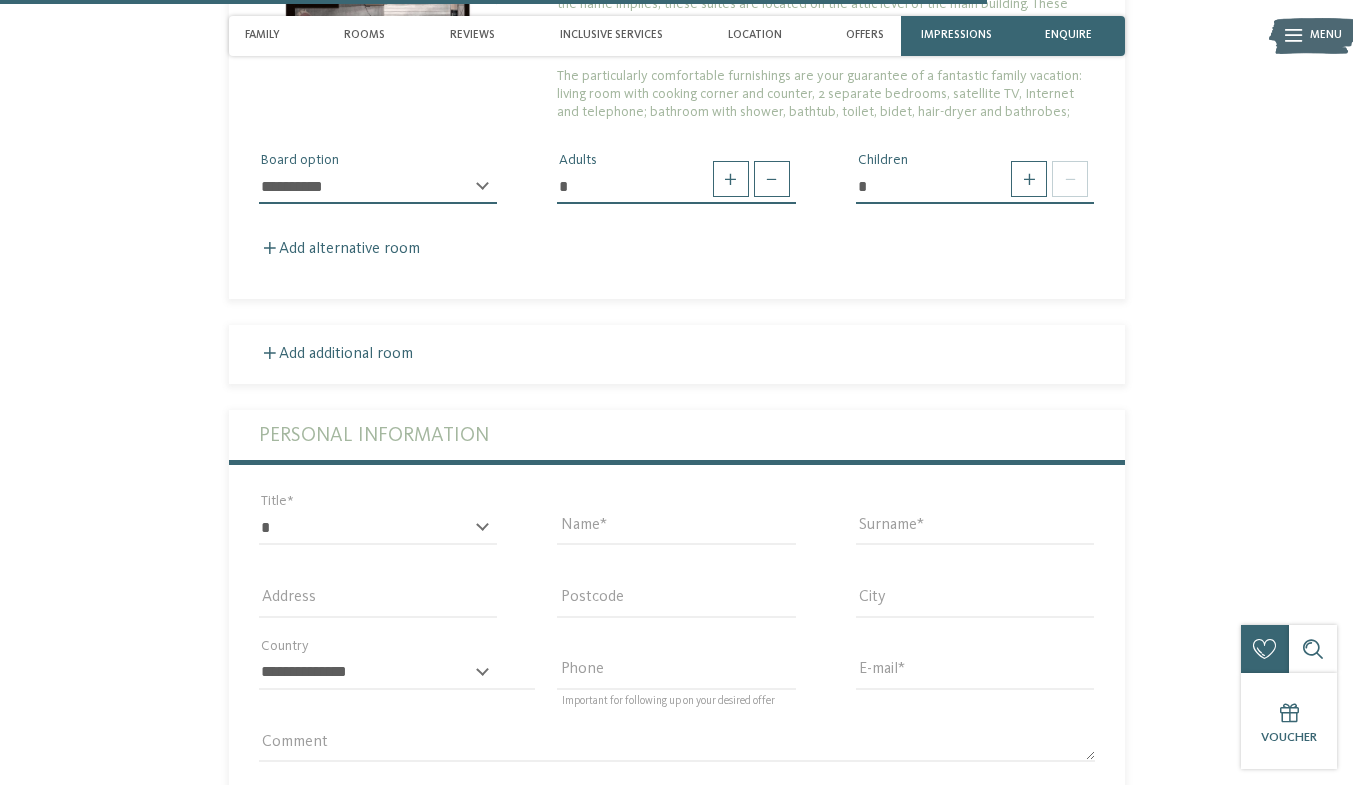 click on "**********" at bounding box center [378, 187] 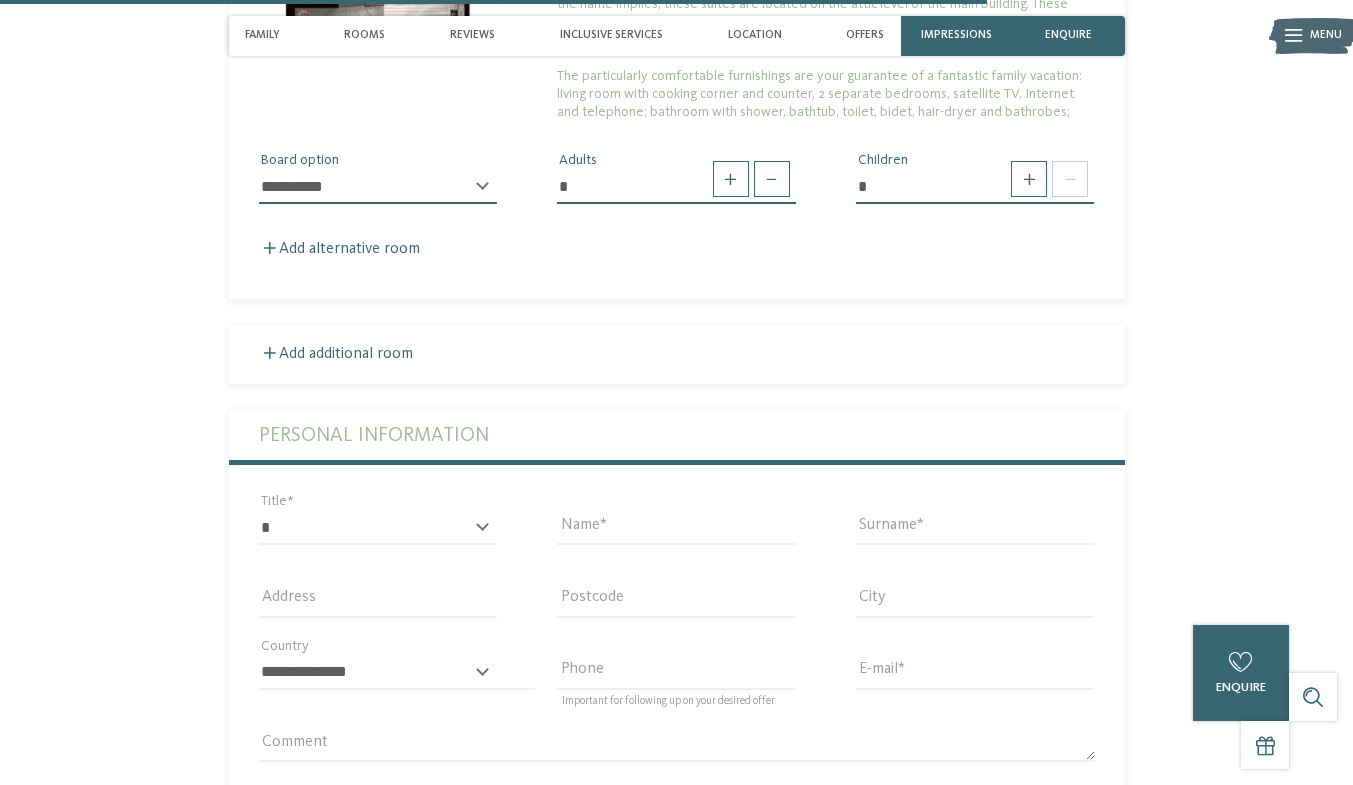 select on "*" 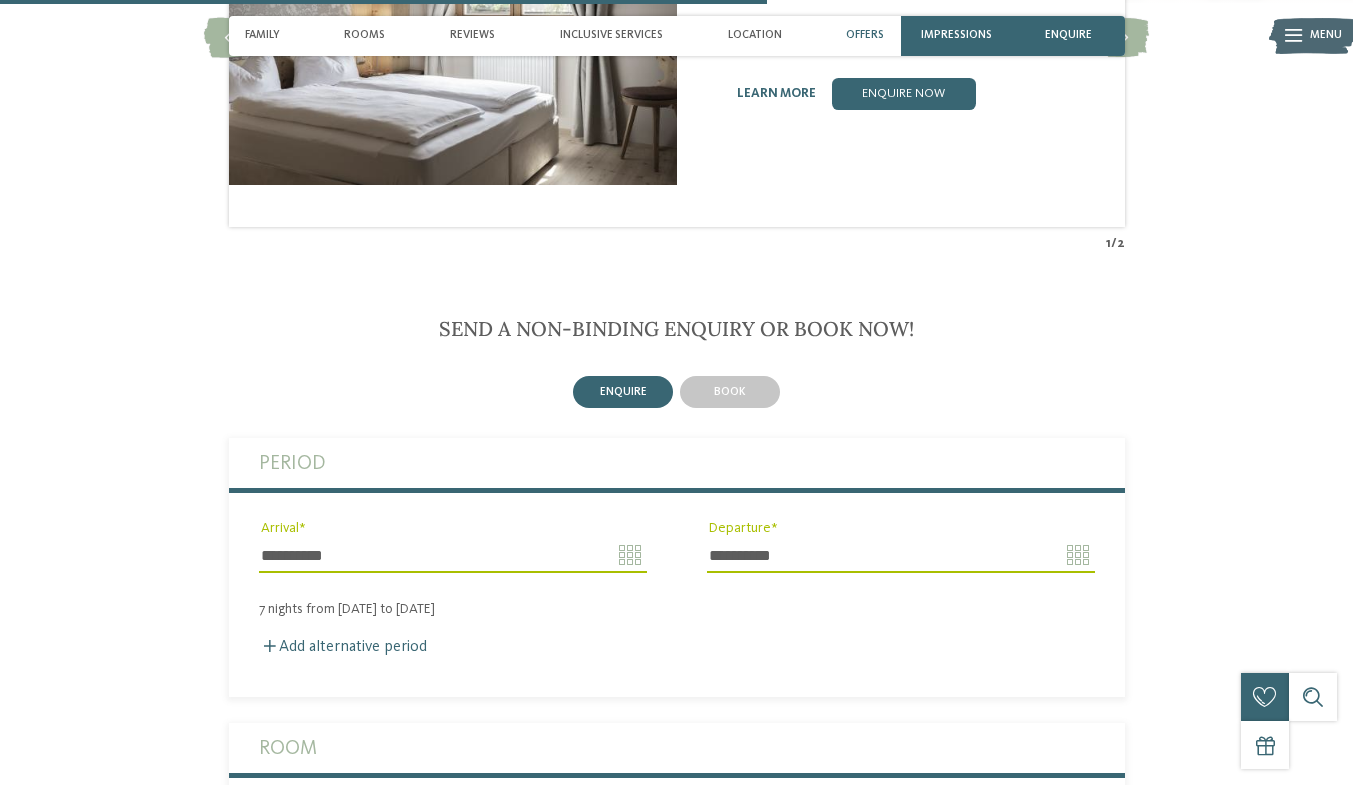 scroll, scrollTop: 3544, scrollLeft: 0, axis: vertical 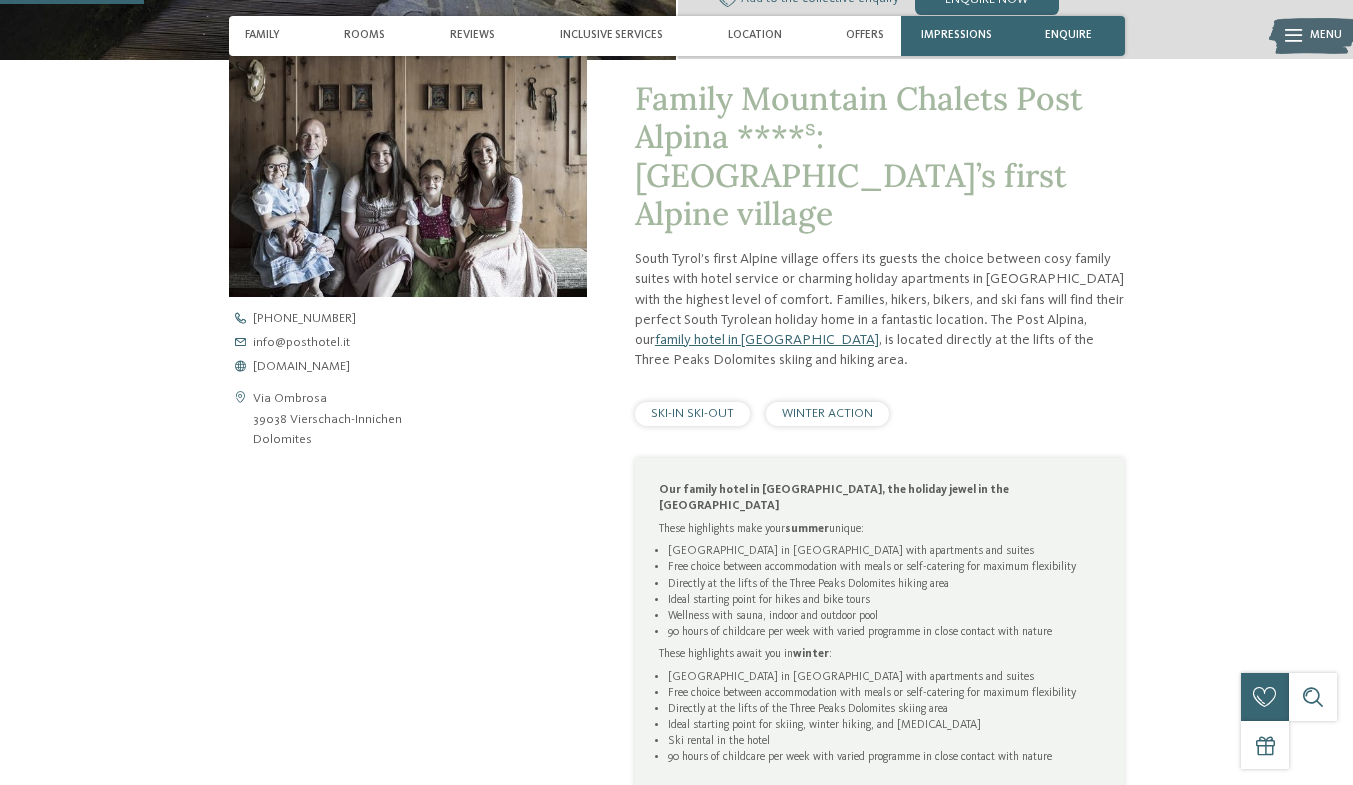 click on "South Tyrol’s first Alpine village offers its guests the choice between cosy family suites with hotel service or charming holiday apartments in chalets with the highest level of comfort. Families, hikers, bikers, and ski fans will find their perfect South Tyrolean holiday home in a fantastic location. The Post Alpina, our  family hotel in Innichen , is located directly at the lifts of the Three Peaks Dolomites skiing and hiking area." at bounding box center [880, 309] 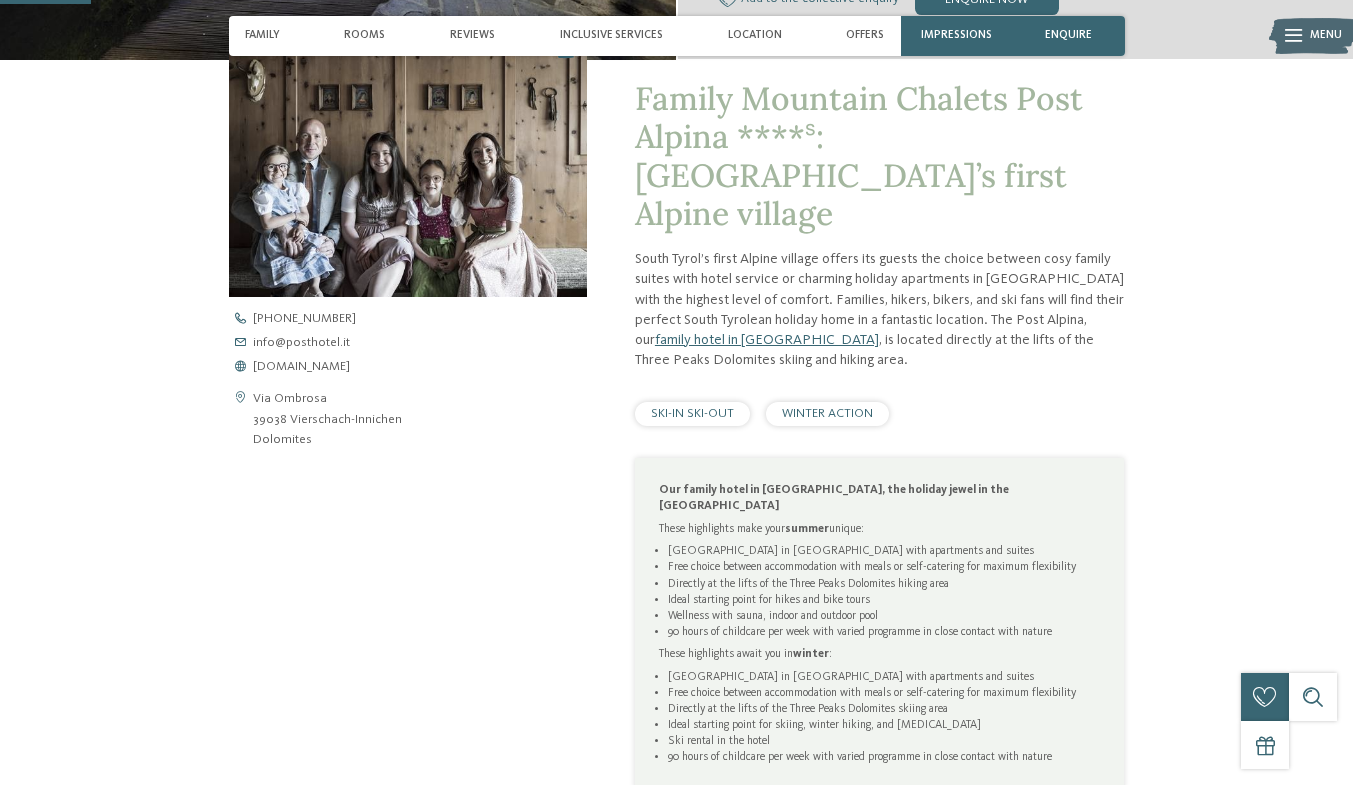 scroll, scrollTop: 419, scrollLeft: 0, axis: vertical 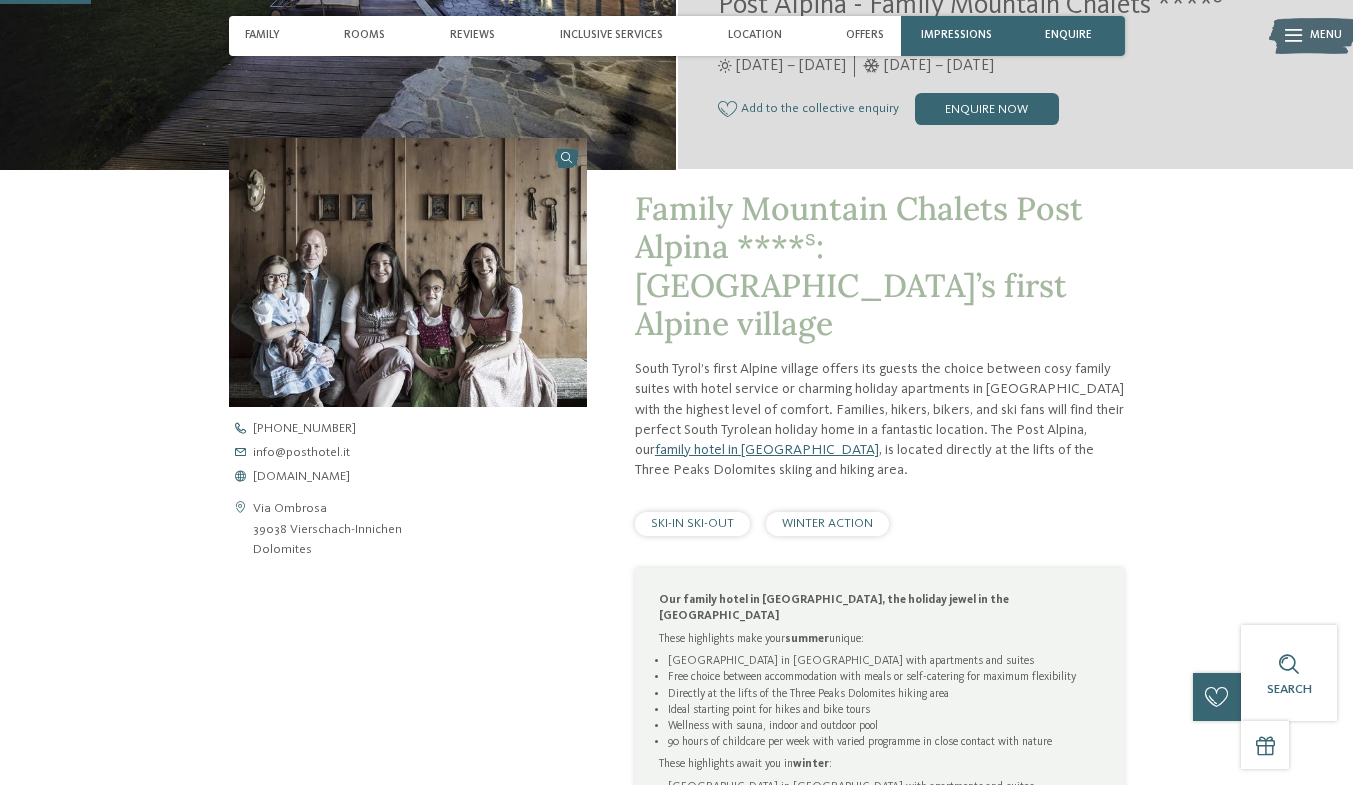 click at bounding box center (338, -85) 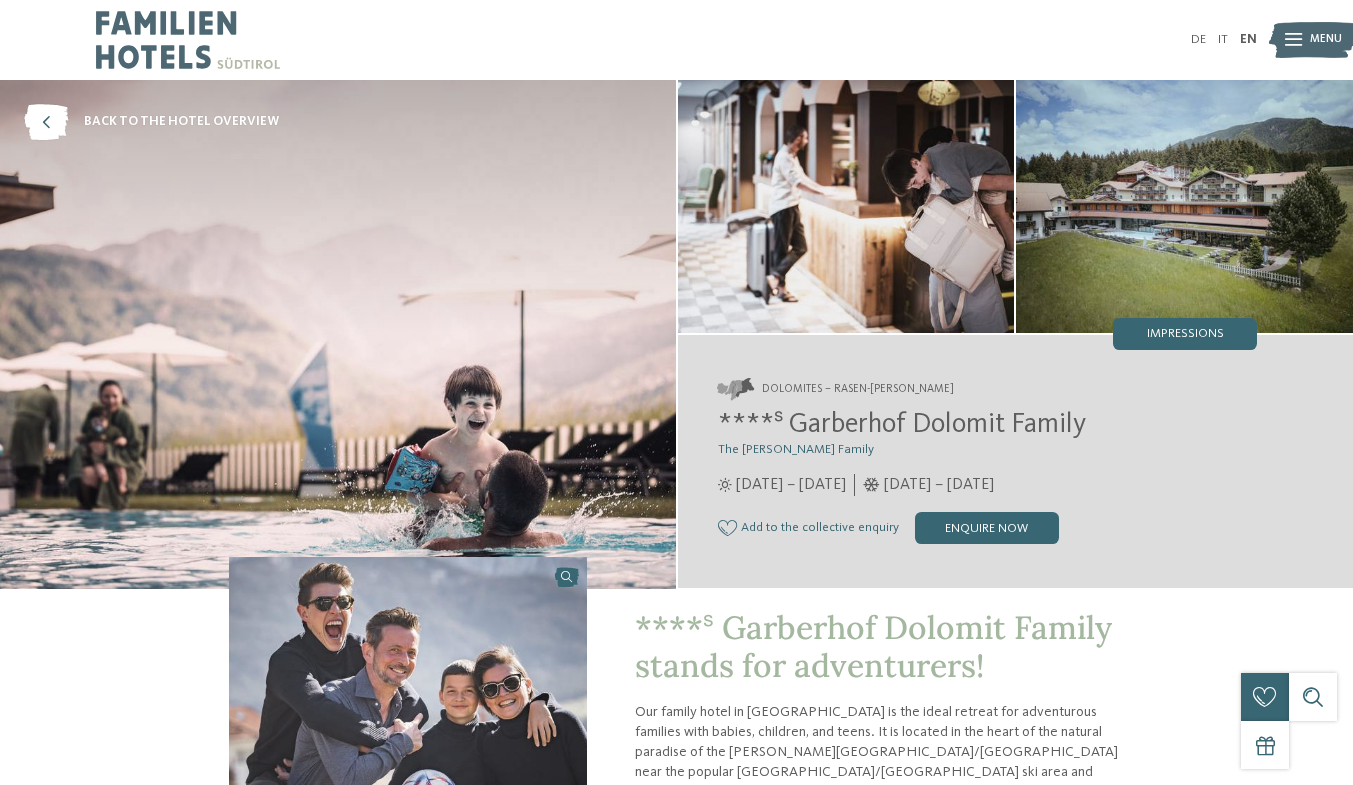 scroll, scrollTop: 0, scrollLeft: 0, axis: both 